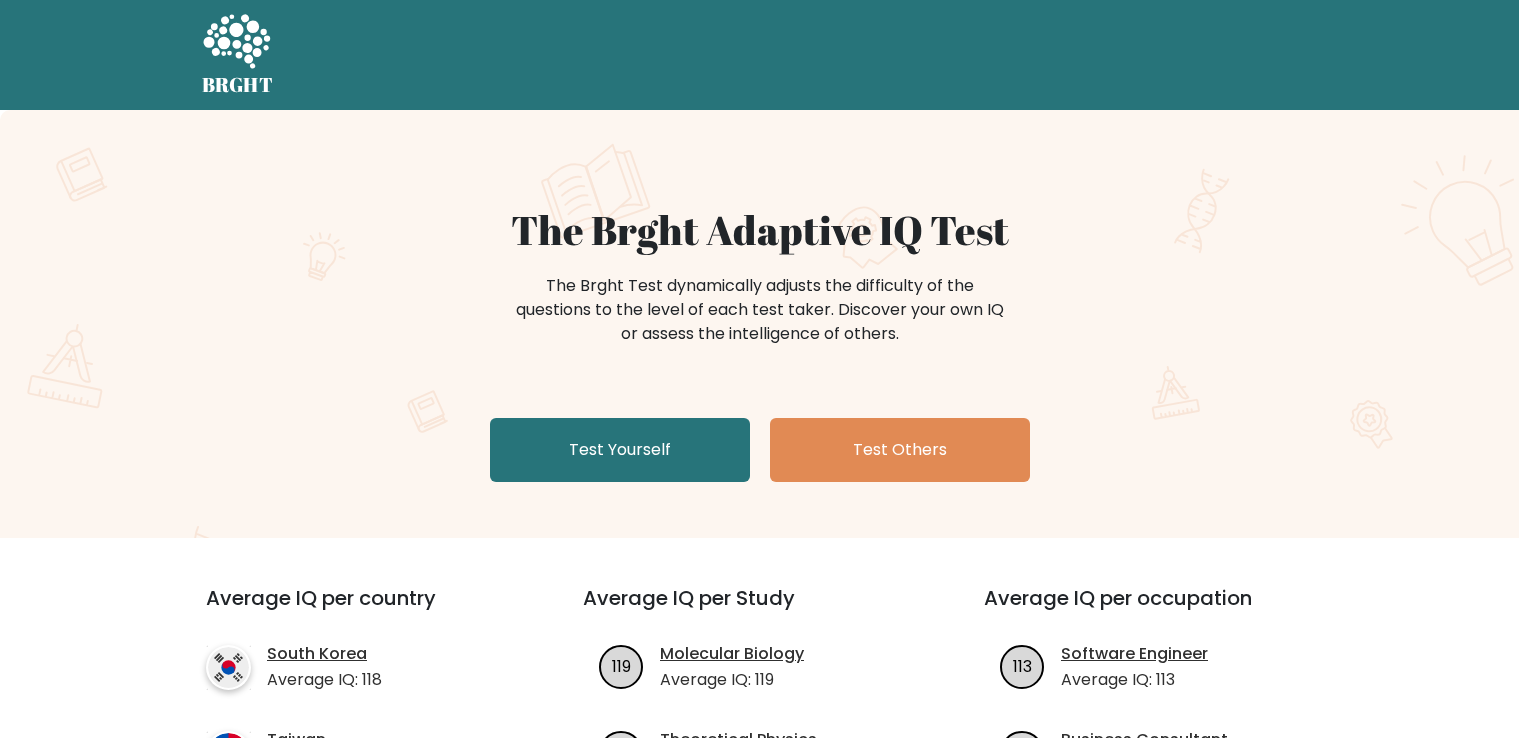 scroll, scrollTop: 0, scrollLeft: 0, axis: both 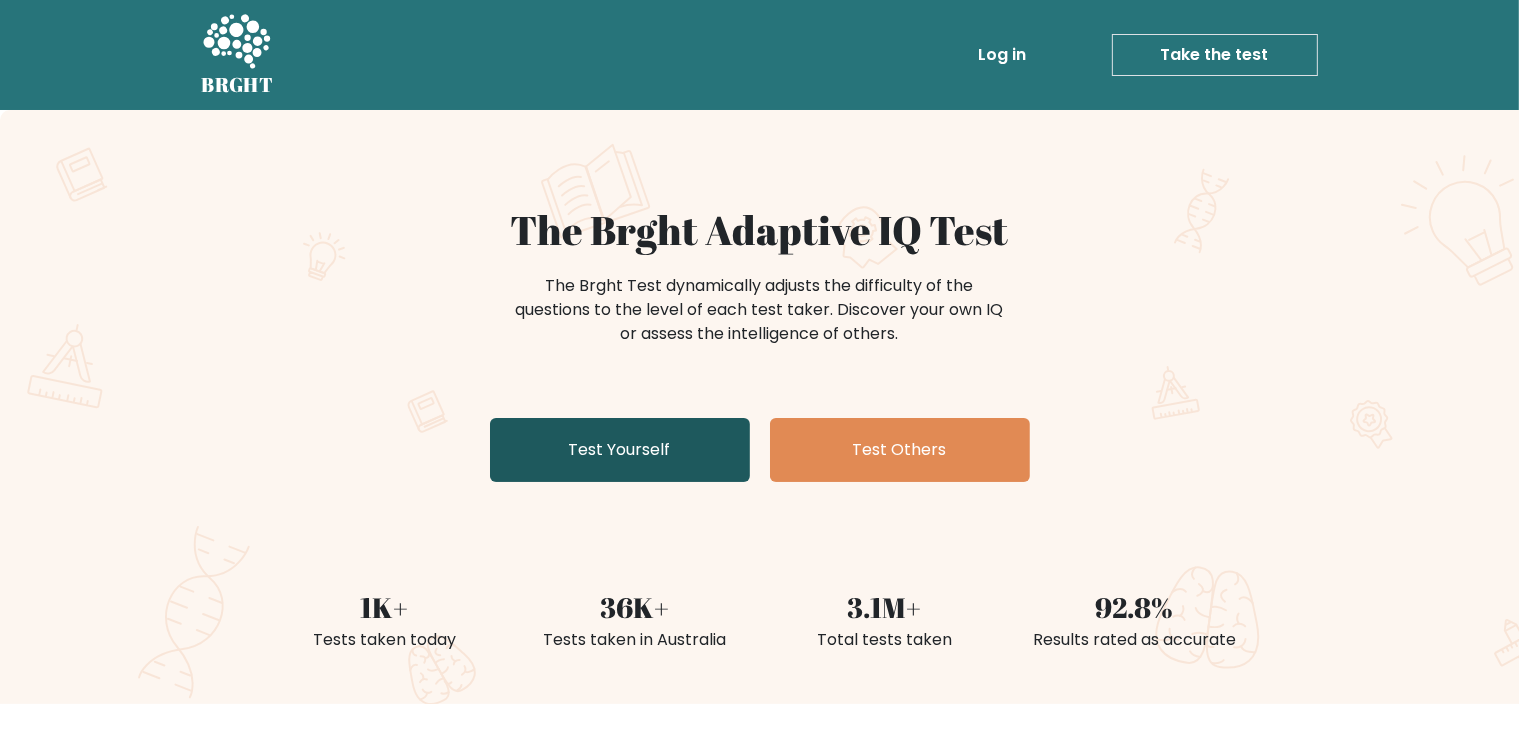 click on "Test Yourself" at bounding box center [620, 450] 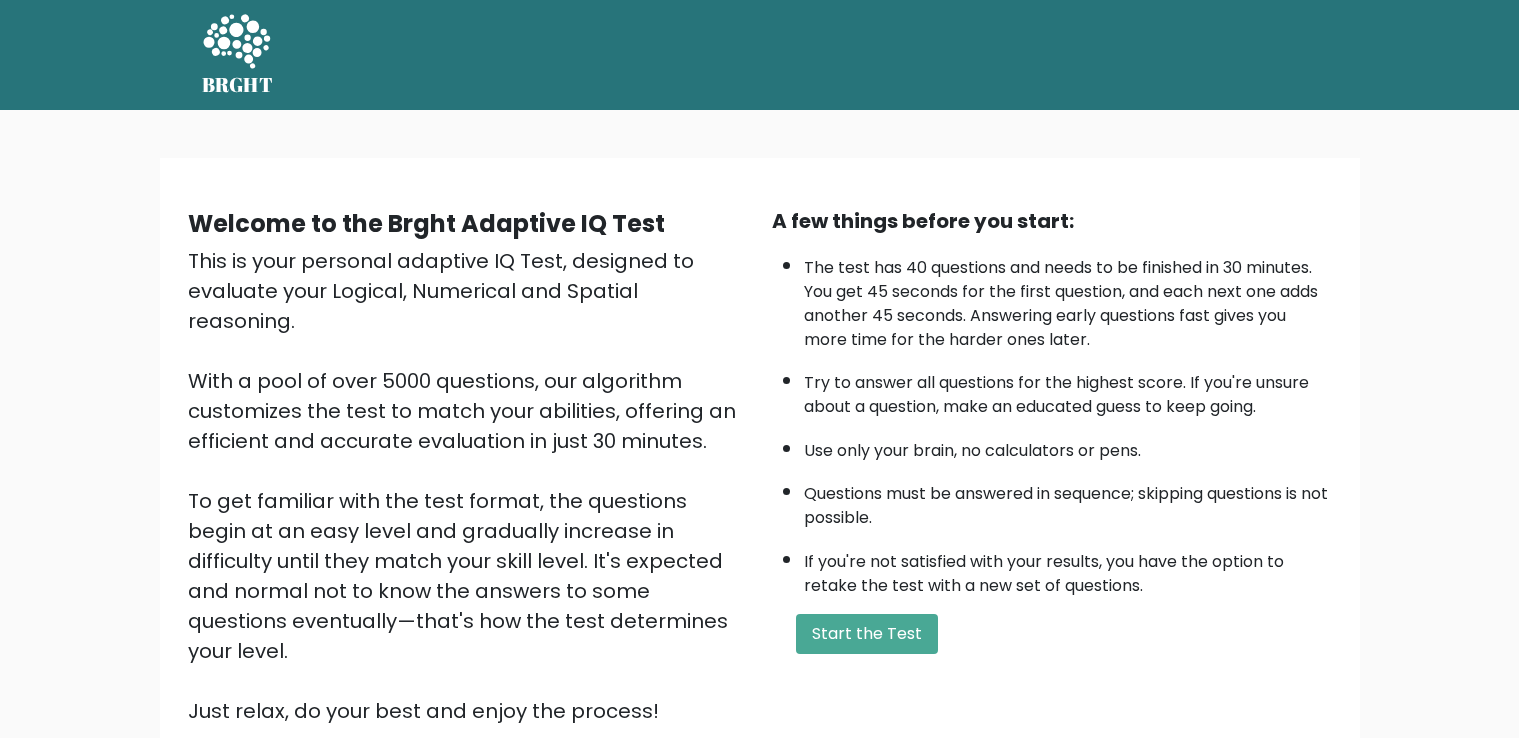 scroll, scrollTop: 0, scrollLeft: 0, axis: both 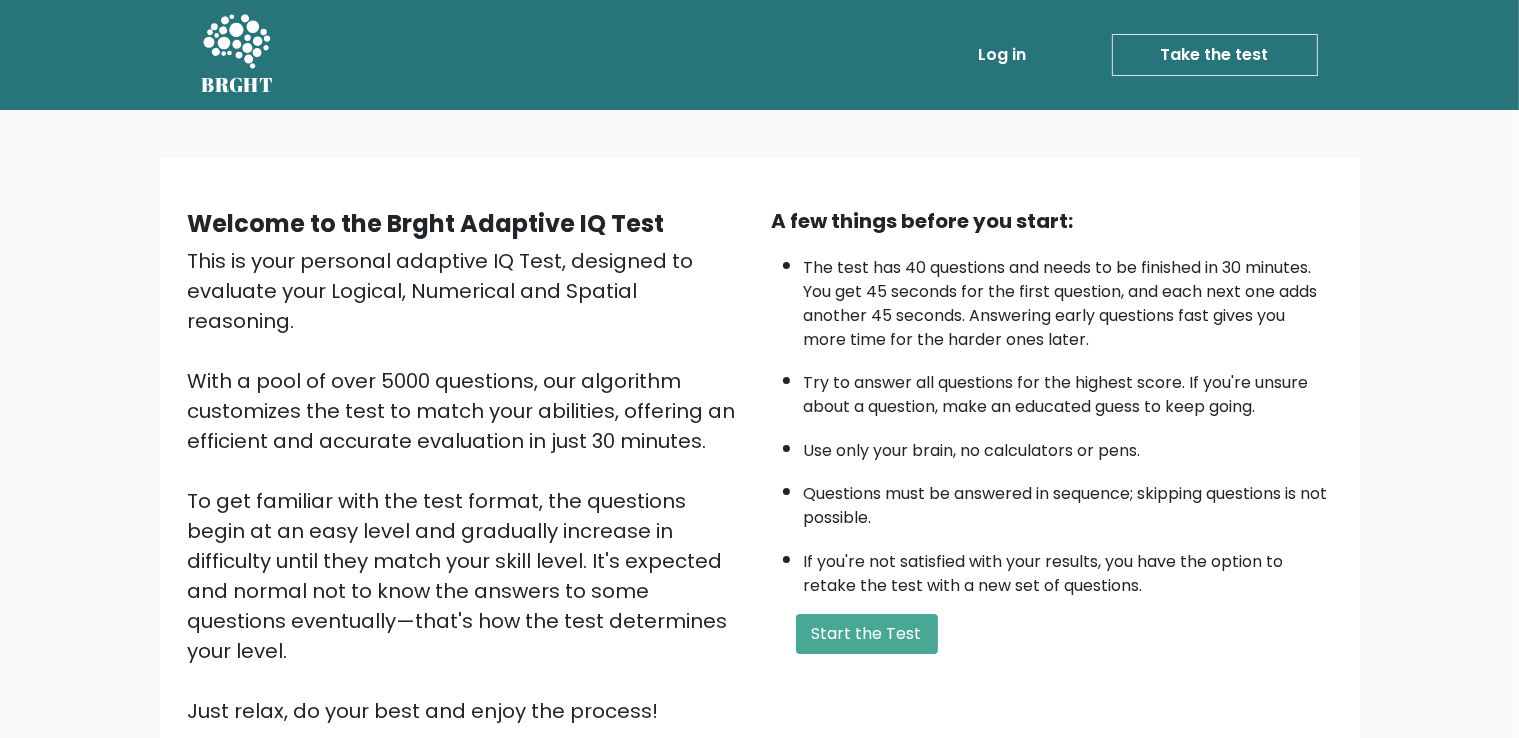 click on "A few things before you start:
The test has 40 questions and needs to be finished in 30 minutes. You get 45 seconds for the first question, and each next one adds another 45 seconds. Answering early questions fast gives you more time for the harder ones later.
Try to answer all questions for the highest score. If you're unsure about a question, make an educated guess to keep going.
Use only your brain, no calculators or pens.
Questions must be answered in sequence; skipping questions is not possible.
If you're not satisfied with your results, you have the option to retake the test with a new set of questions.
Start the Test" at bounding box center (1052, 466) 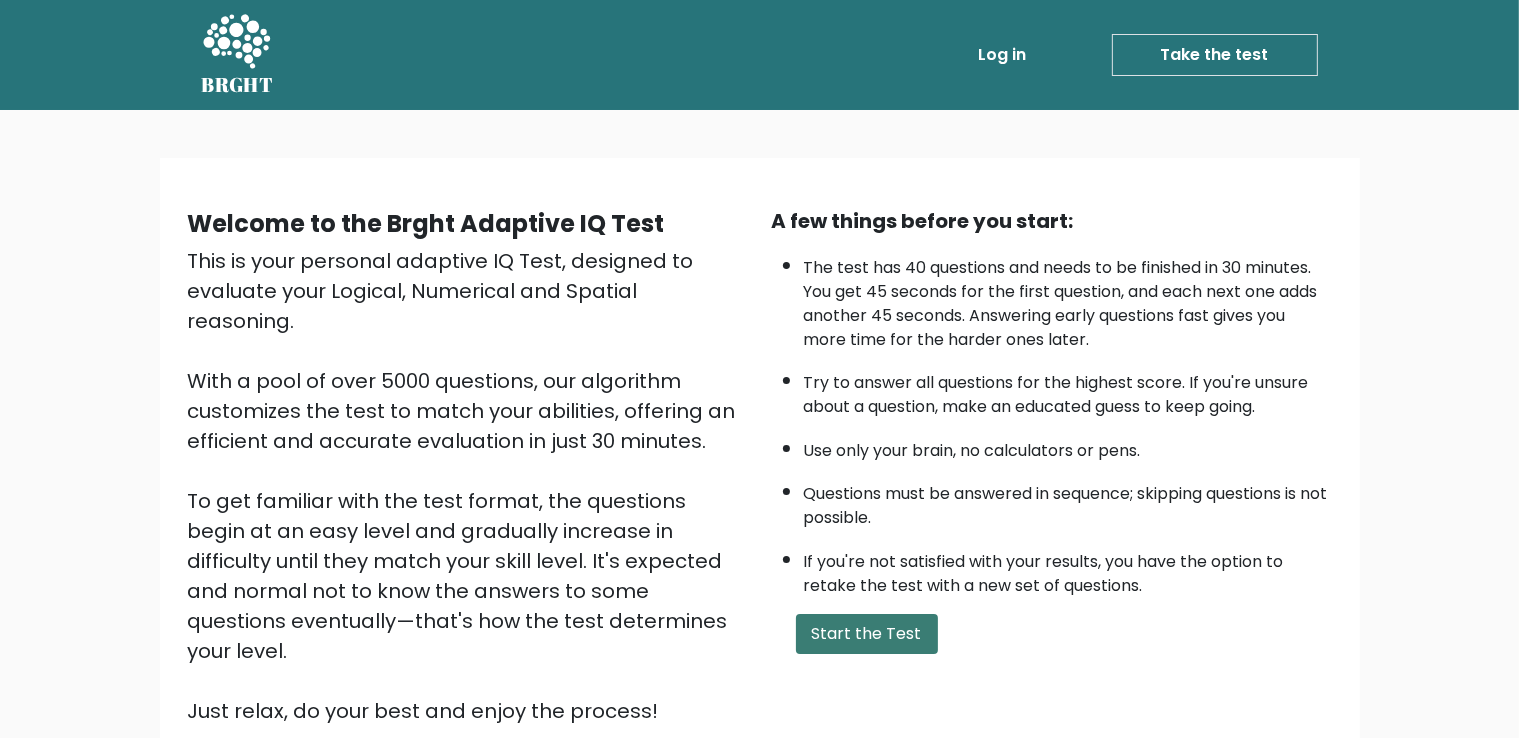 click on "Start the Test" at bounding box center [867, 634] 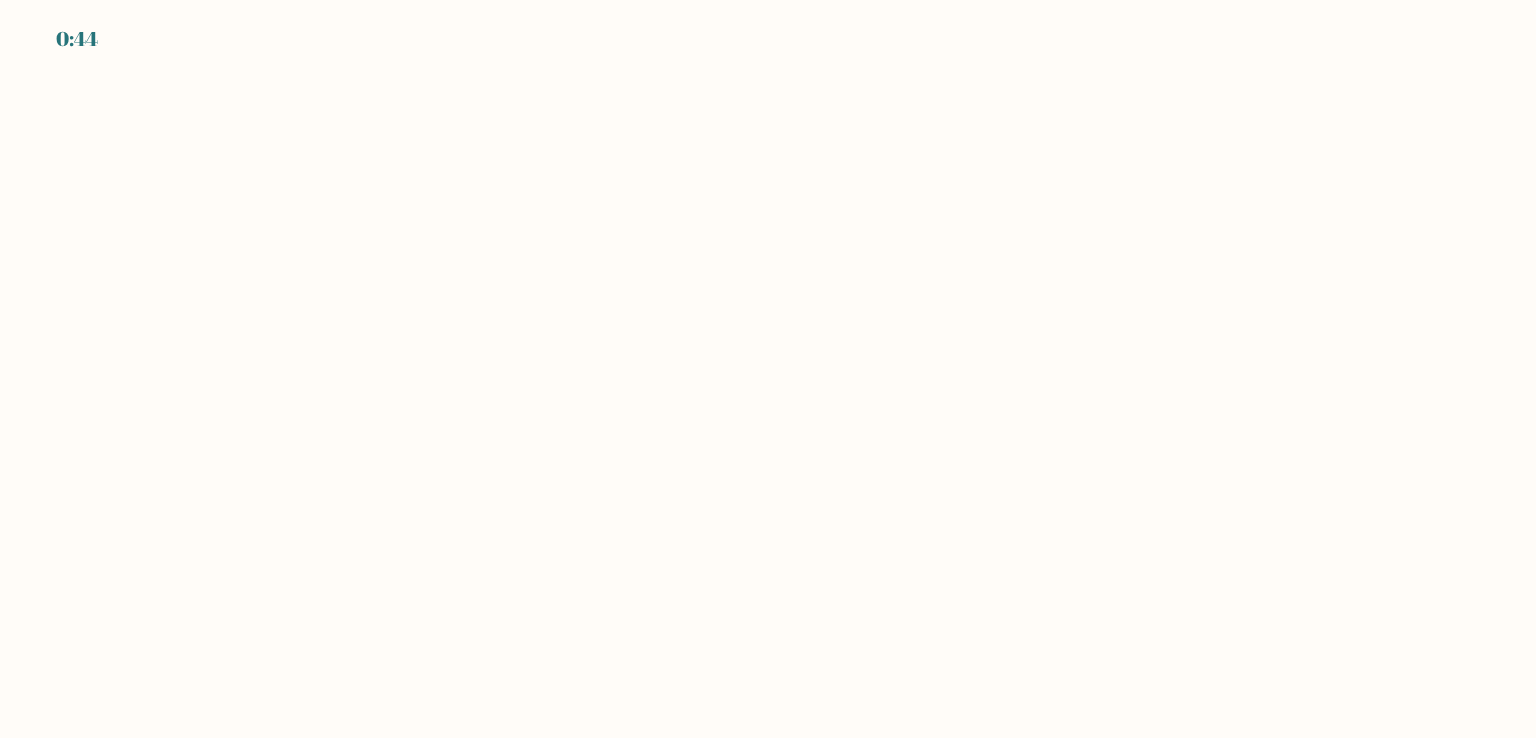scroll, scrollTop: 0, scrollLeft: 0, axis: both 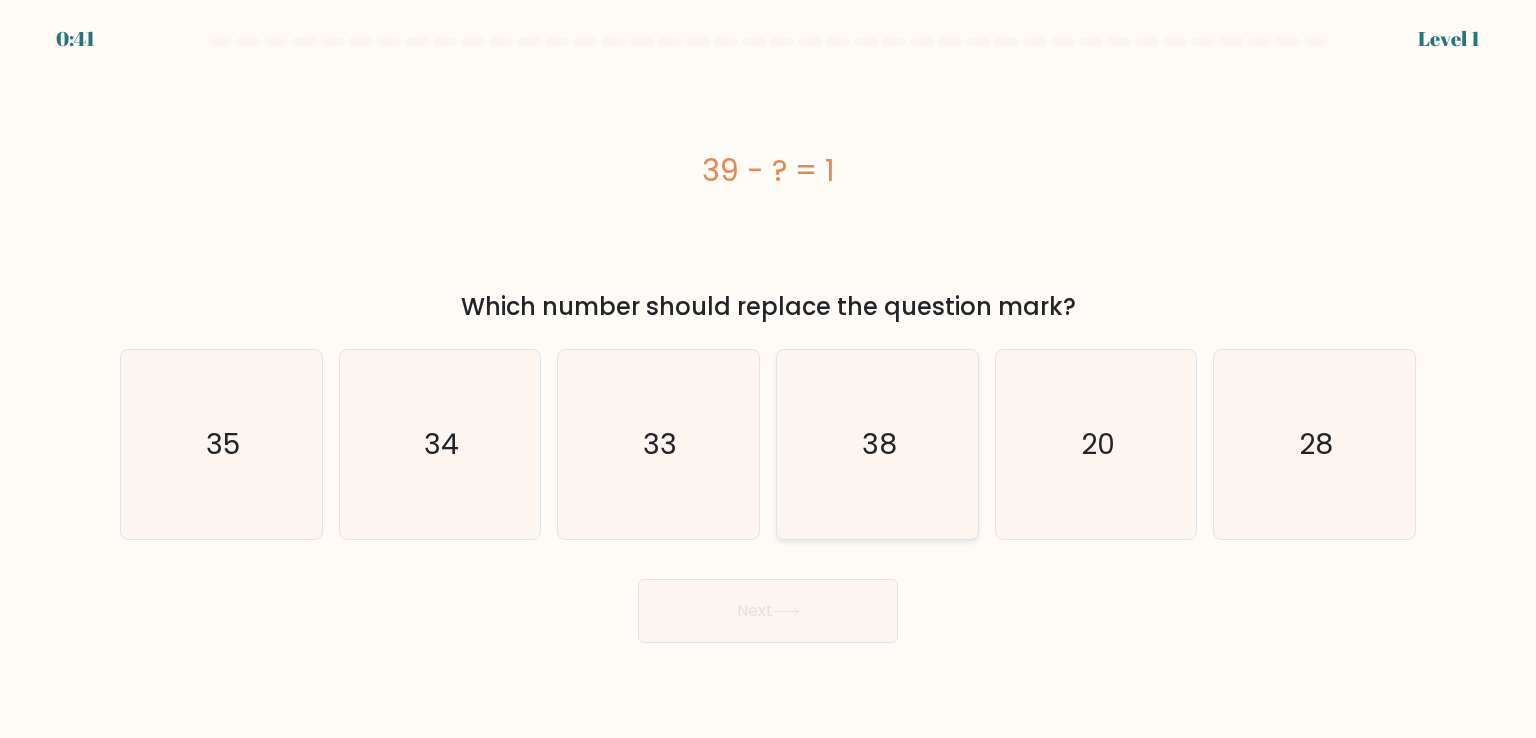 click on "38" at bounding box center (877, 444) 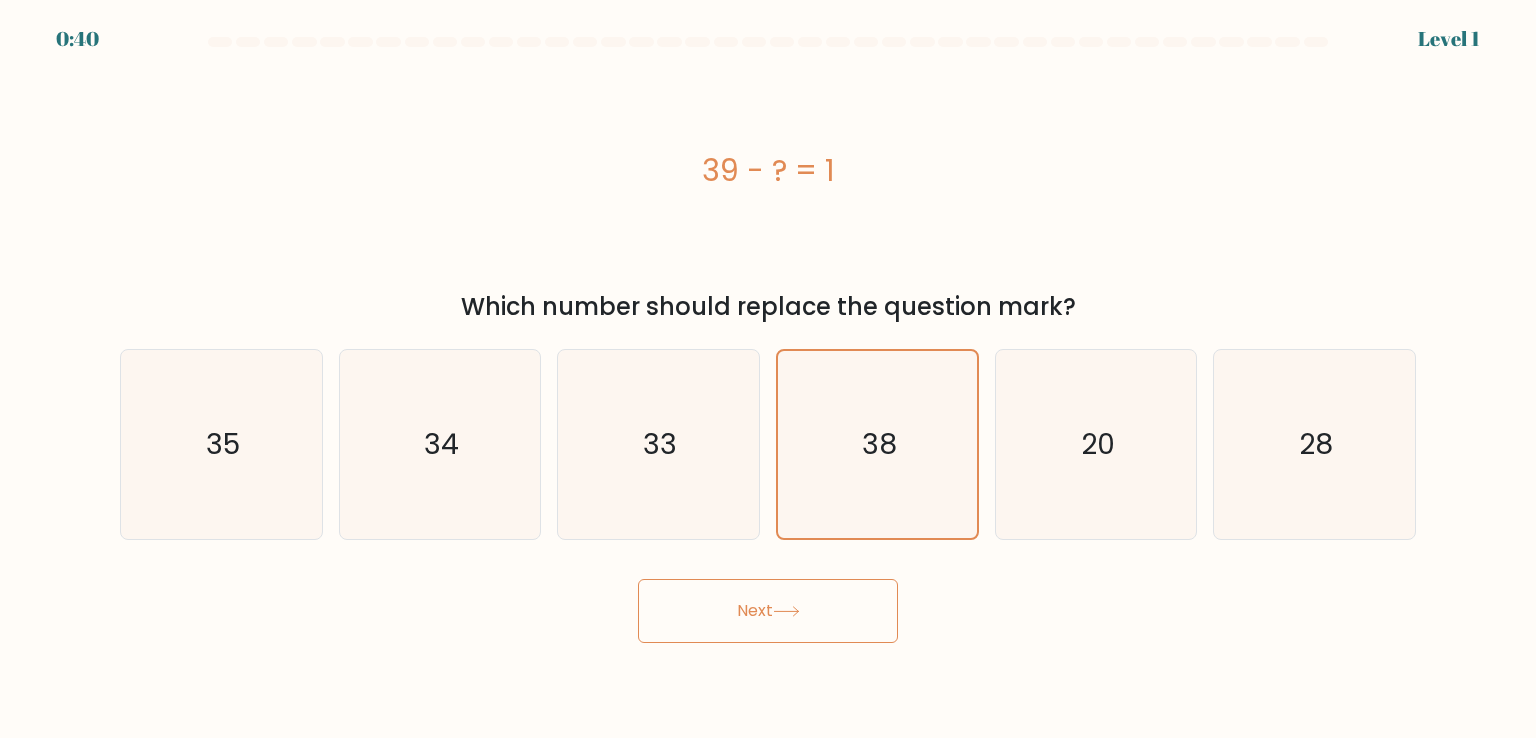 click on "a." at bounding box center [768, 340] 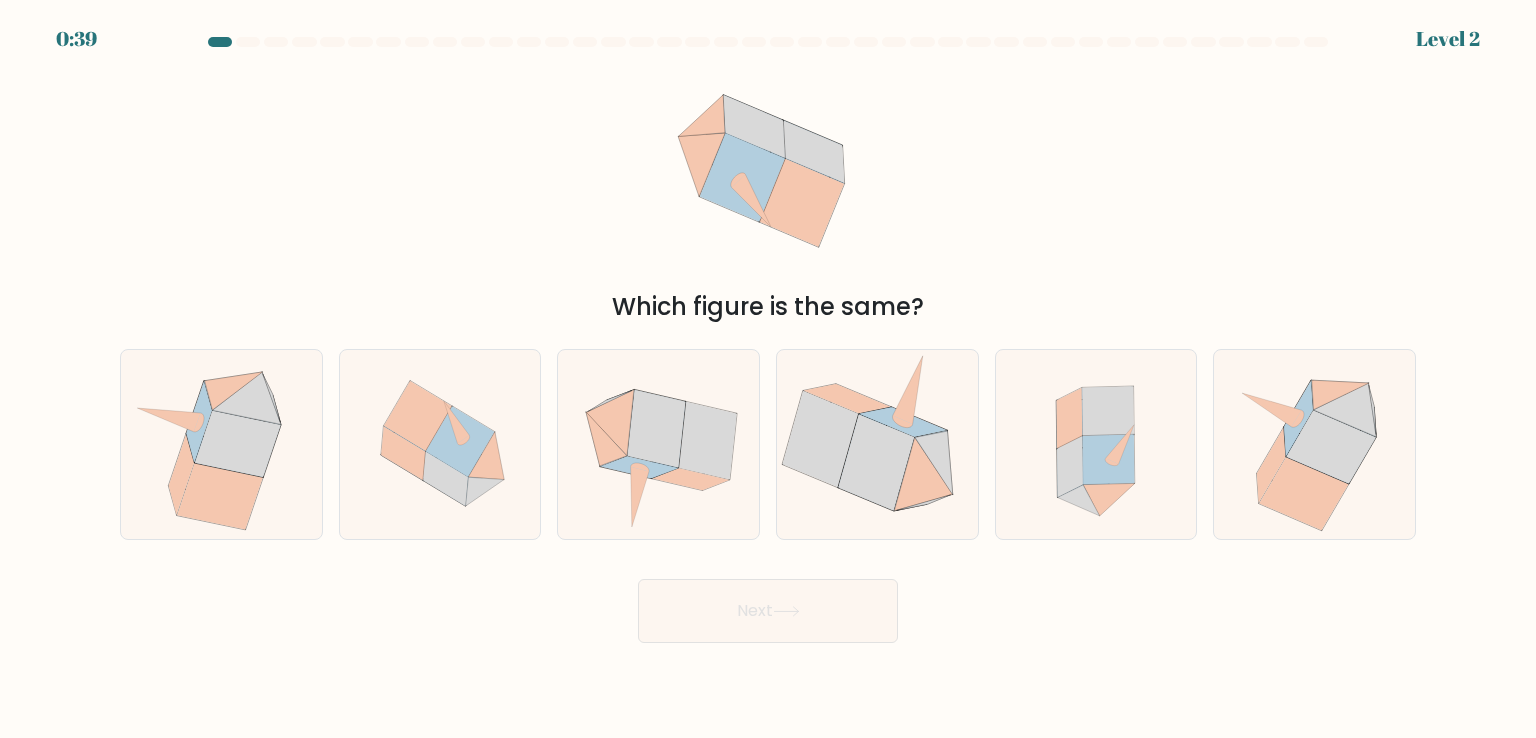 click on "Next" at bounding box center (768, 611) 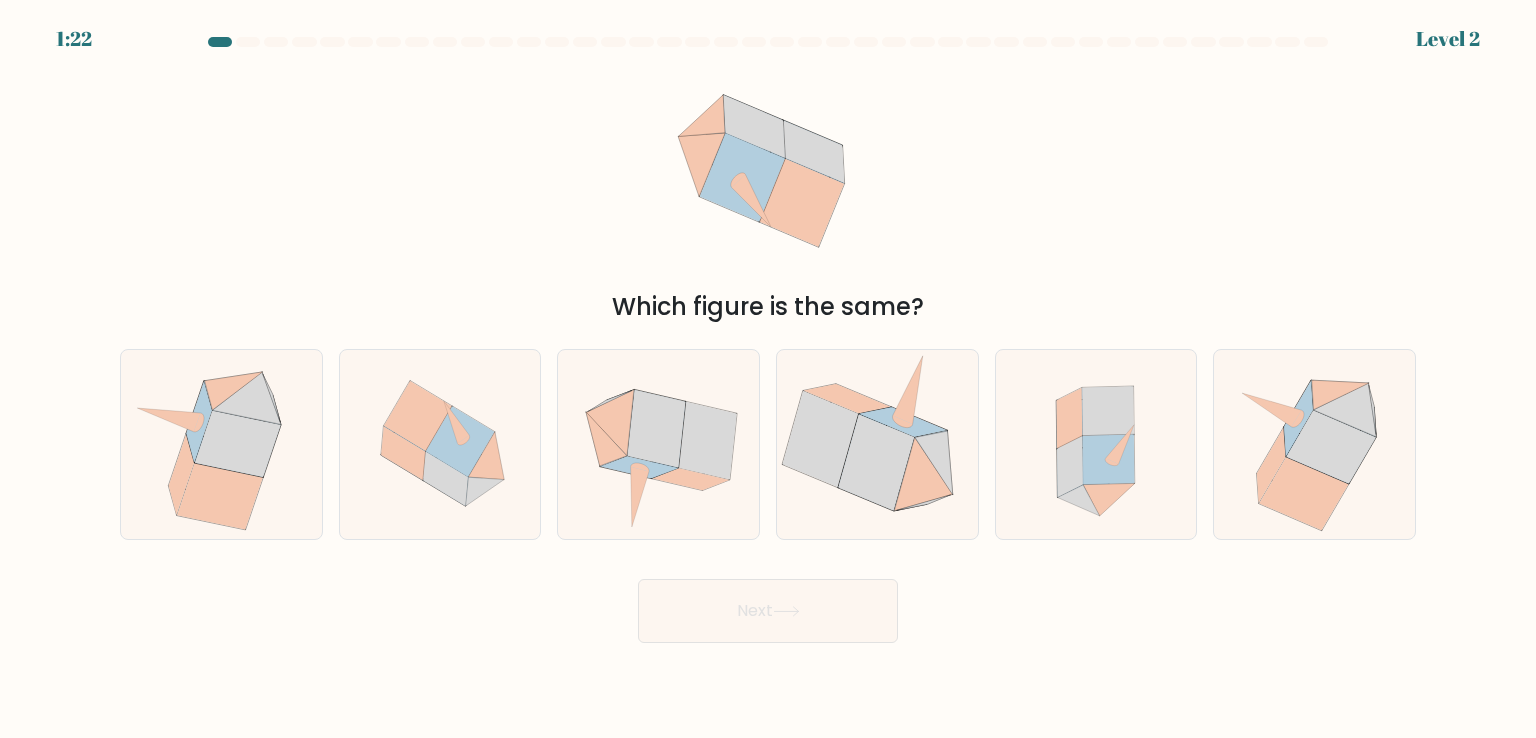 click on "Which figure is the same?" at bounding box center (768, 192) 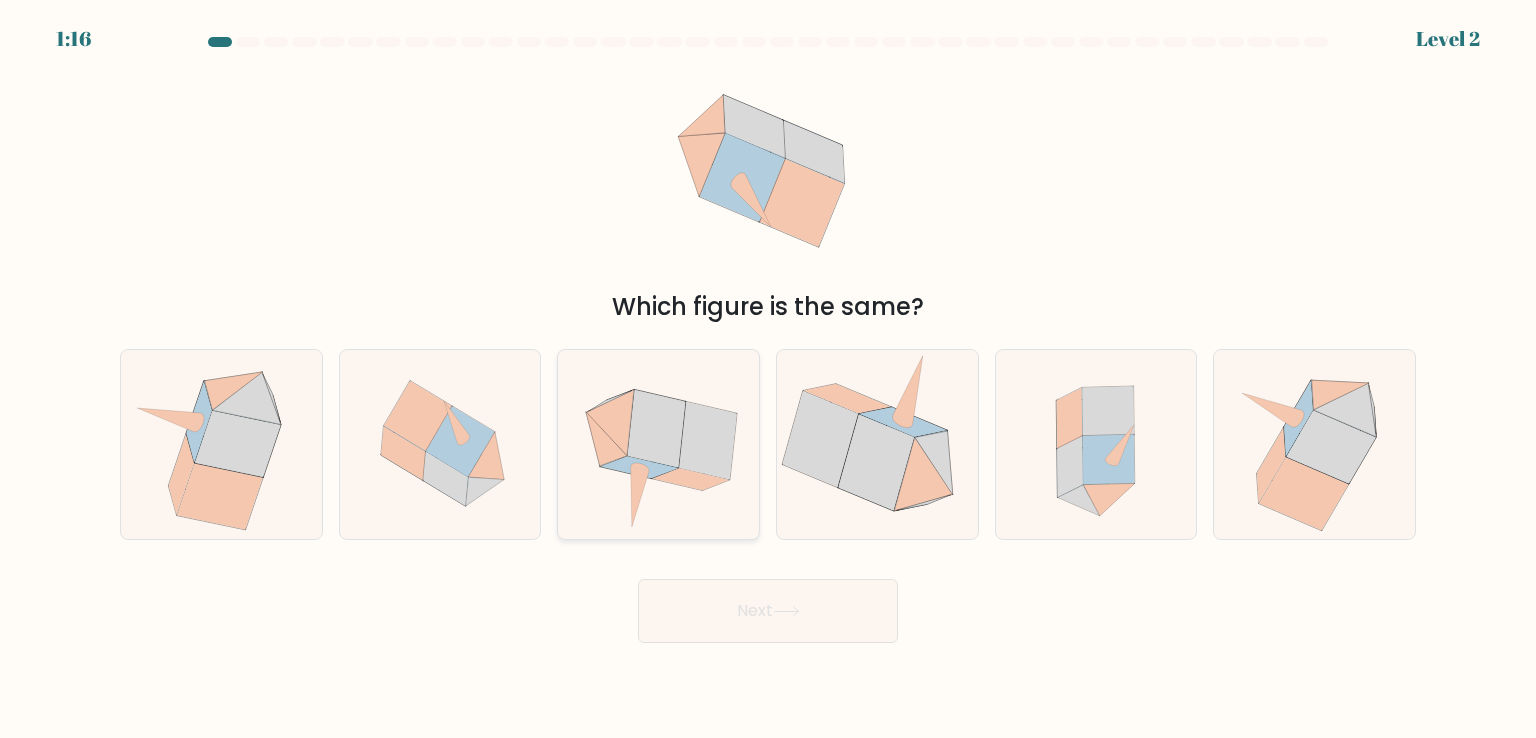 click at bounding box center [691, 479] 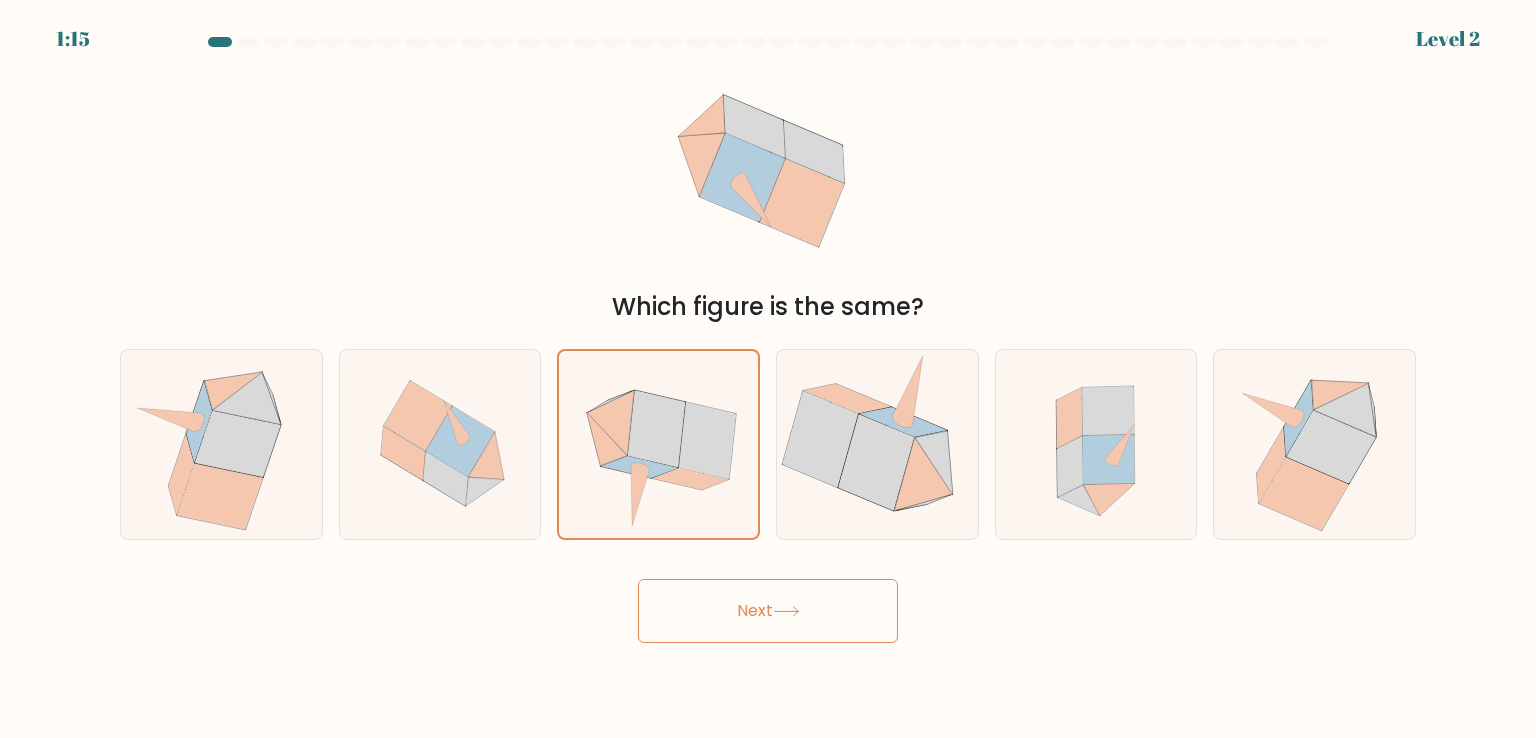click on "Next" at bounding box center (768, 611) 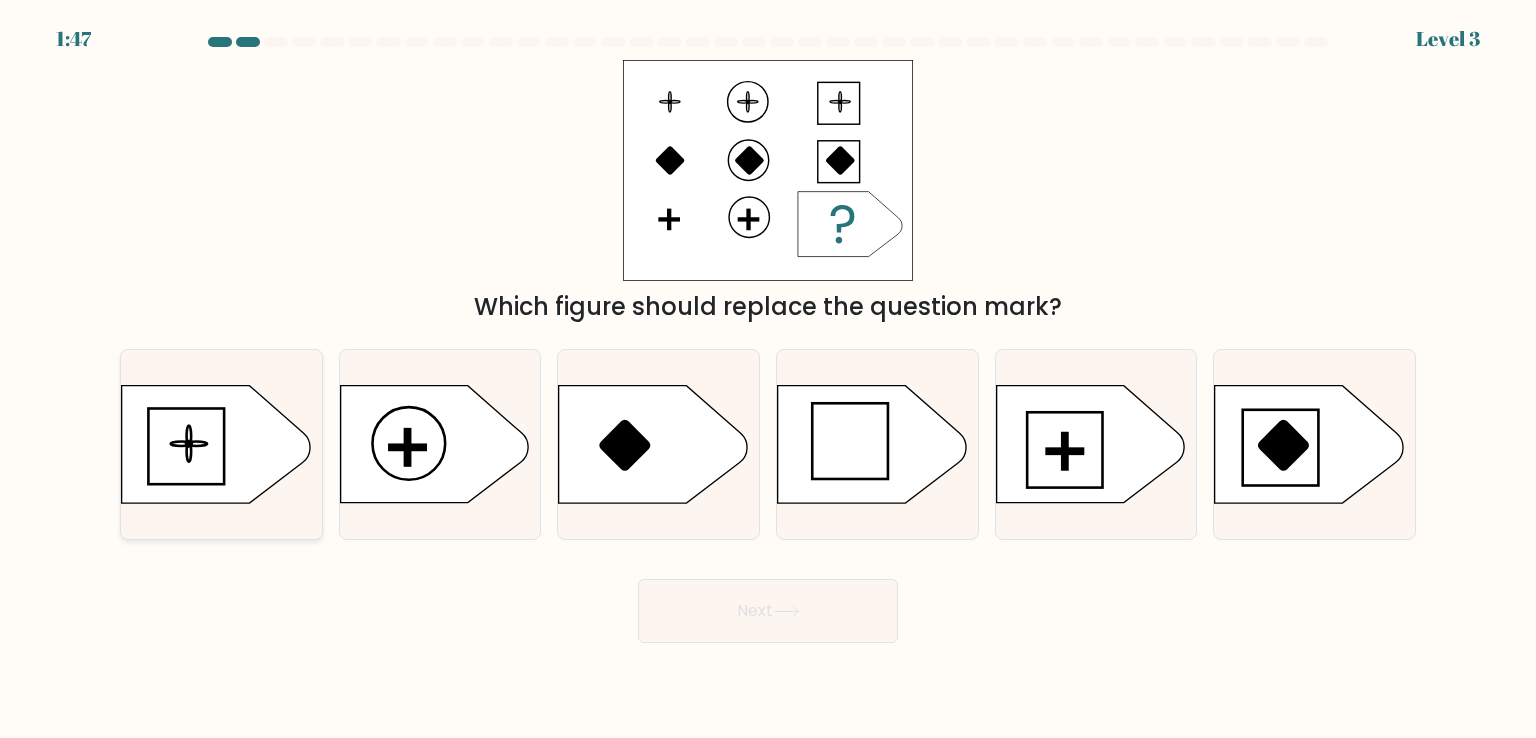 click at bounding box center [216, 444] 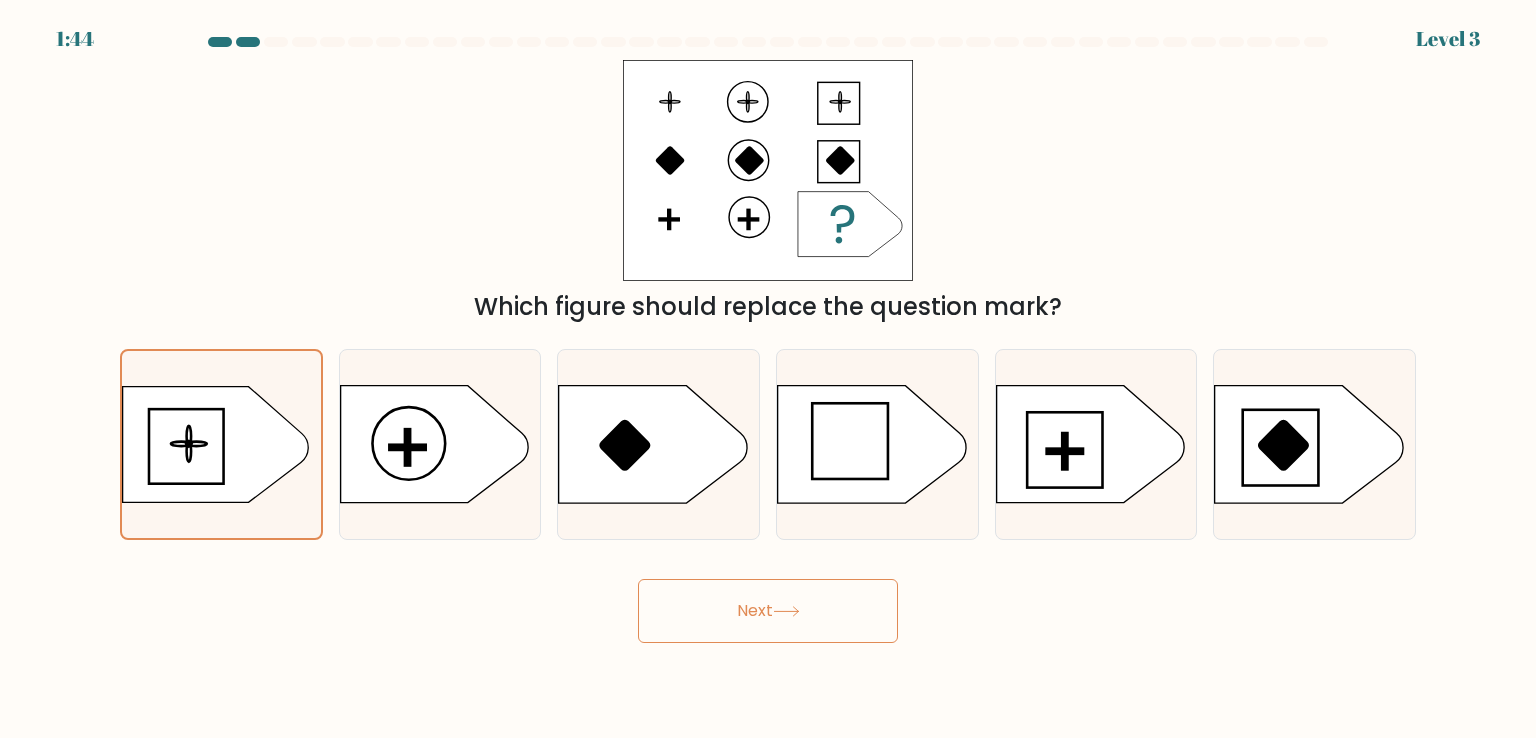 click on "Next" at bounding box center [768, 611] 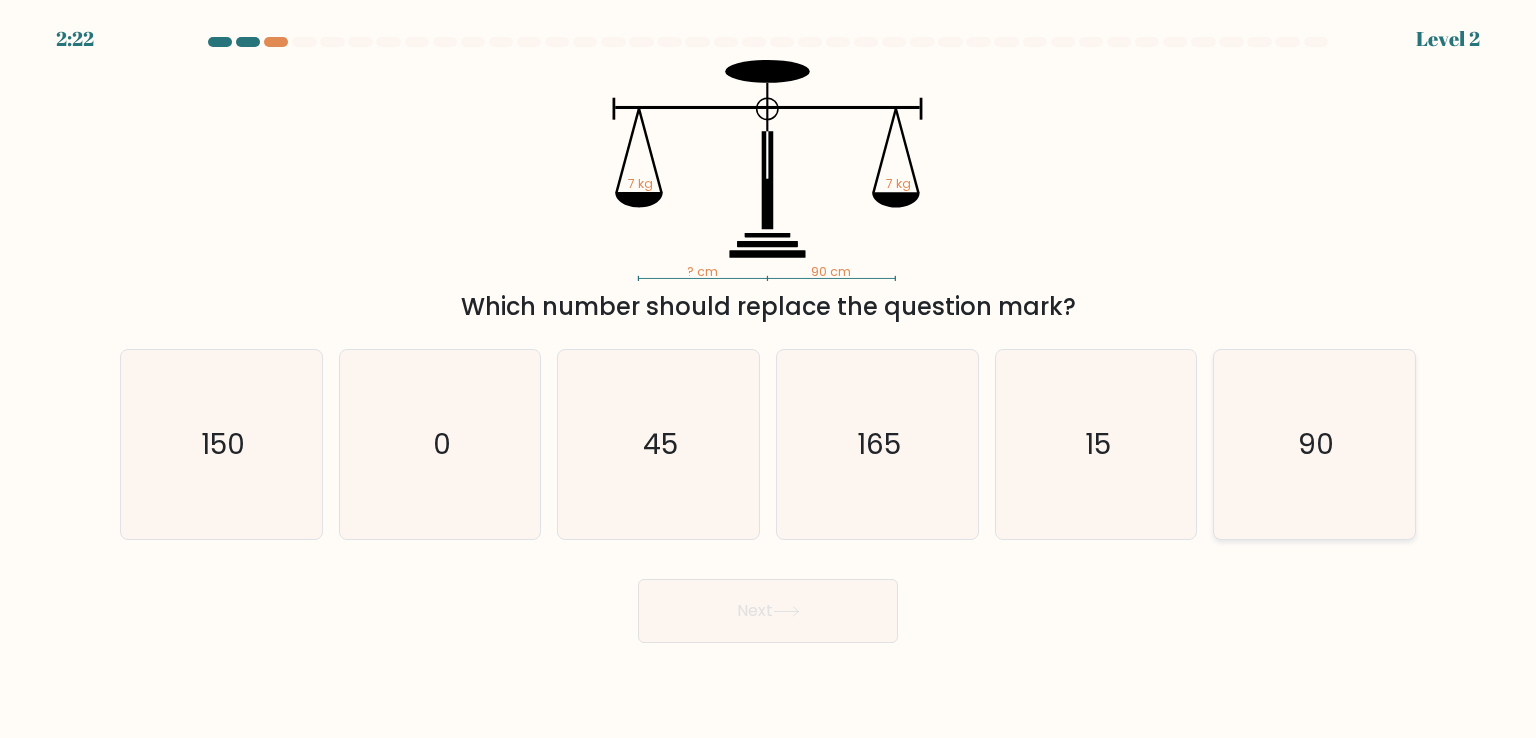 click on "90" at bounding box center [1314, 444] 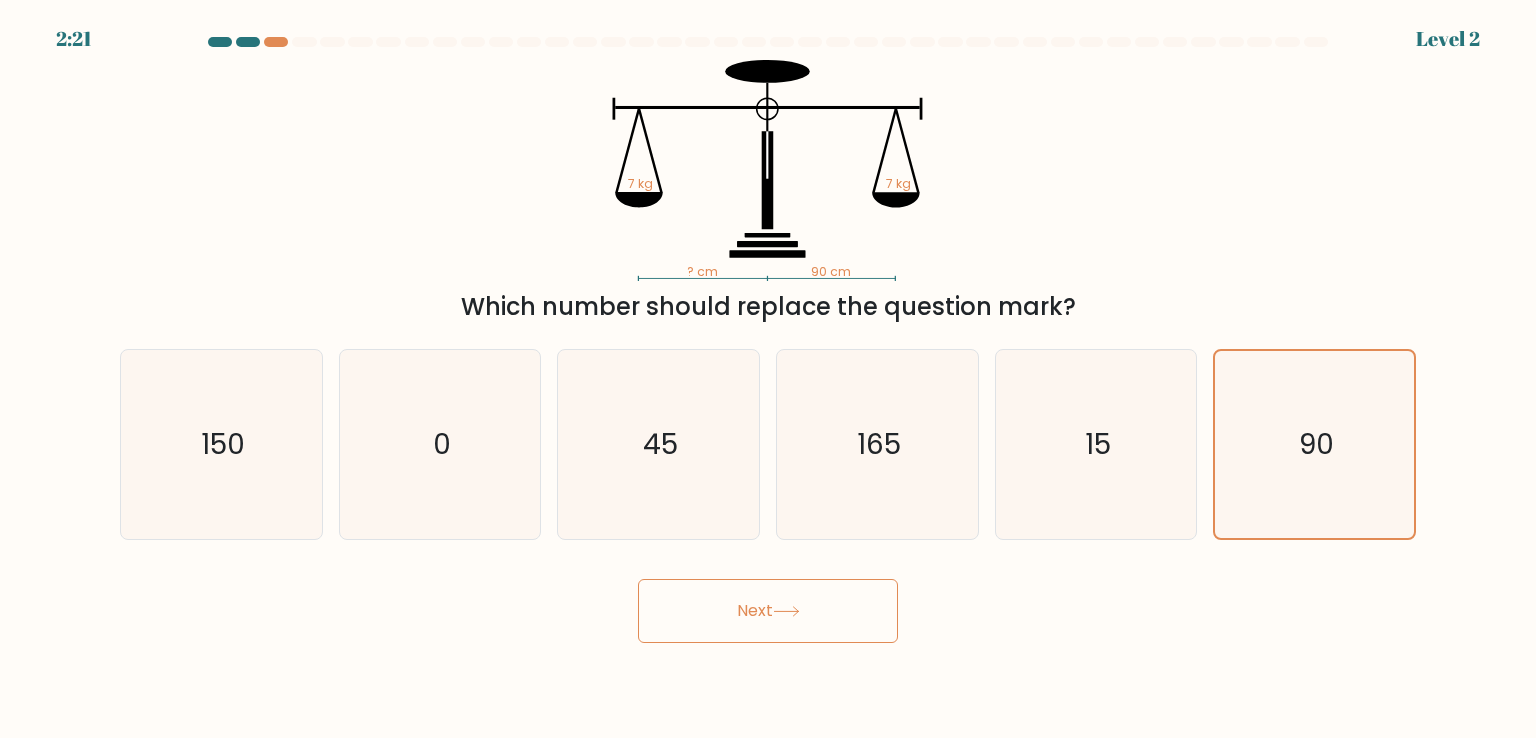 click on "Next" at bounding box center [768, 611] 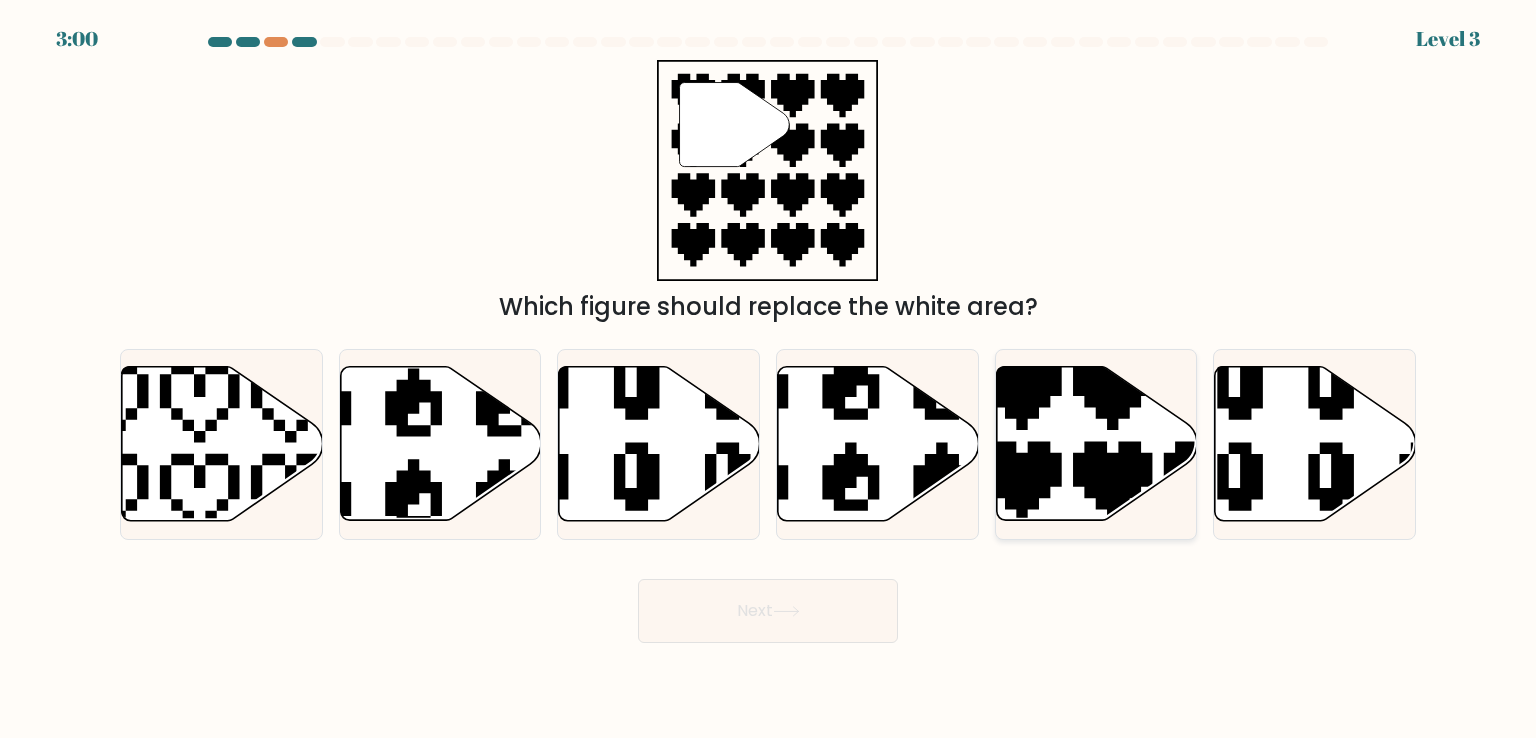 click at bounding box center [1158, 527] 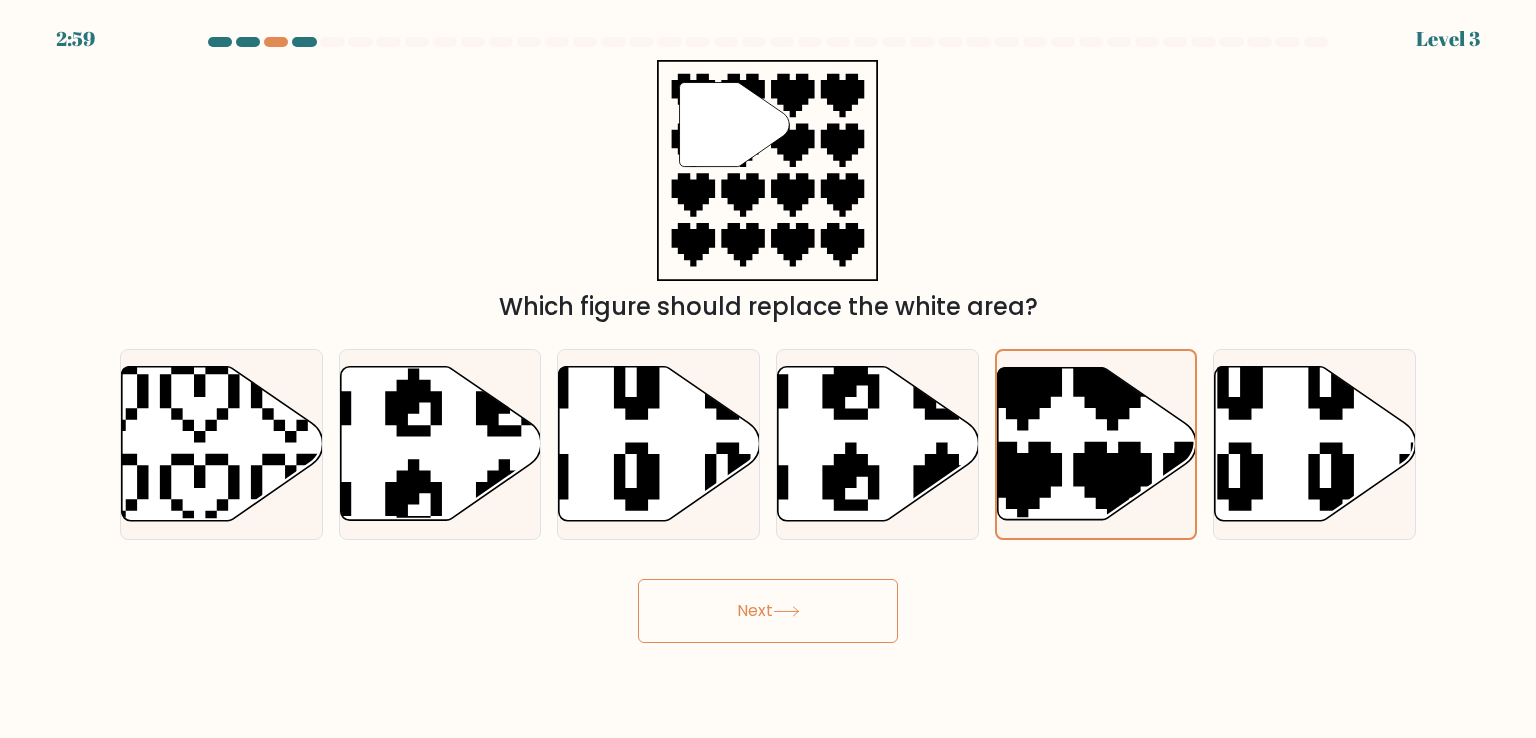 click on "Next" at bounding box center [768, 611] 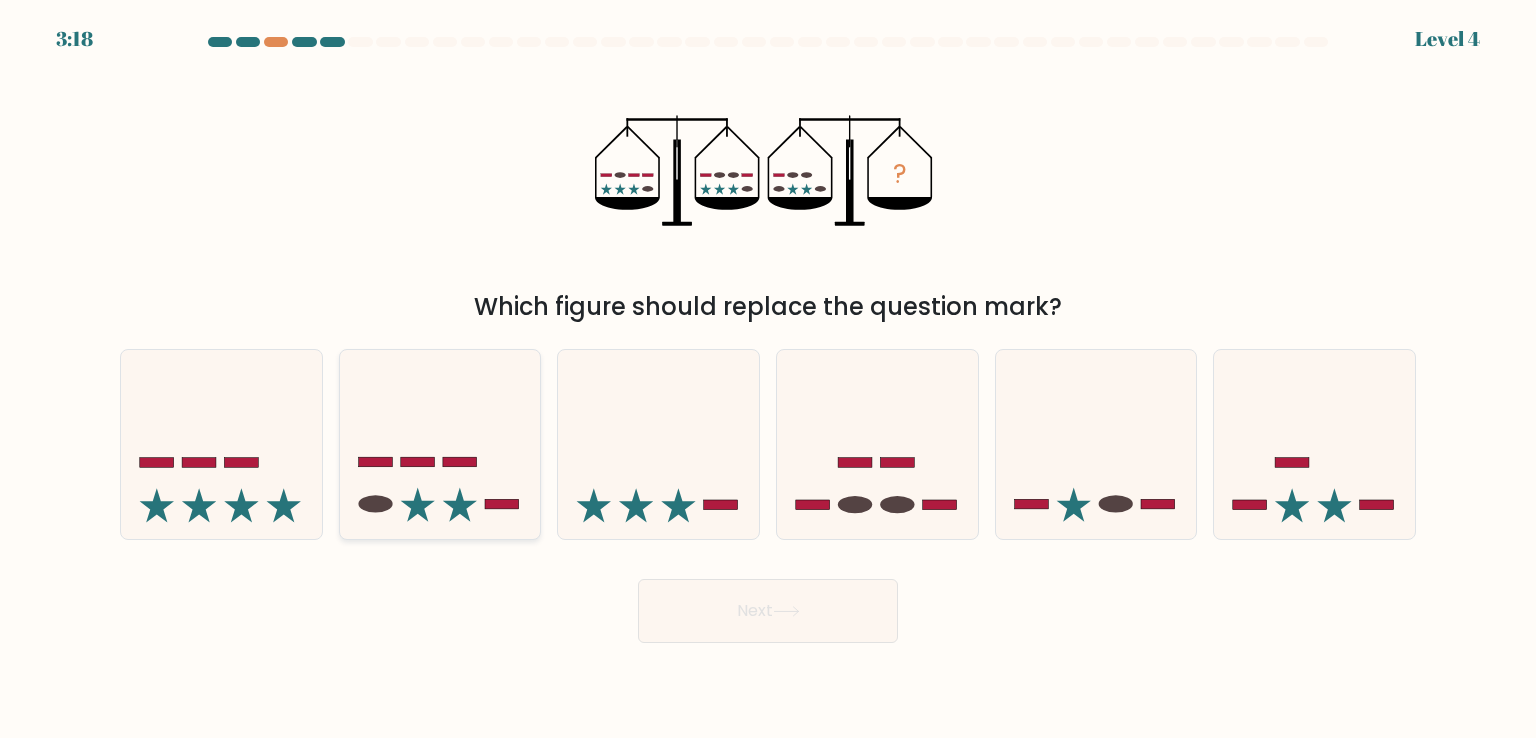 click at bounding box center [440, 444] 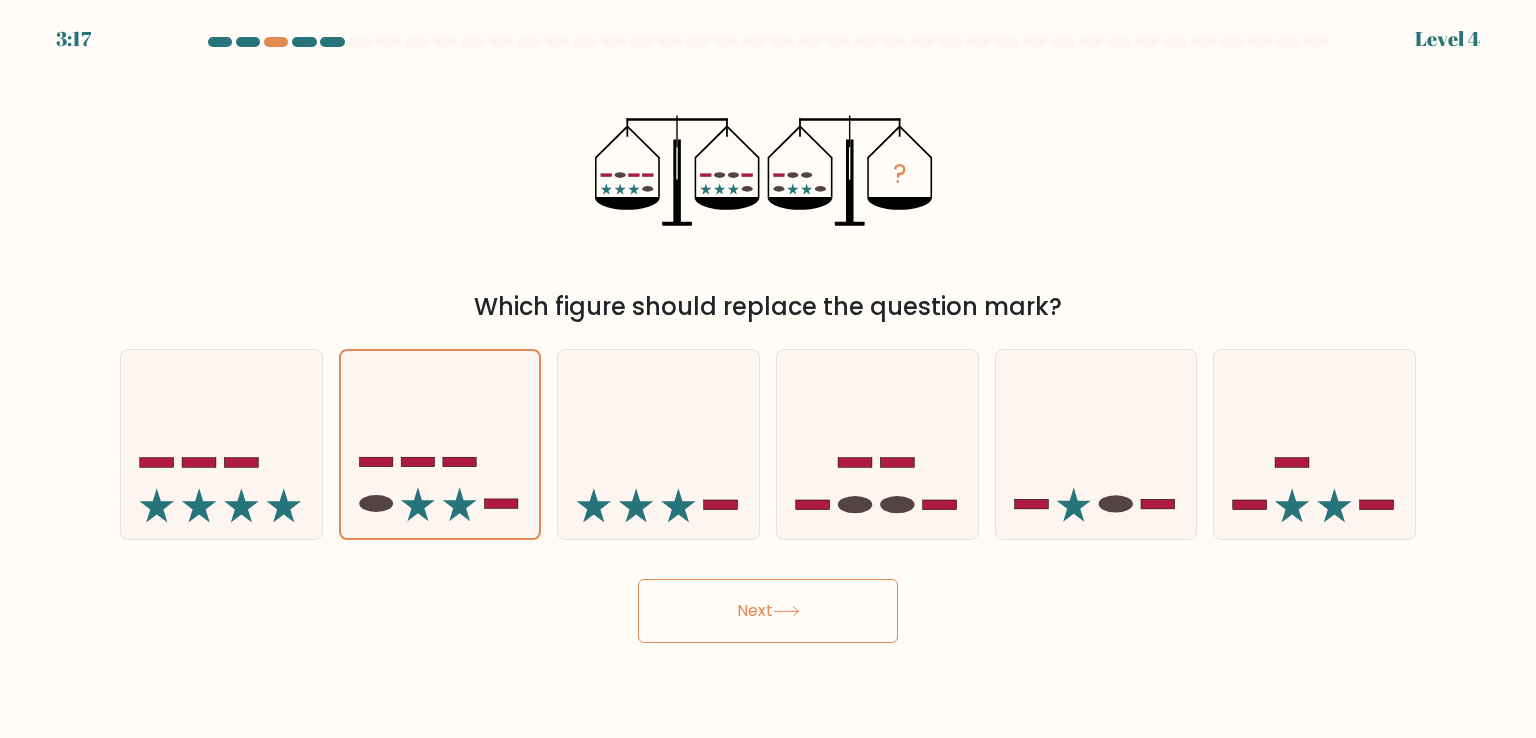 click on "Next" at bounding box center (768, 611) 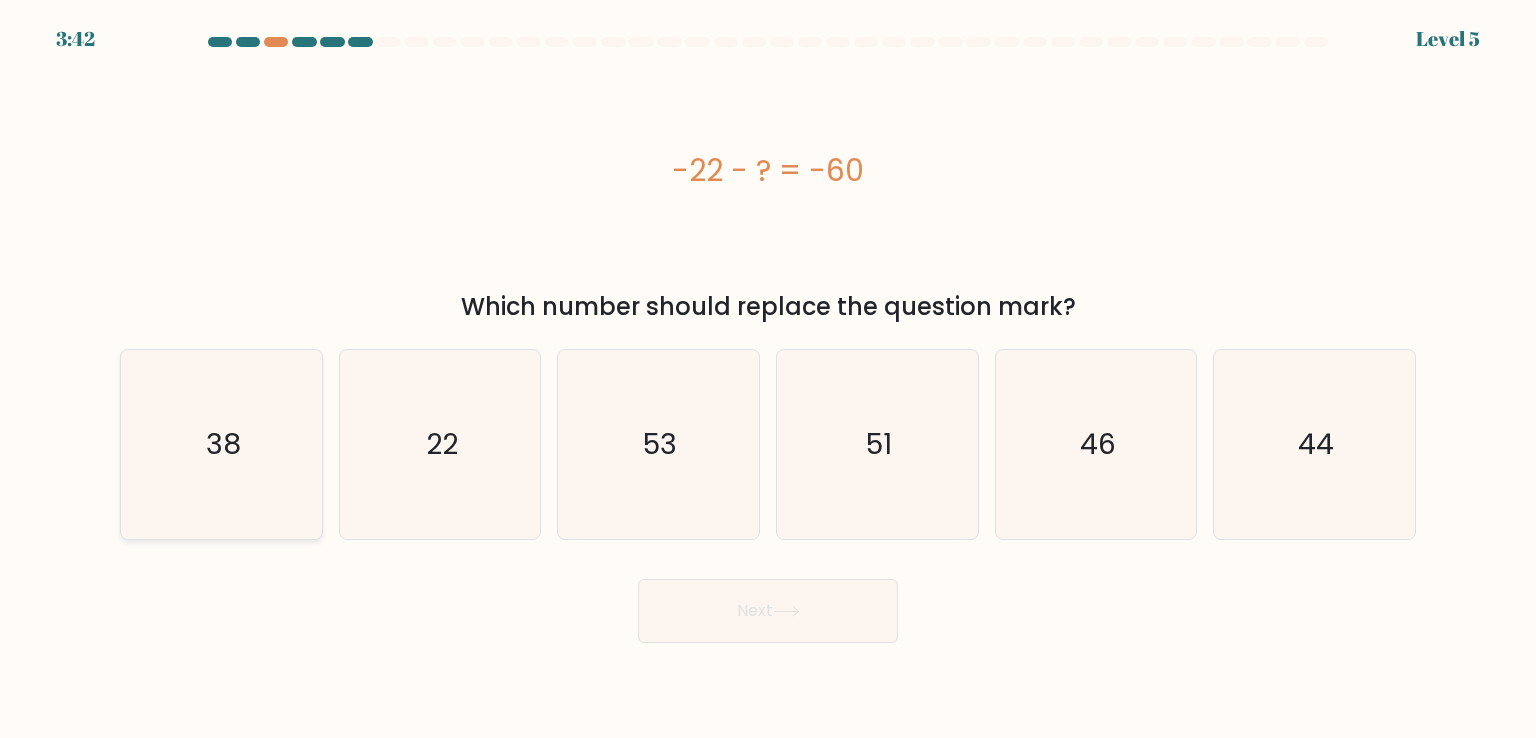 click on "38" at bounding box center (221, 444) 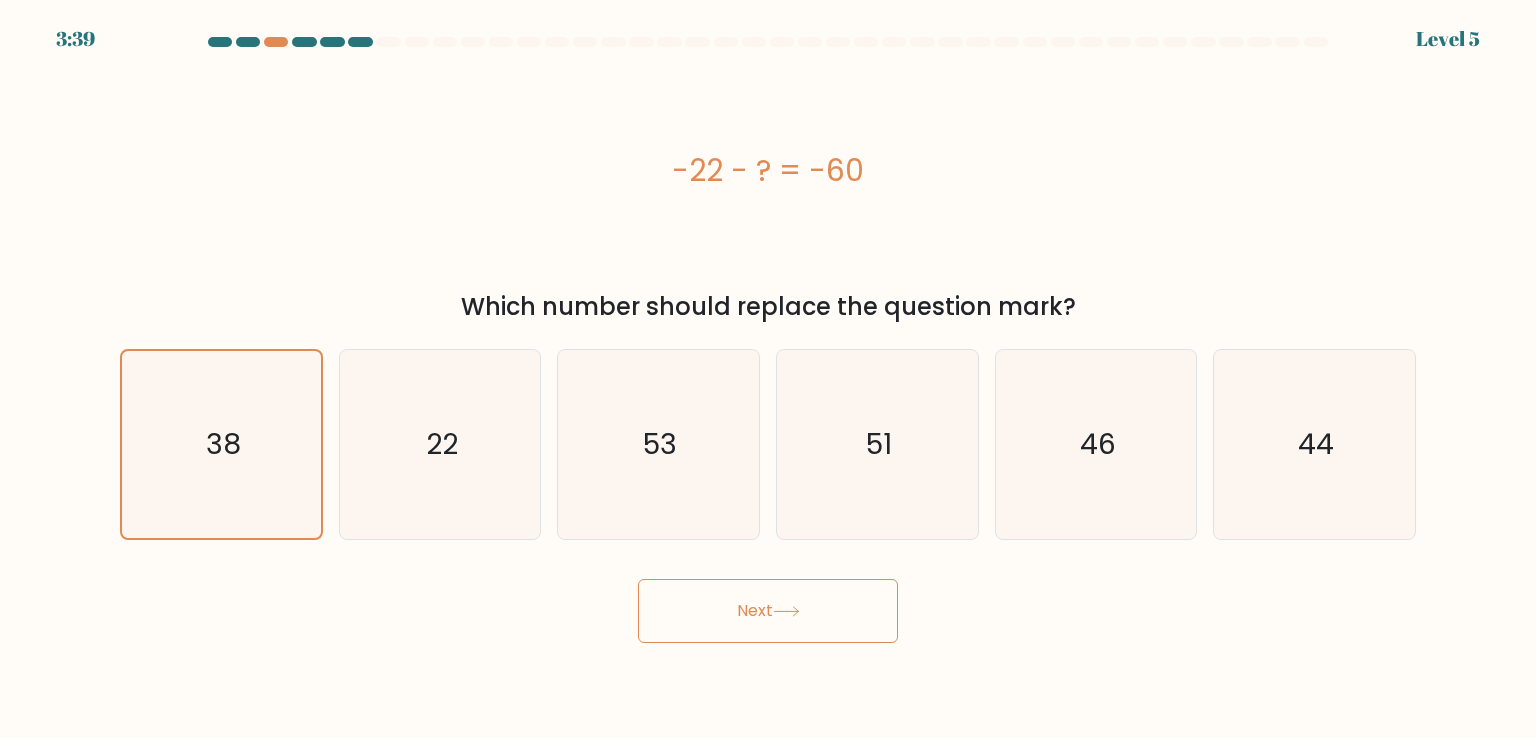 click on "Next" at bounding box center (768, 611) 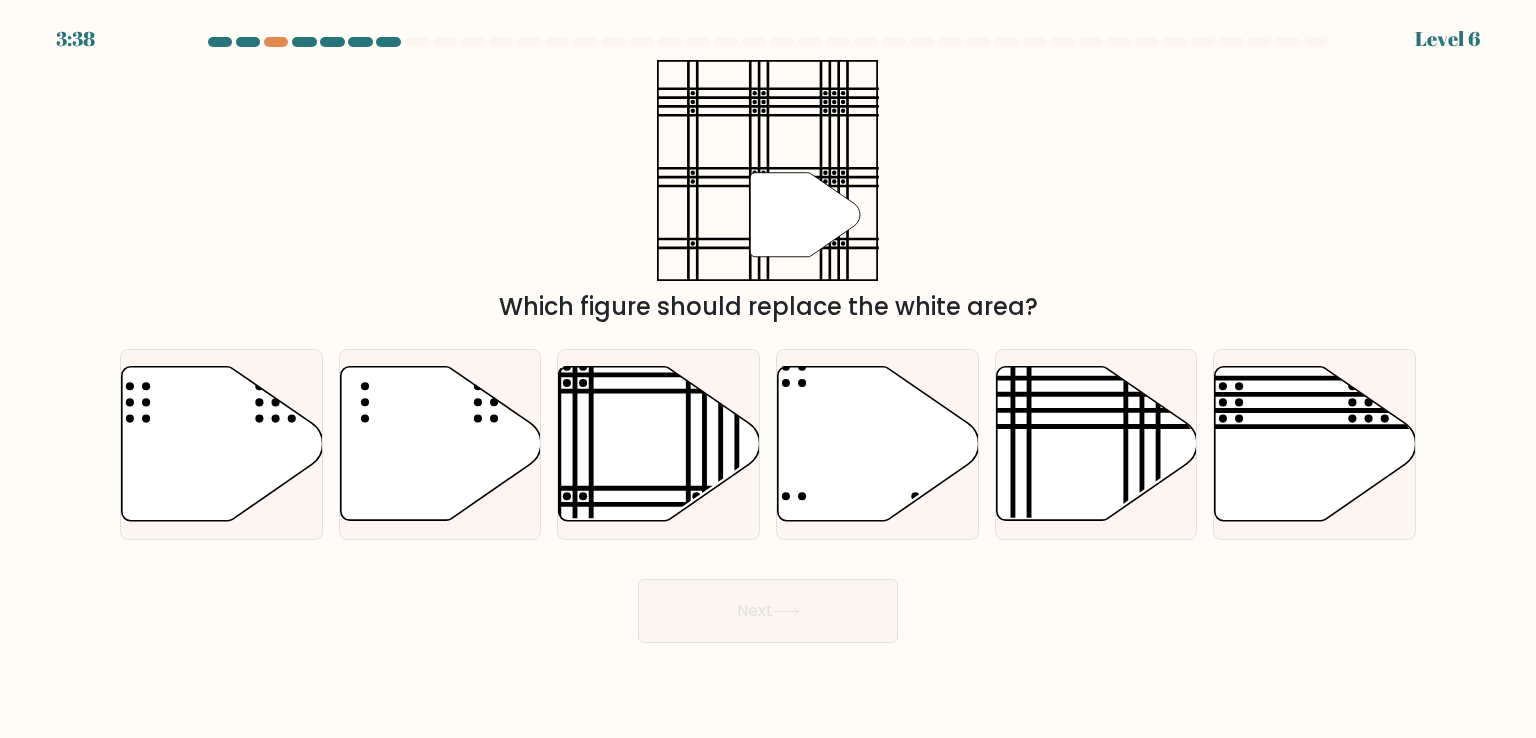 click on "Next" at bounding box center [768, 611] 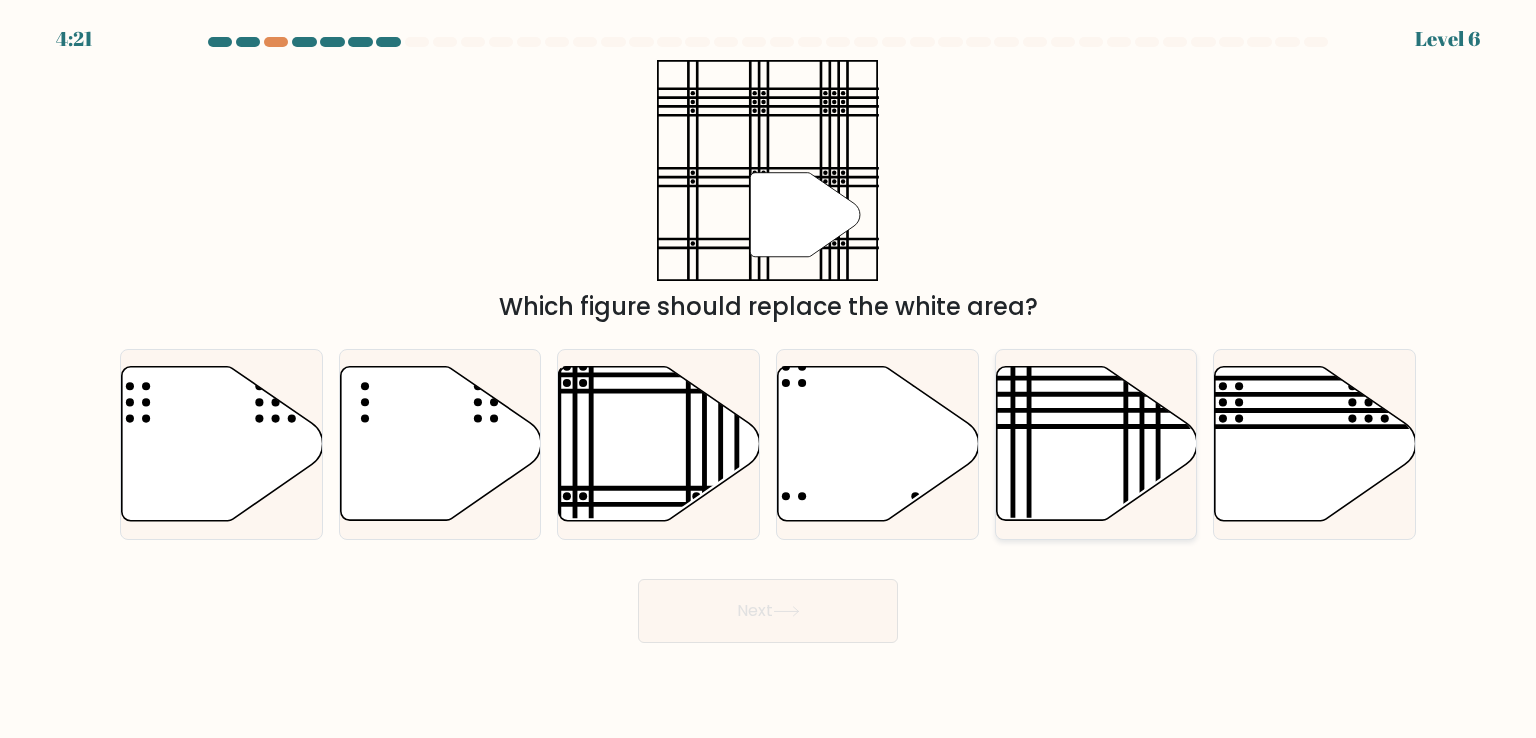 click at bounding box center (1096, 444) 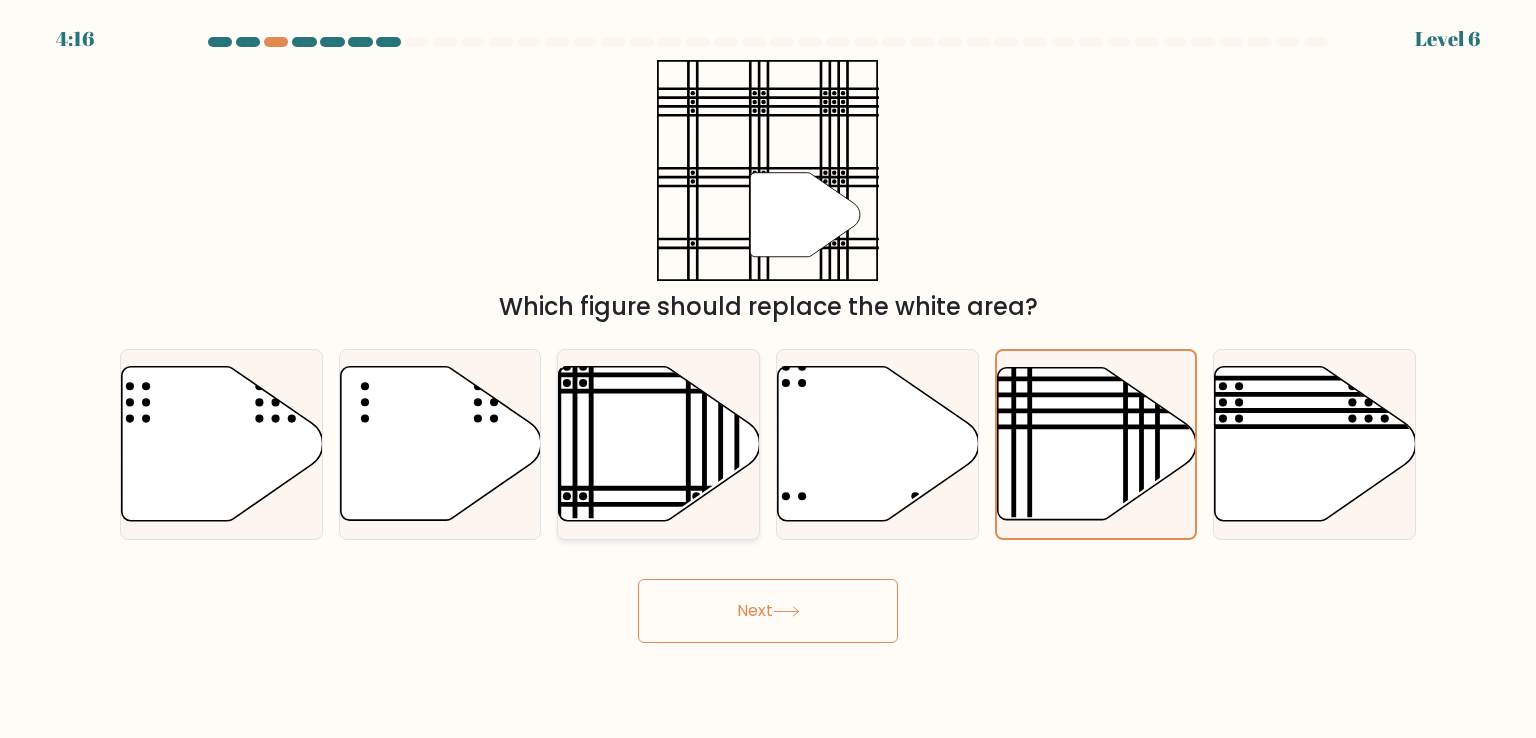 click at bounding box center [689, 363] 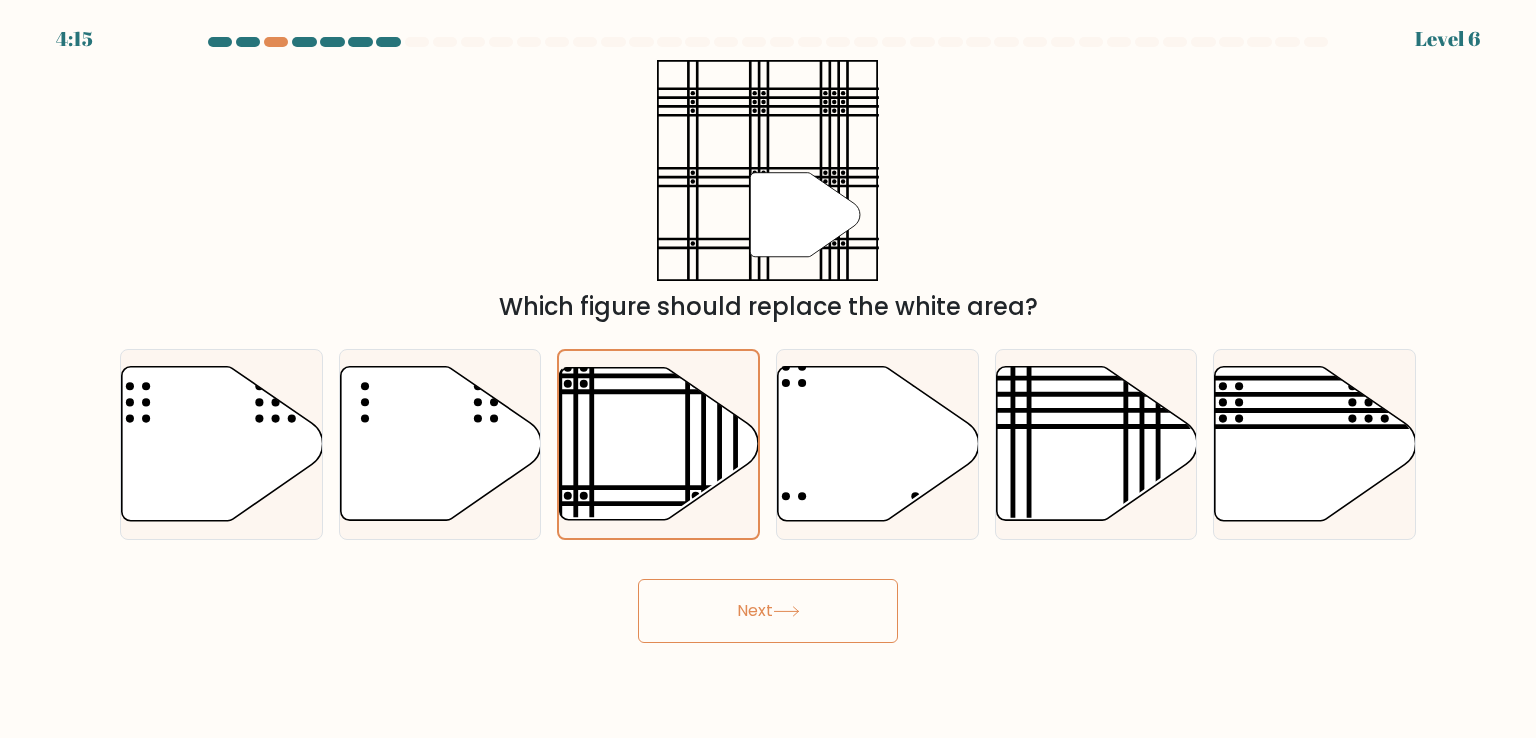 click on "Next" at bounding box center (768, 611) 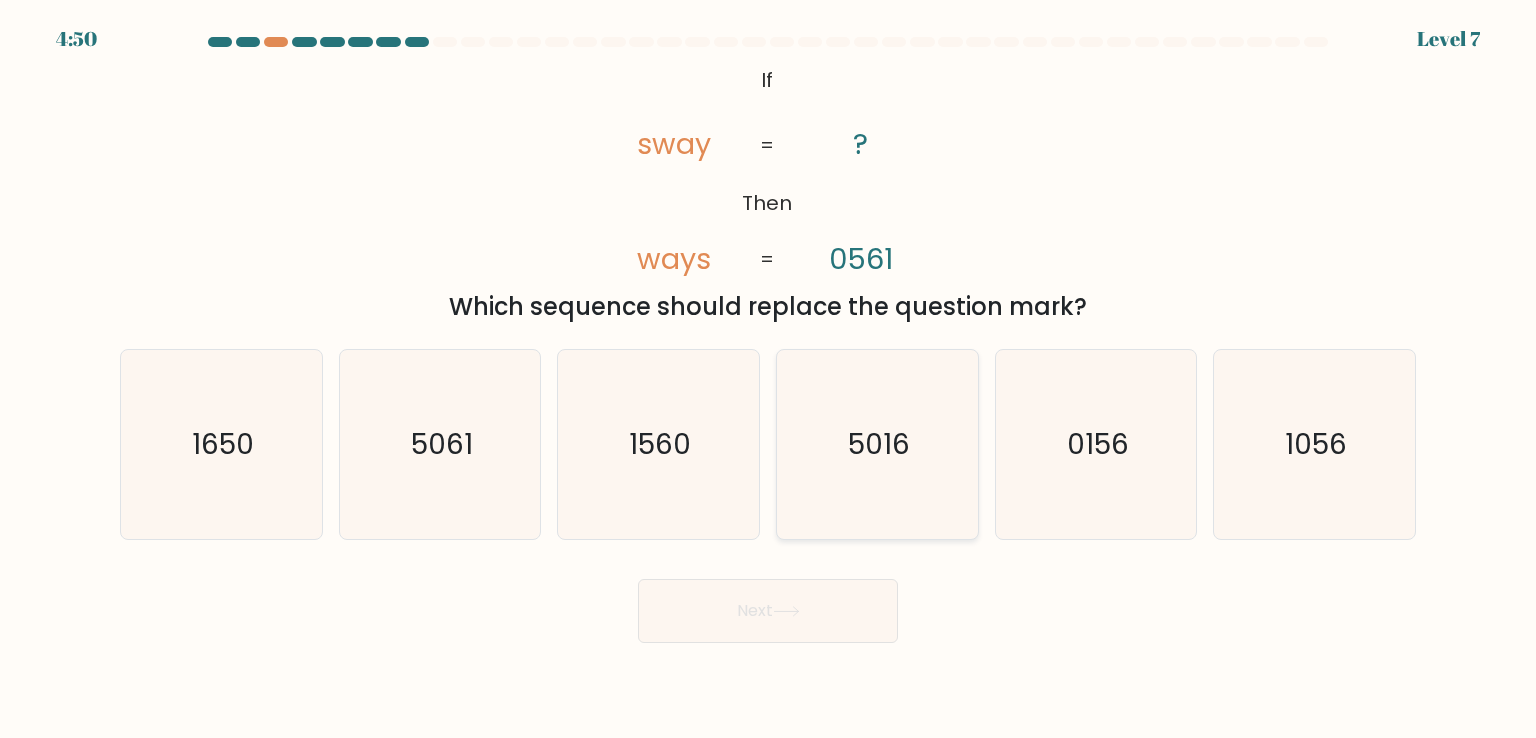 click on "5016" at bounding box center (877, 444) 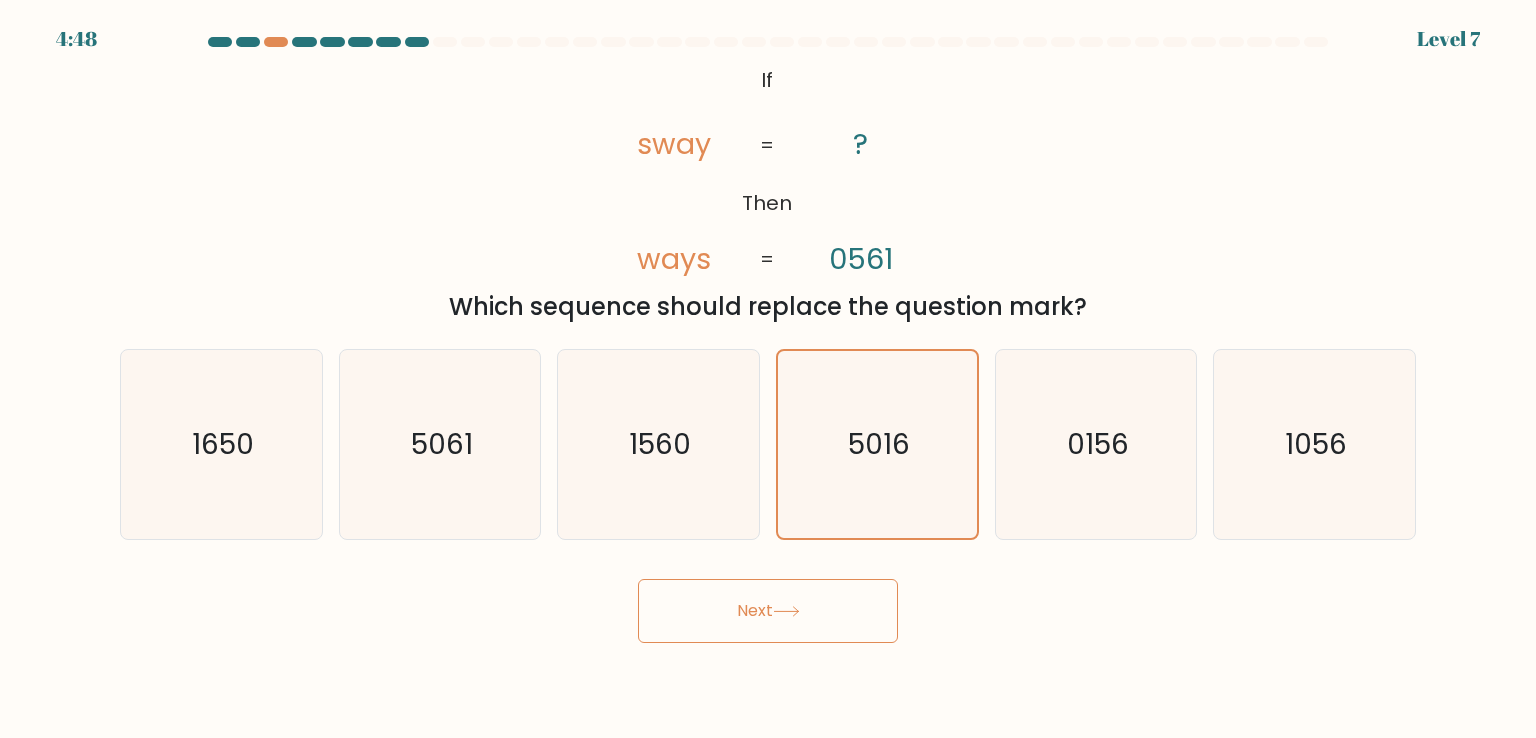 click on "Next" at bounding box center [768, 611] 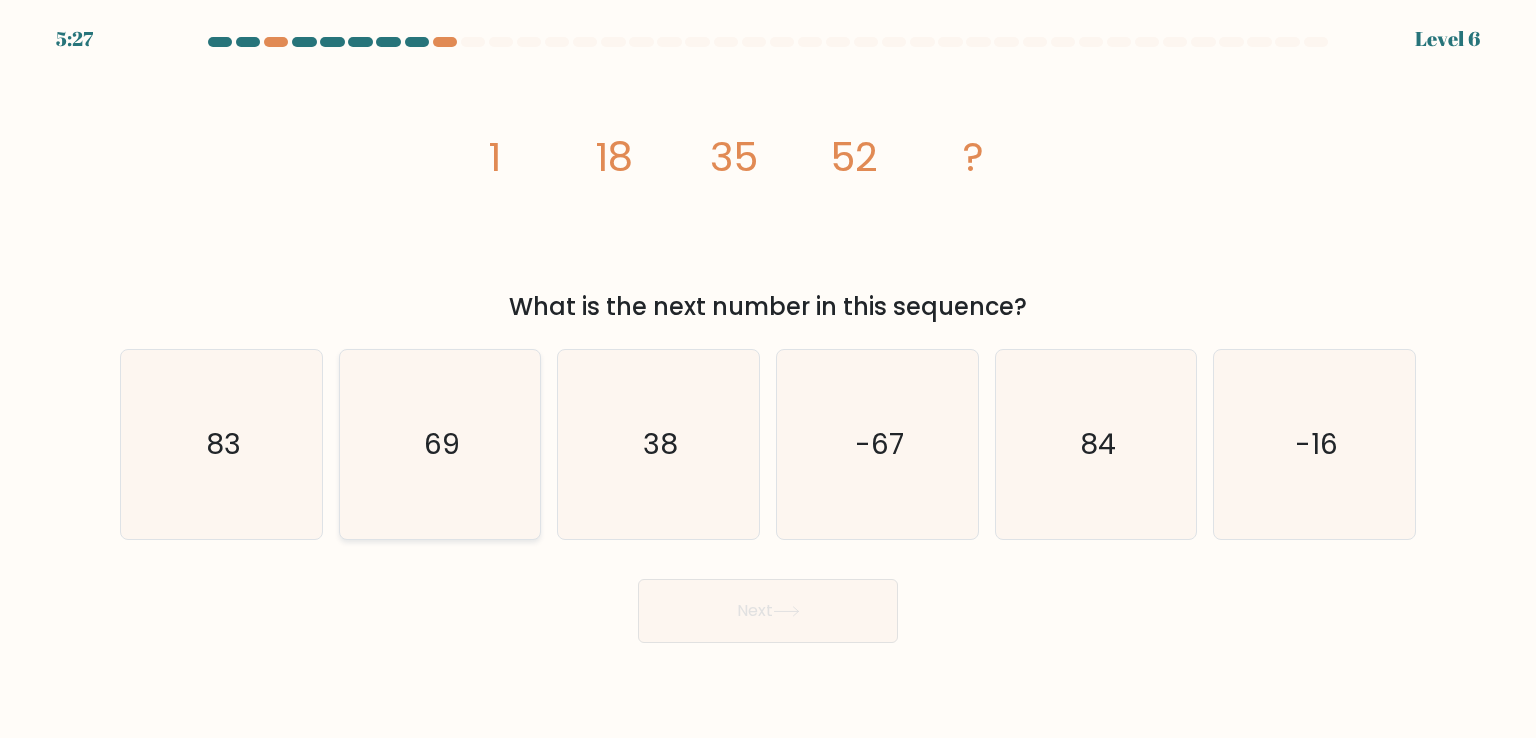 click on "69" at bounding box center [440, 444] 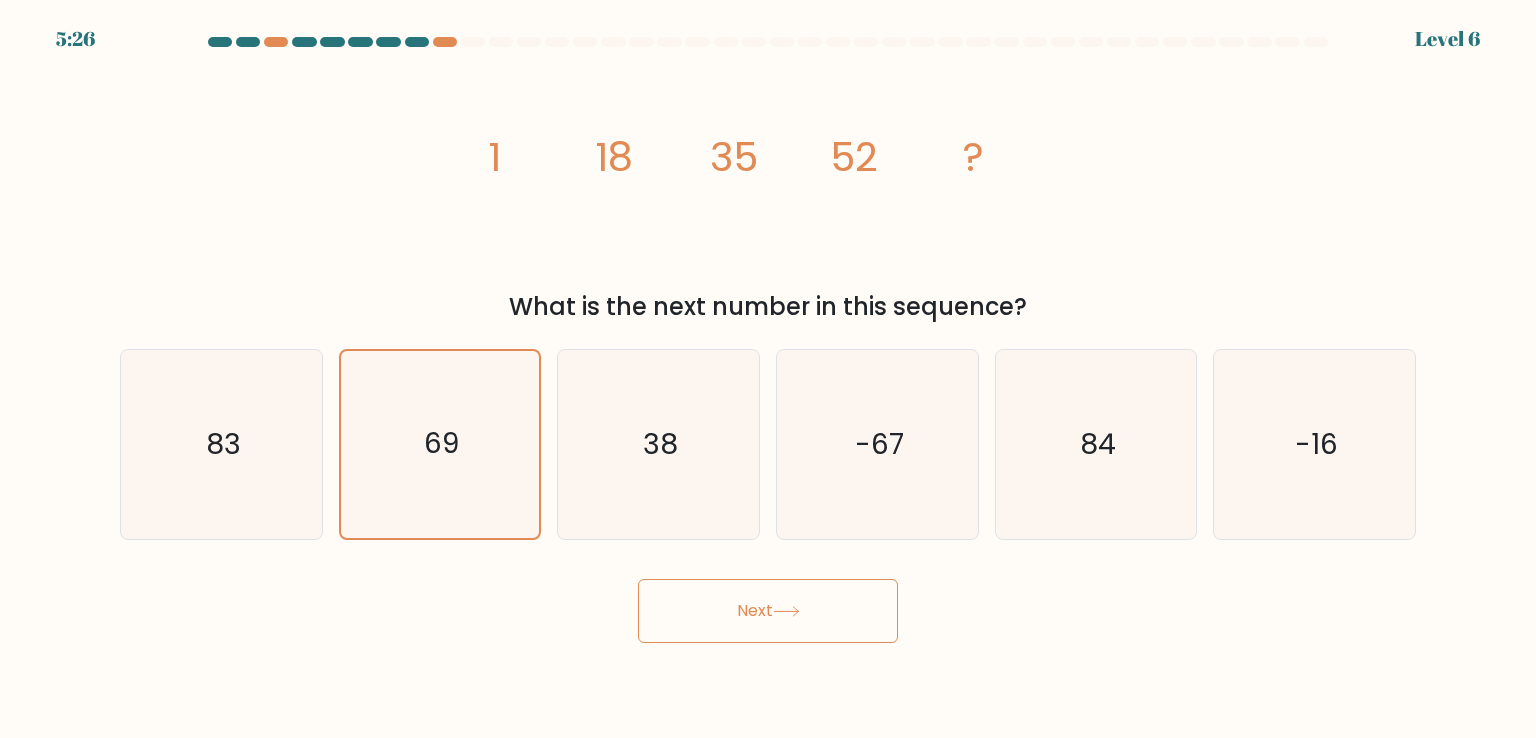 click on "Next" at bounding box center (768, 611) 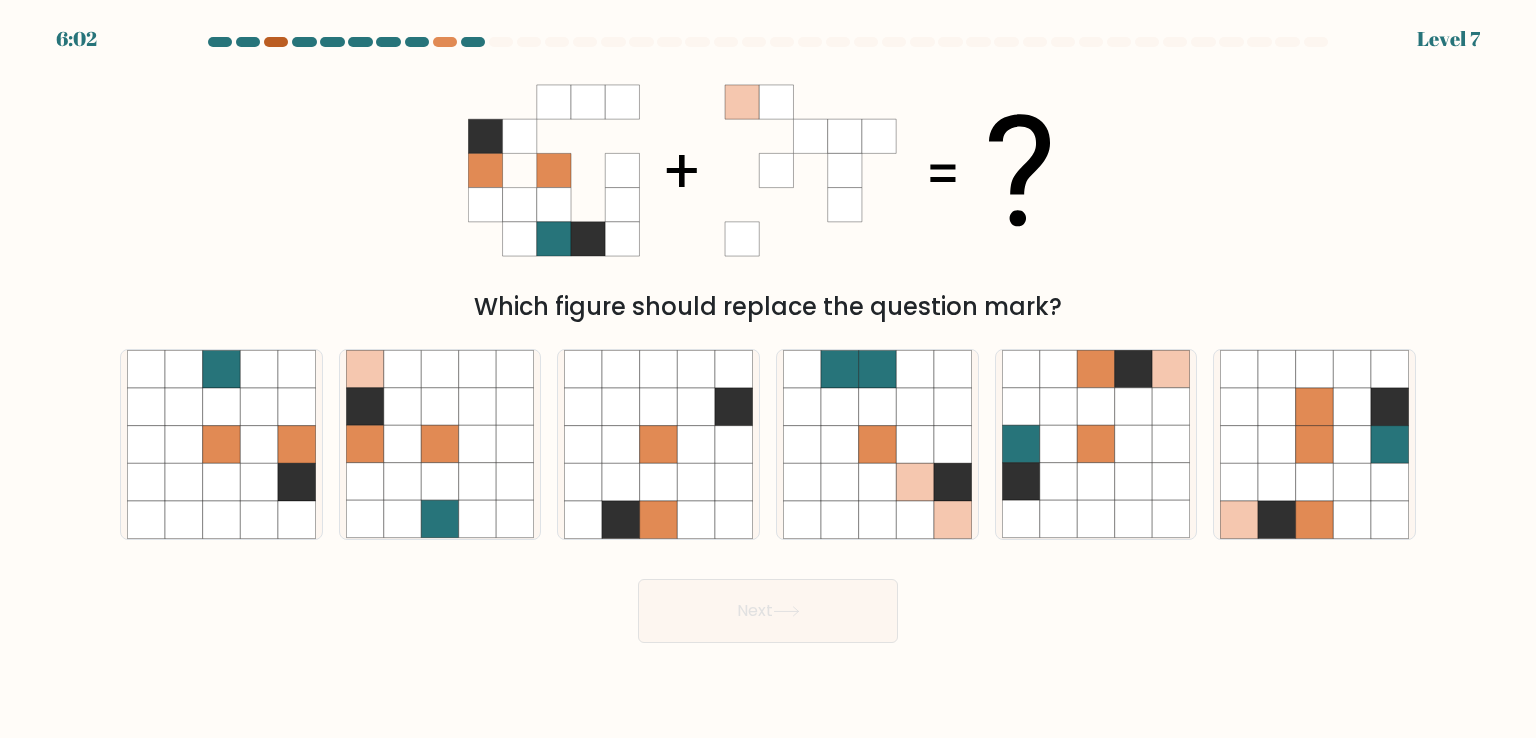click at bounding box center [276, 42] 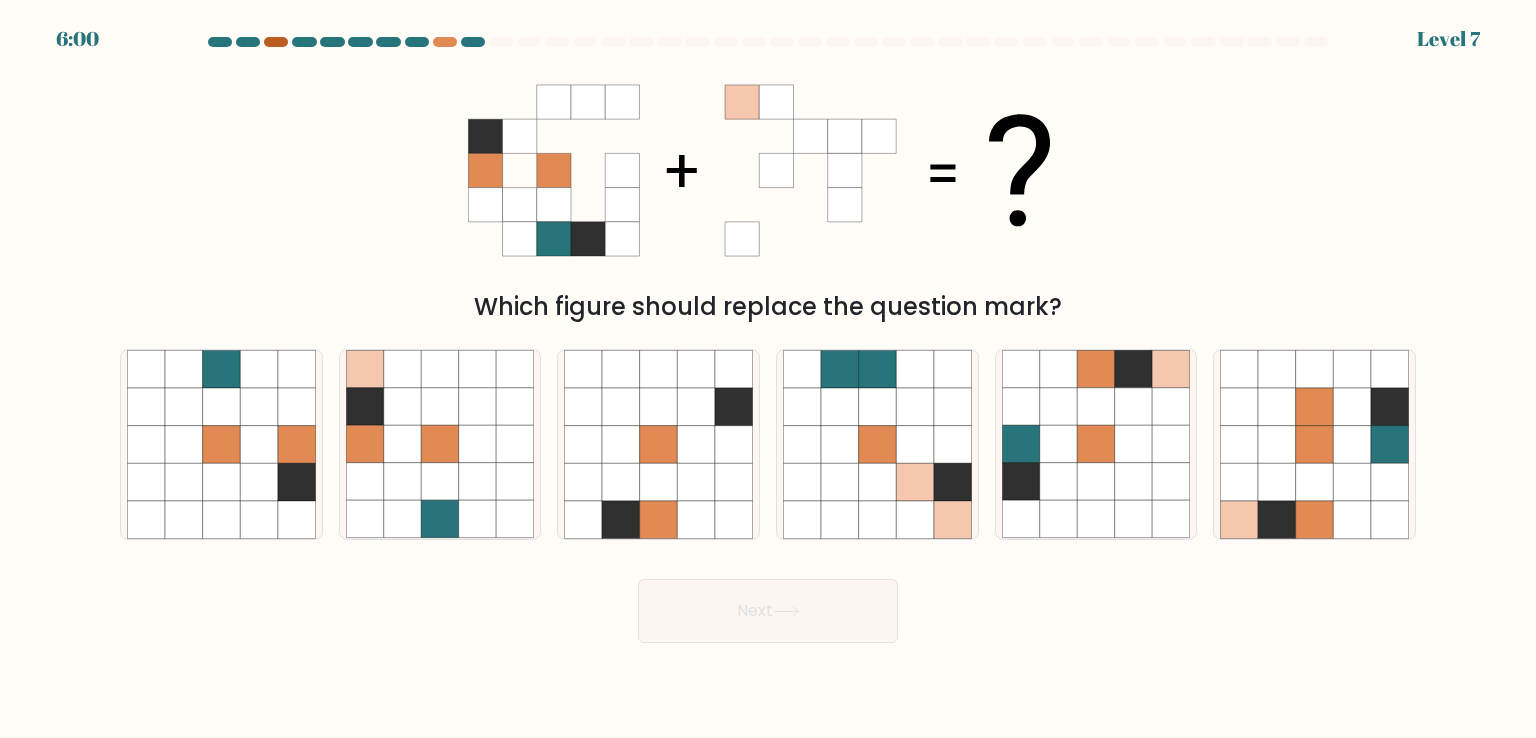 click at bounding box center (276, 42) 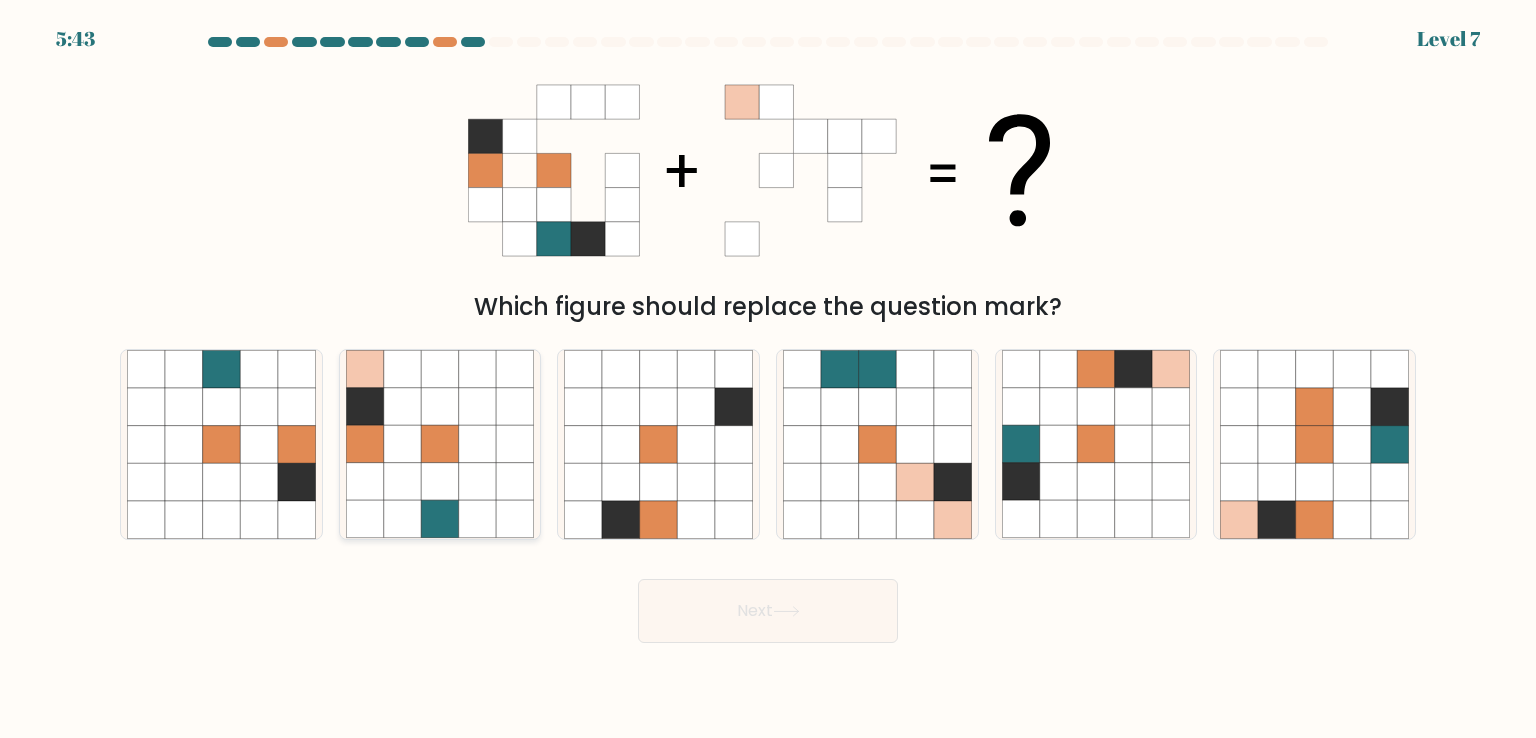 click at bounding box center [440, 482] 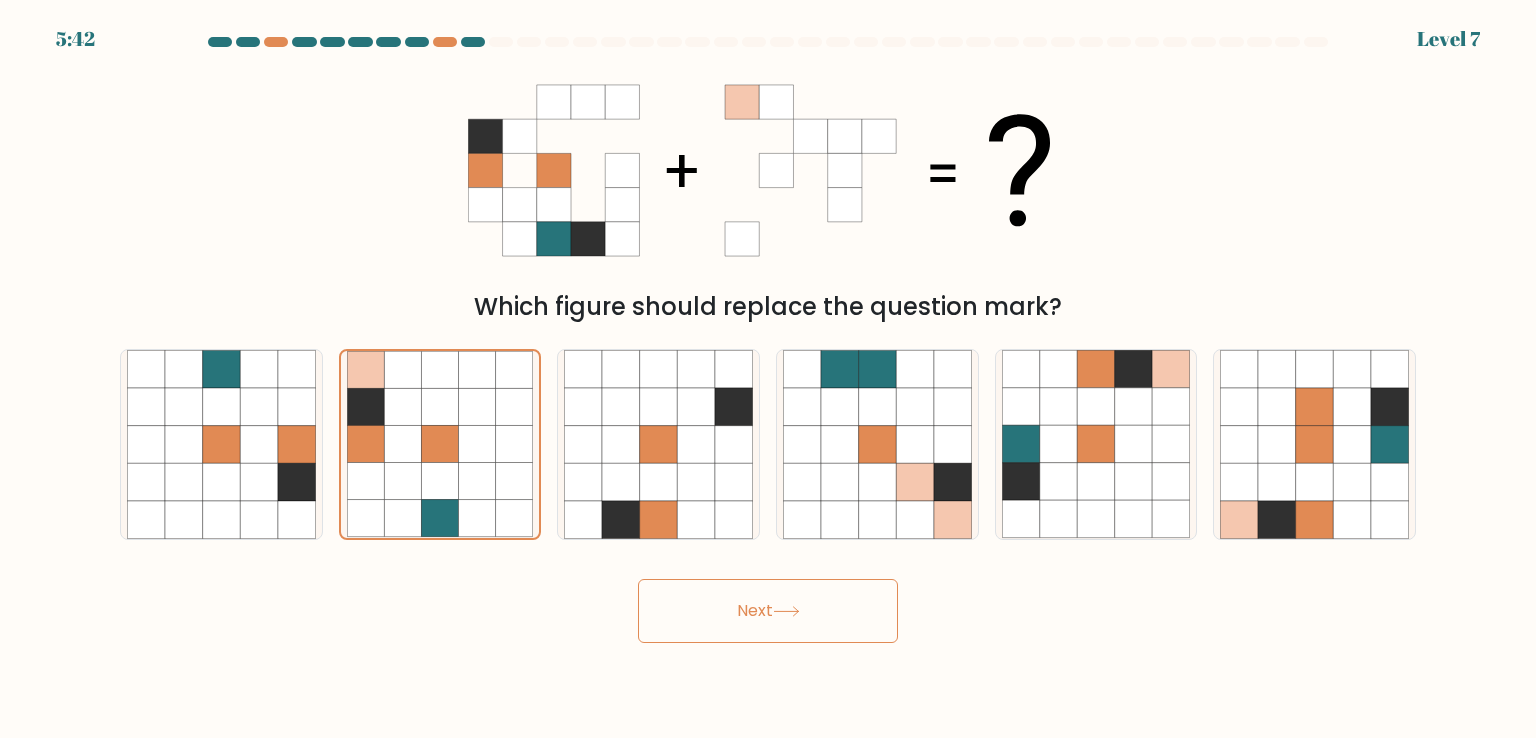 click on "Next" at bounding box center [768, 611] 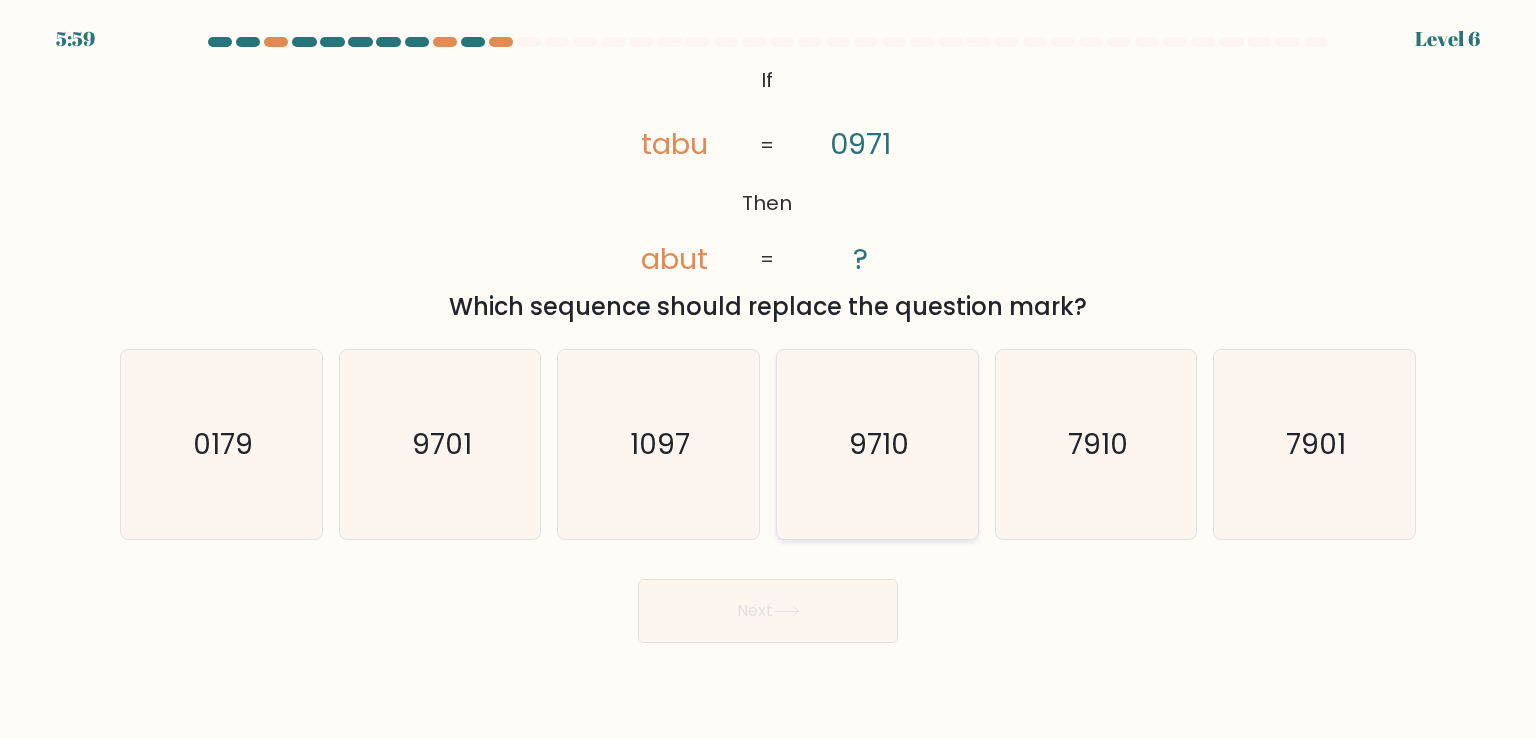 click on "9710" at bounding box center (879, 444) 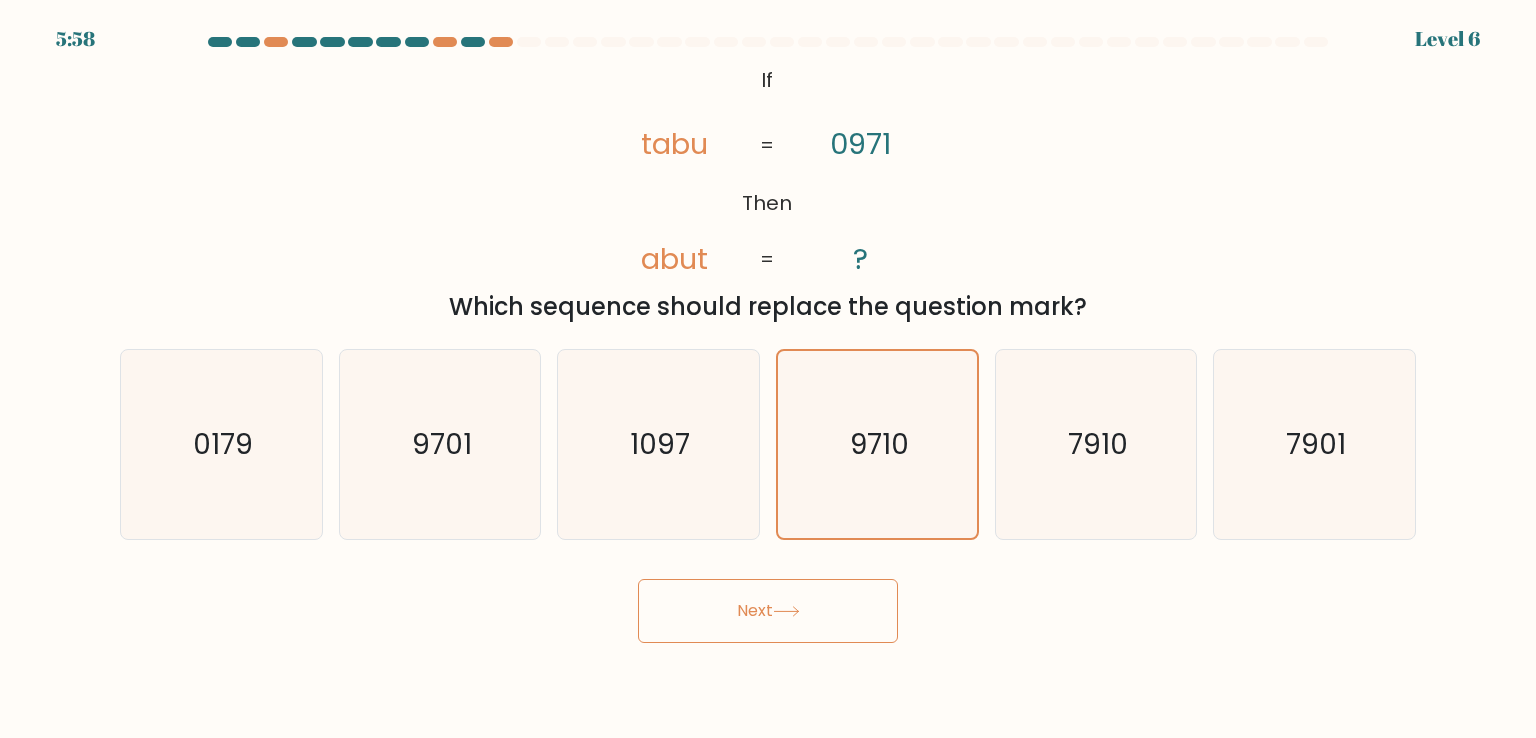 click on "Next" at bounding box center (768, 611) 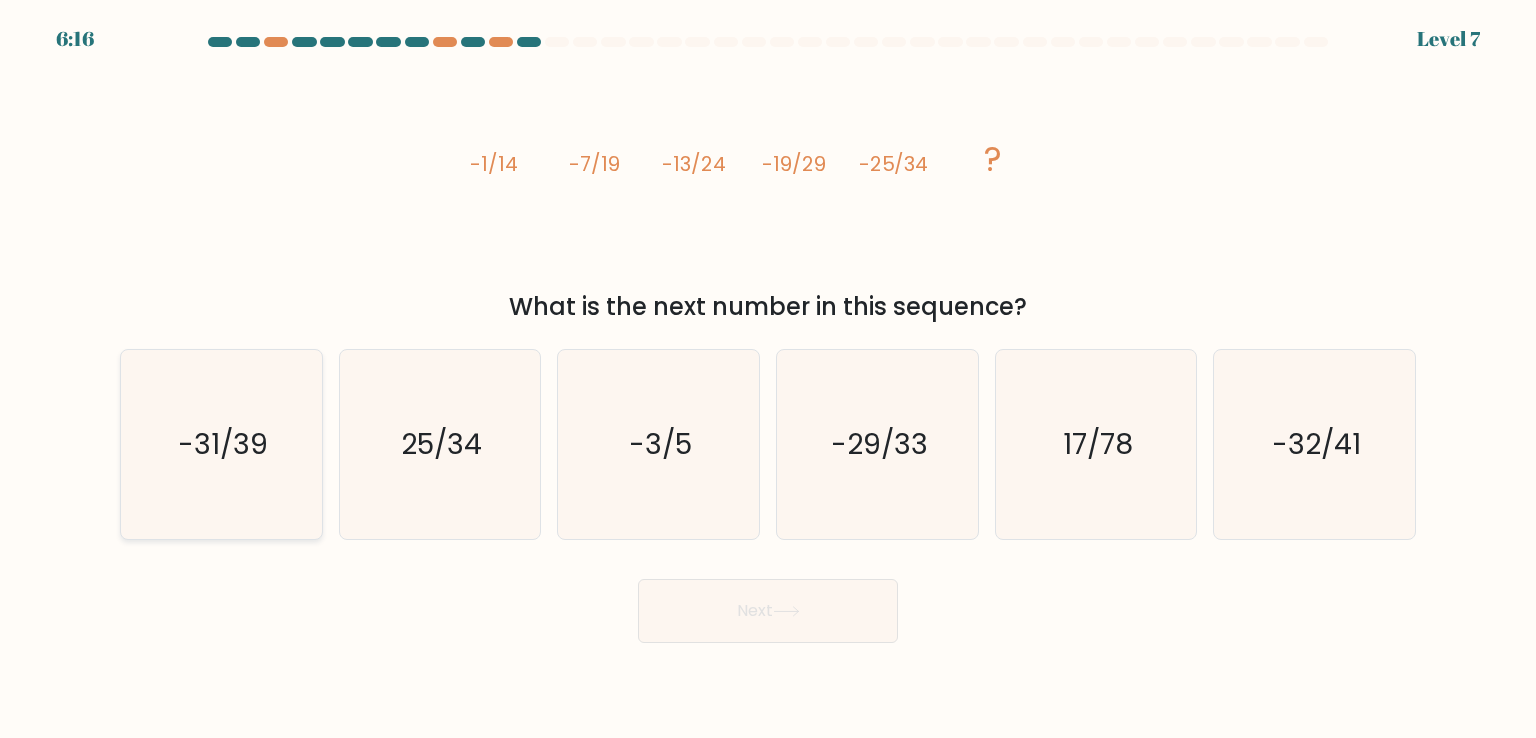 click on "-31/39" at bounding box center [221, 444] 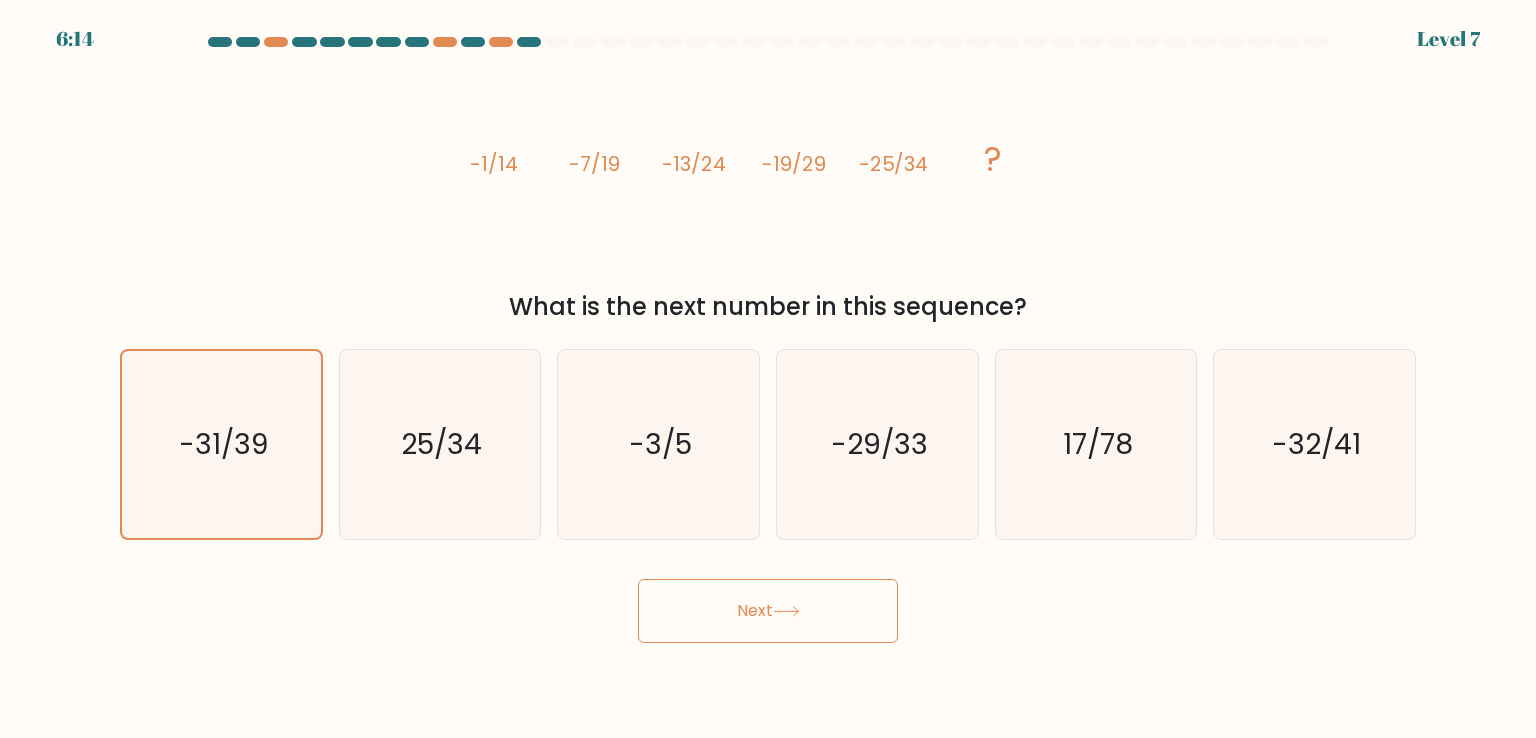 click on "Next" at bounding box center (768, 611) 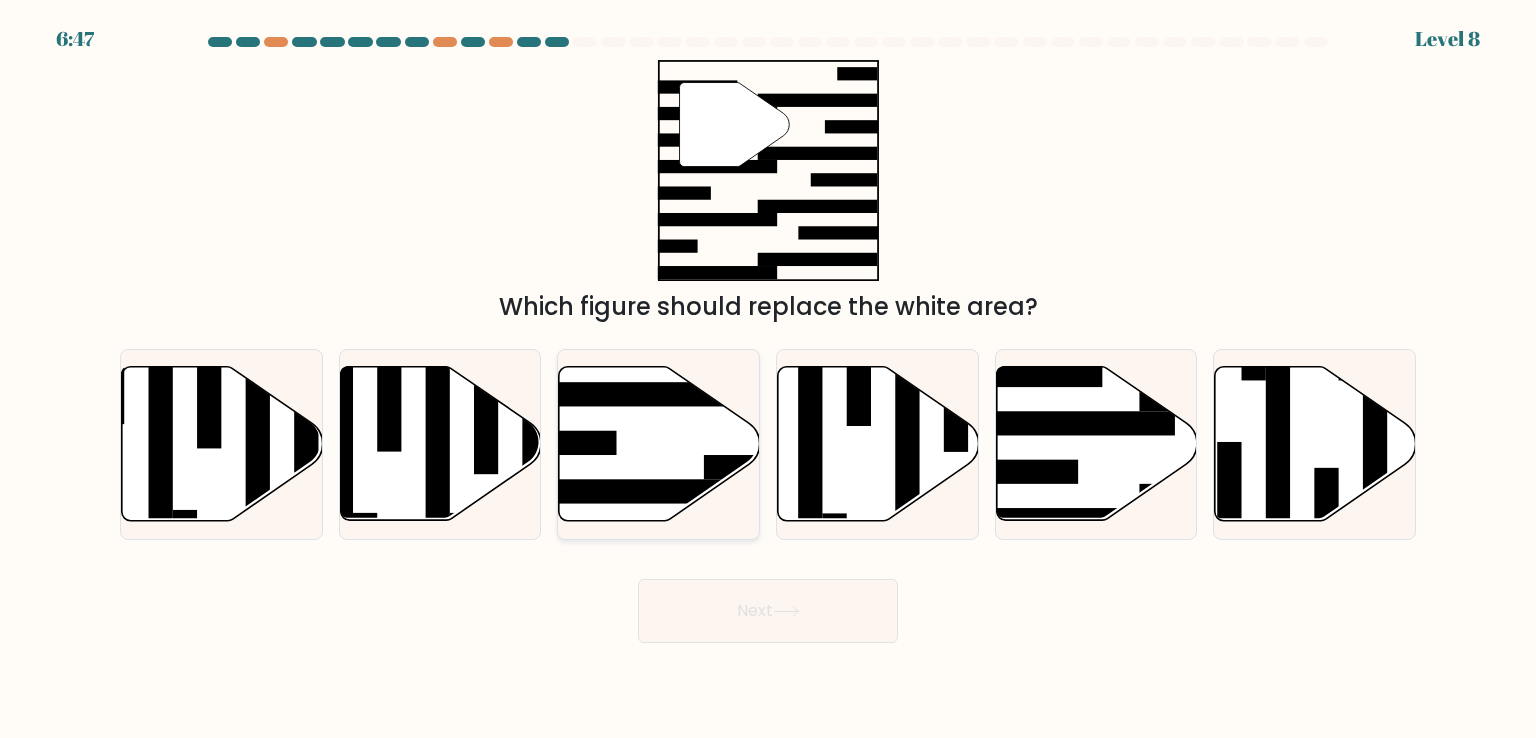 click at bounding box center [659, 444] 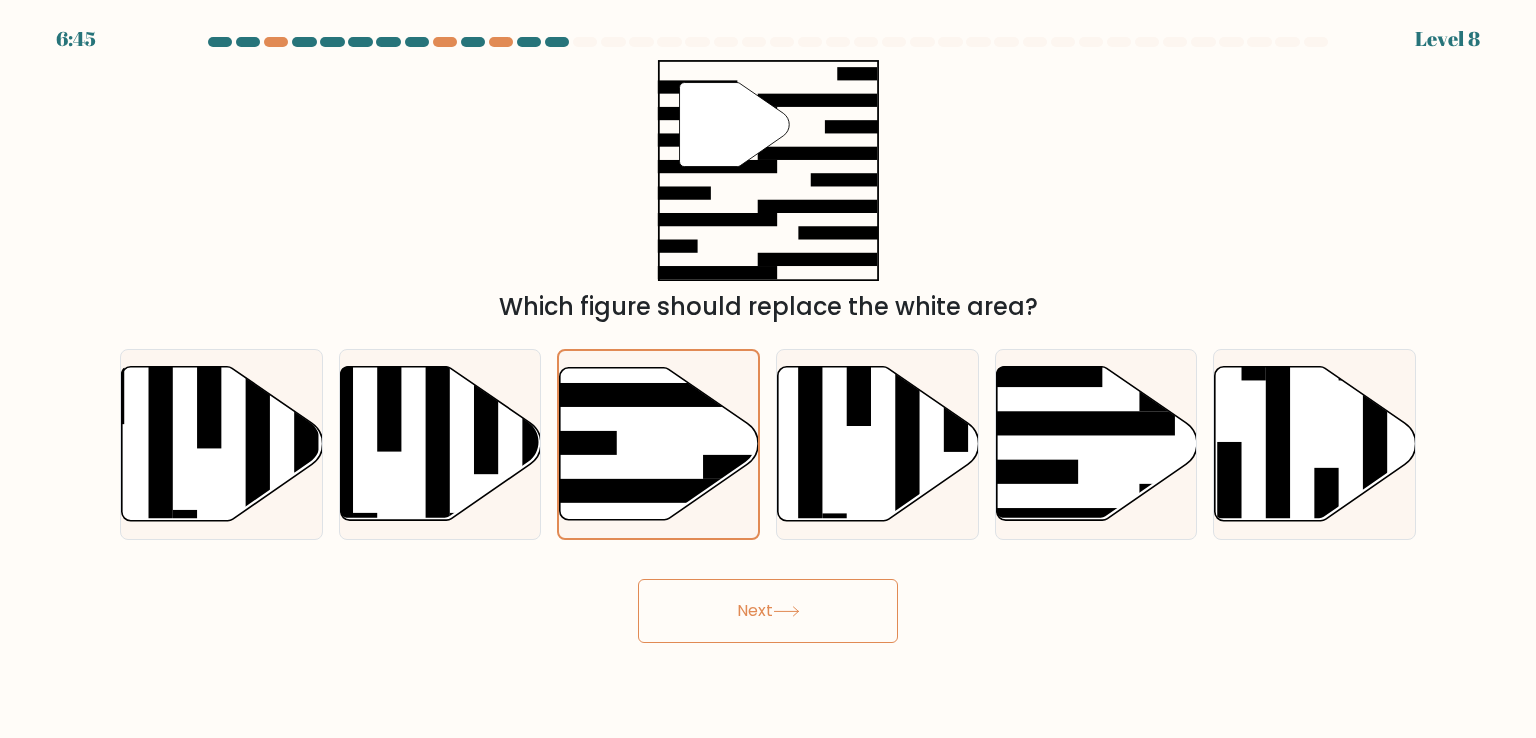 click on "Next" at bounding box center (768, 611) 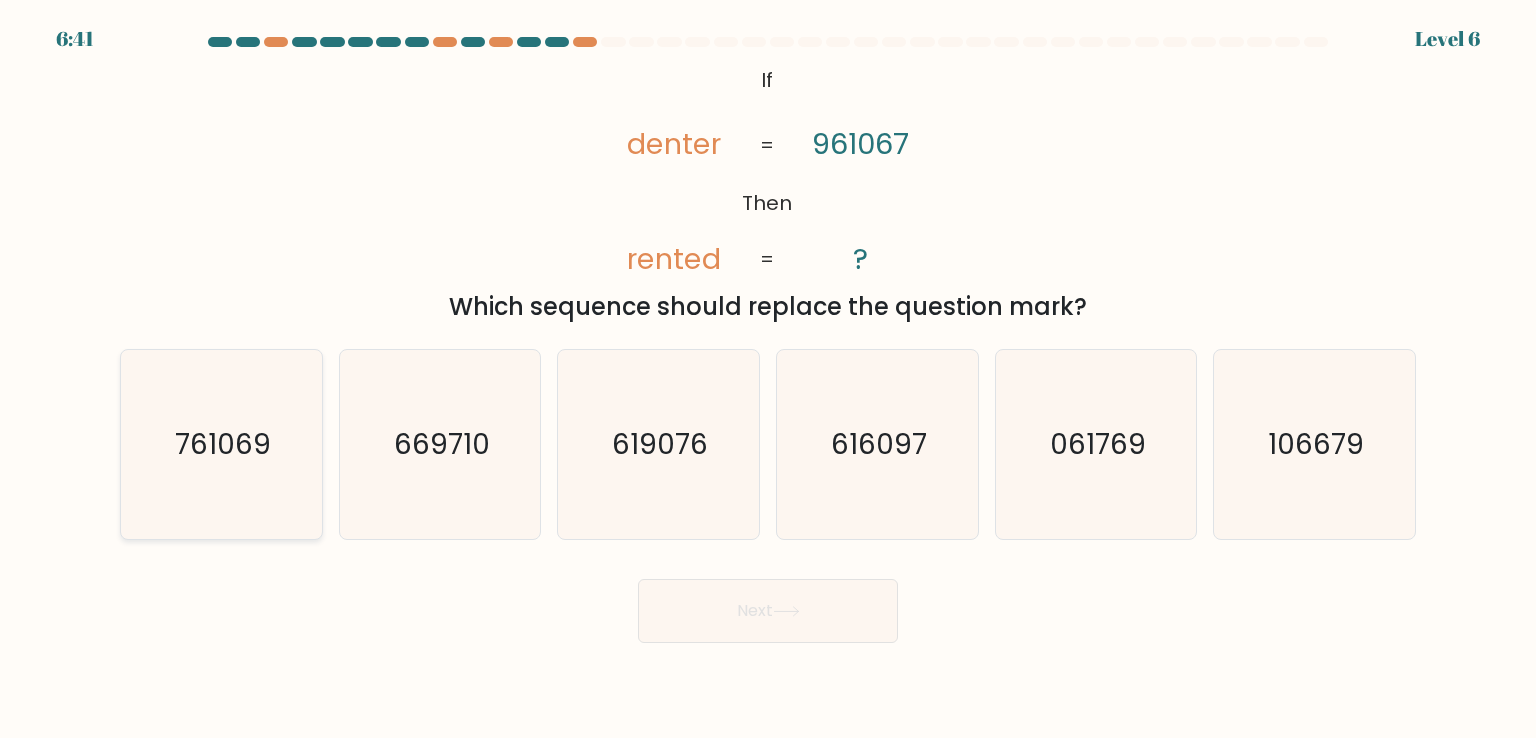 click on "761069" at bounding box center [221, 444] 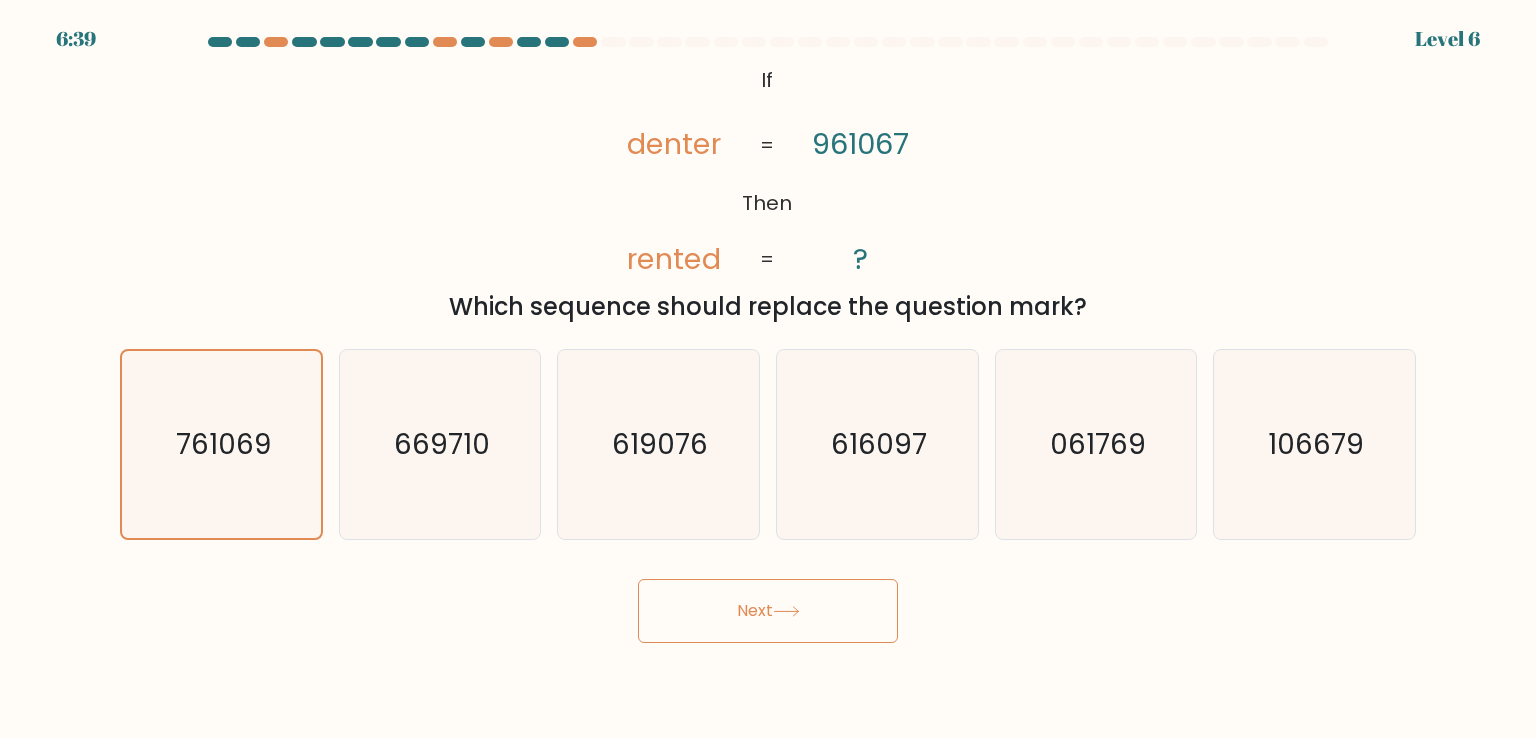 click on "Next" at bounding box center [768, 611] 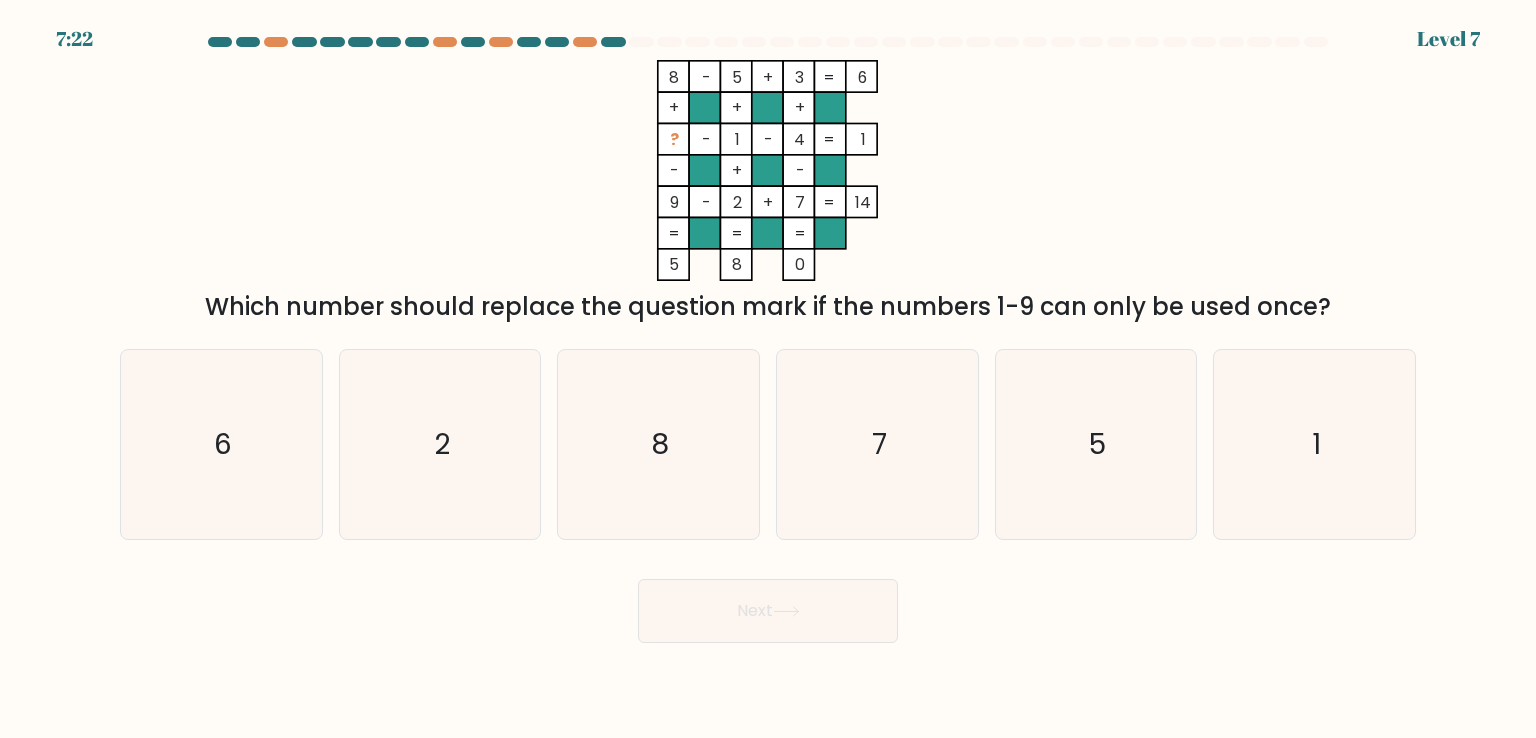 click on "Next" at bounding box center [768, 611] 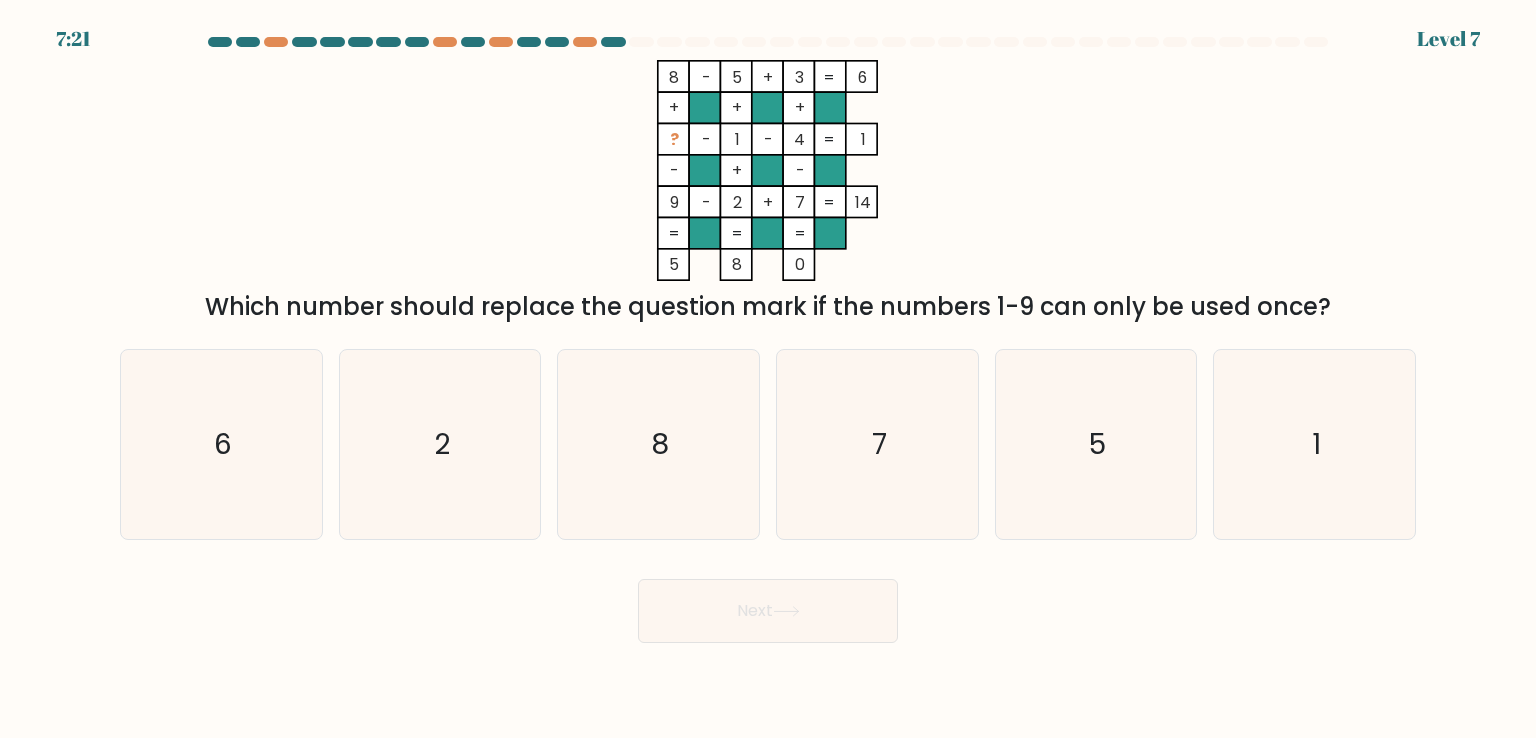 click at bounding box center (768, 340) 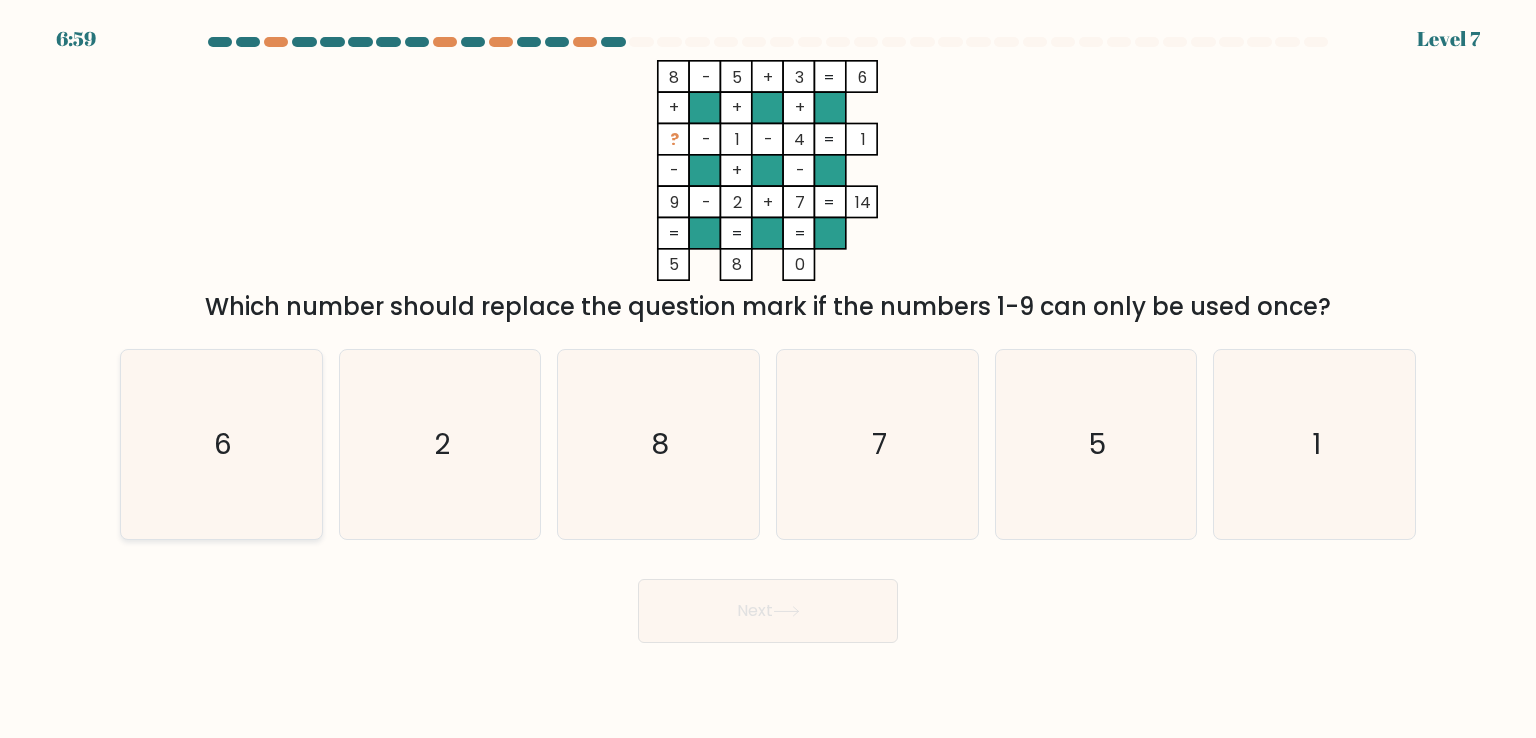 click on "6" at bounding box center (221, 444) 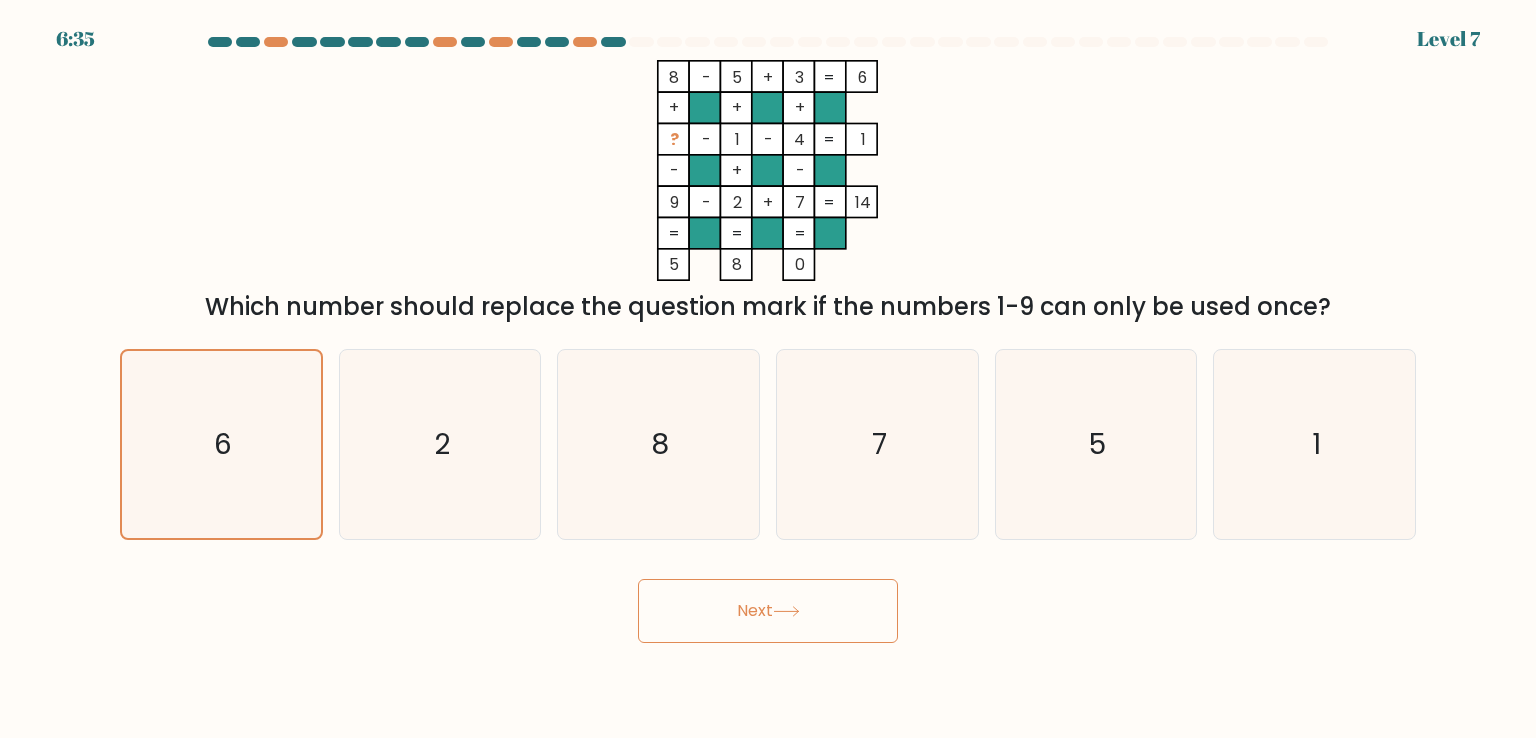 click on "Next" at bounding box center (768, 611) 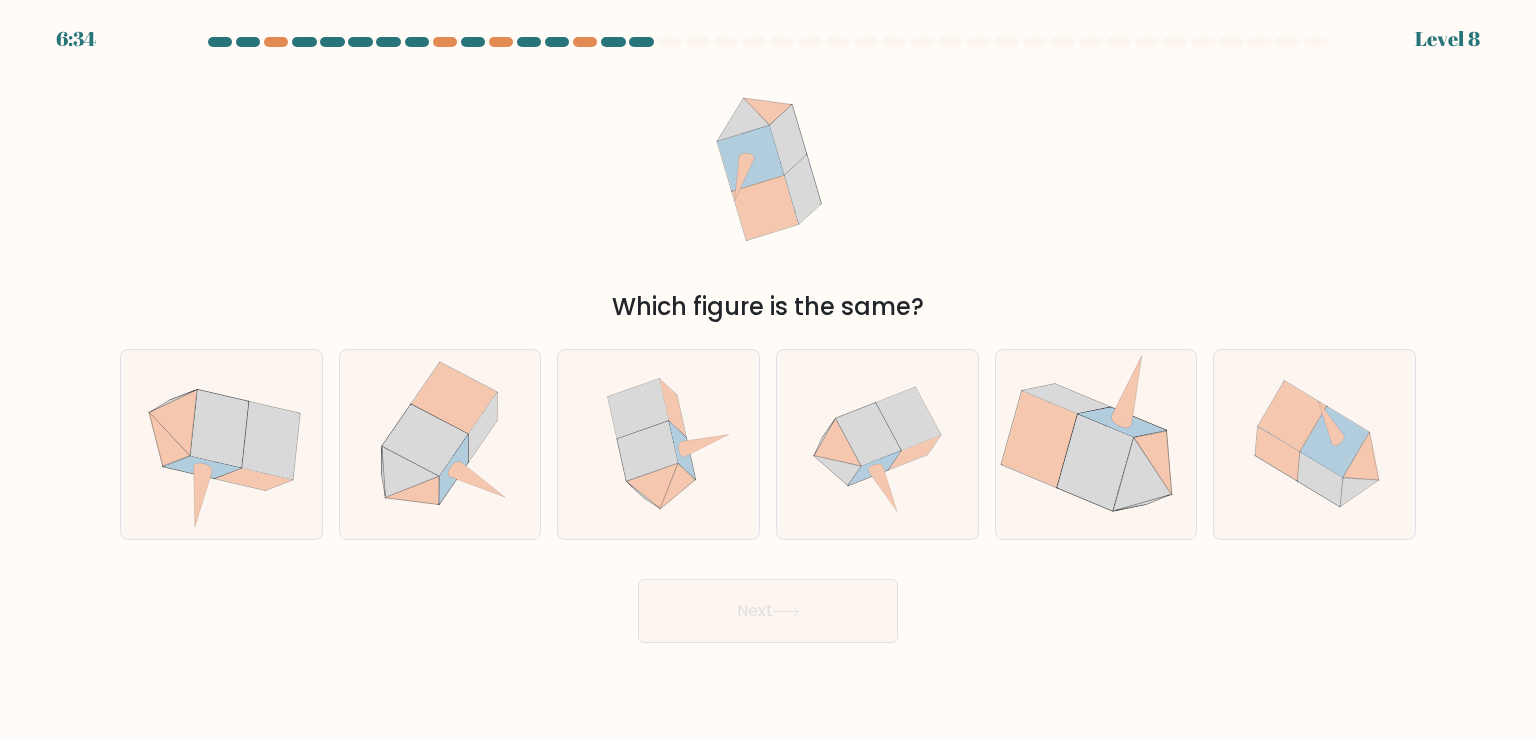 click on "Next" at bounding box center (768, 611) 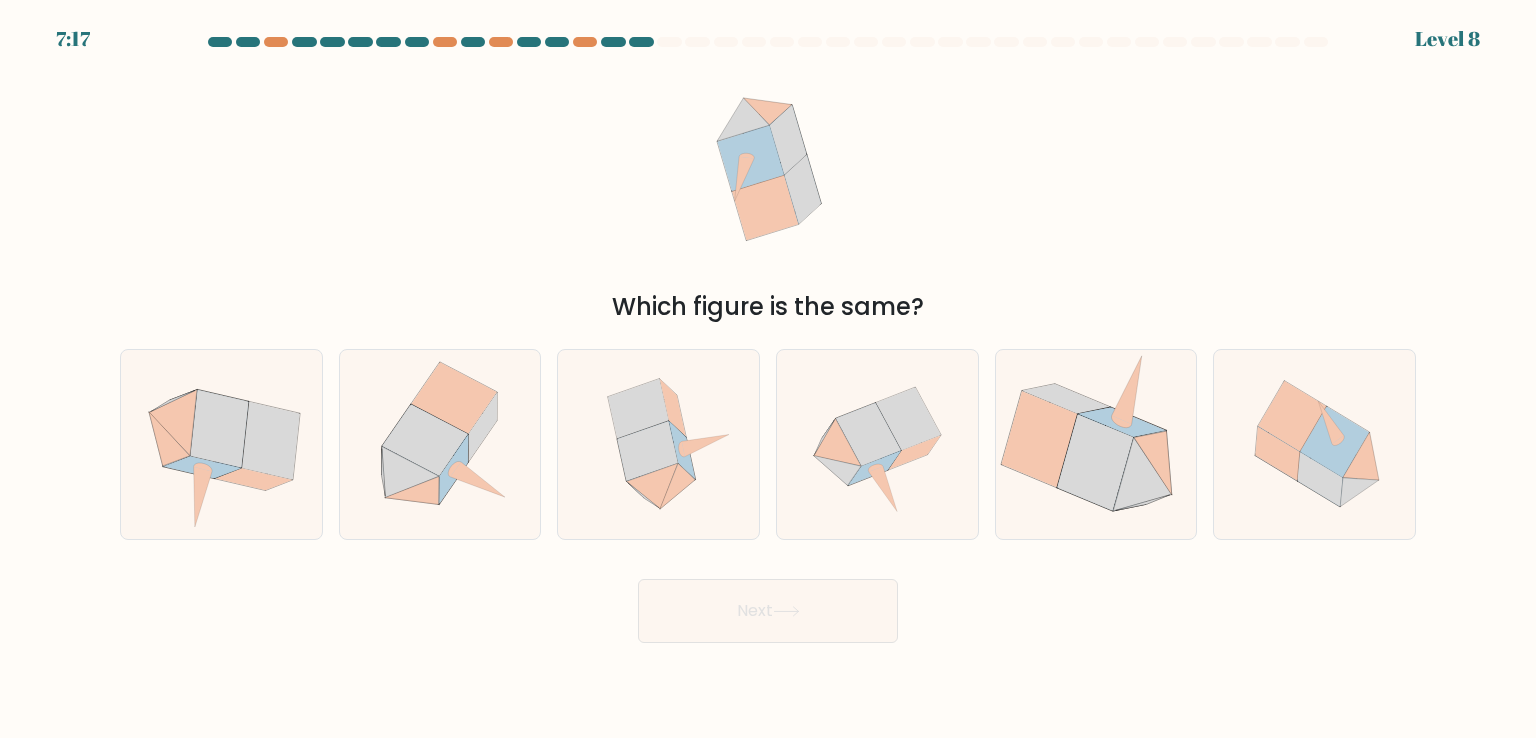 click on "Which figure is the same?" at bounding box center (768, 192) 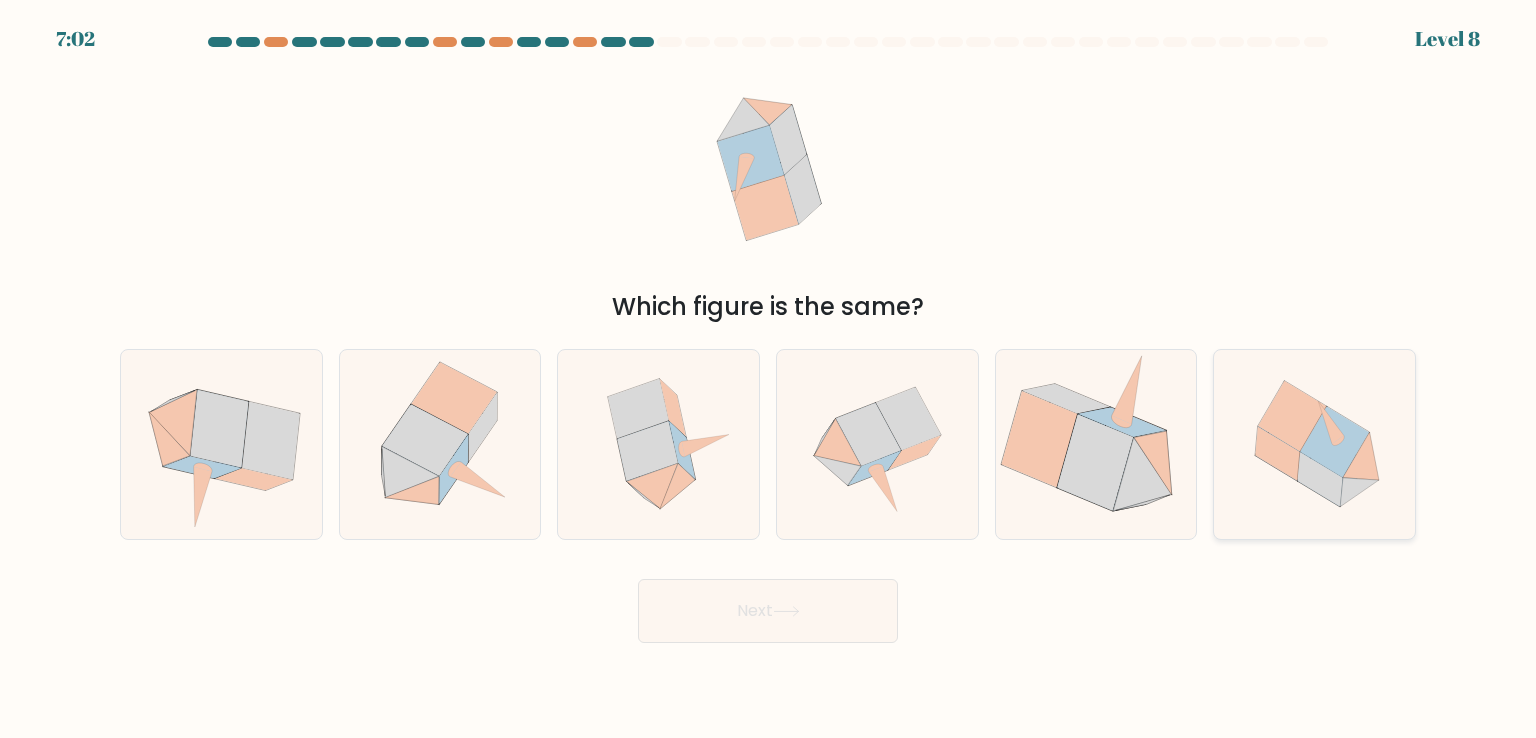 click at bounding box center (1361, 456) 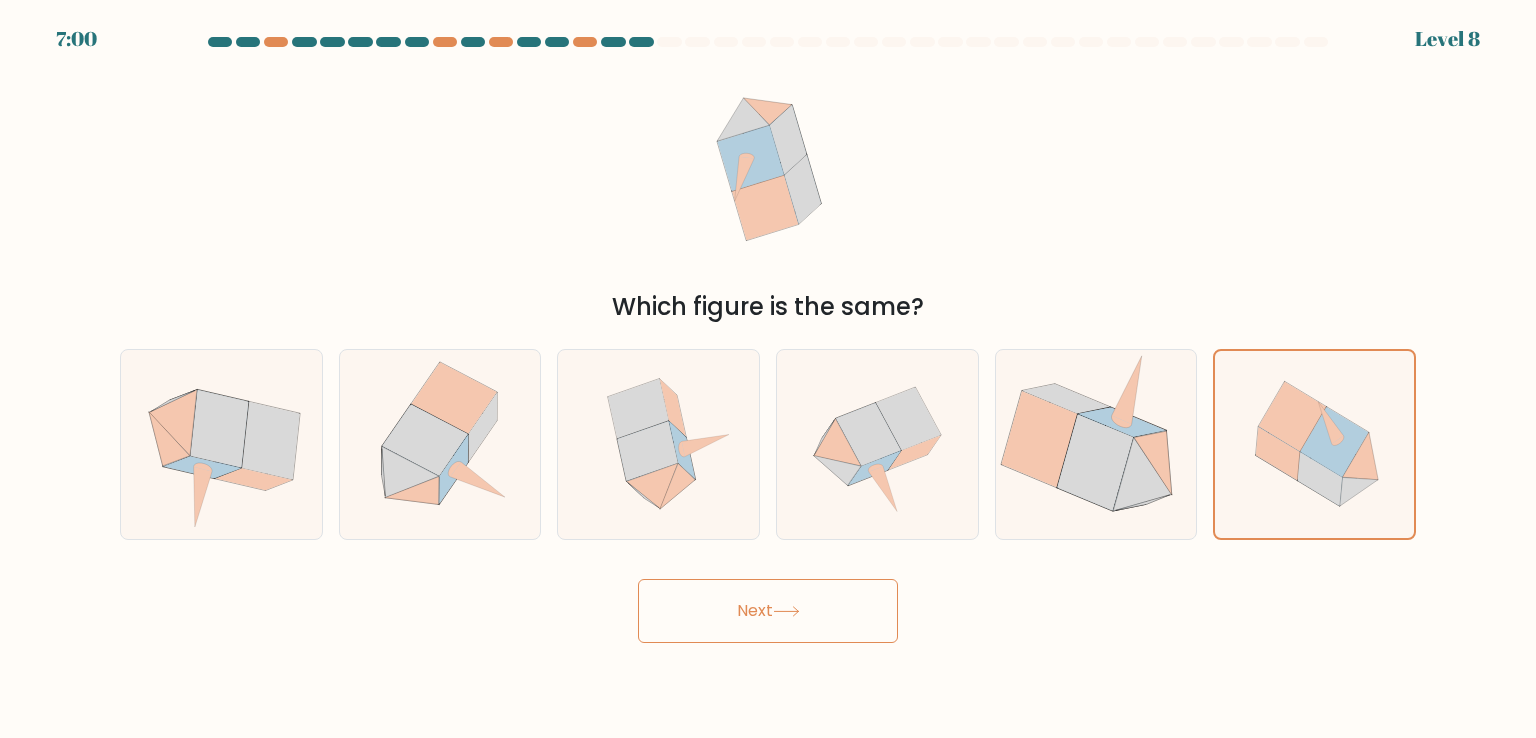click at bounding box center [786, 611] 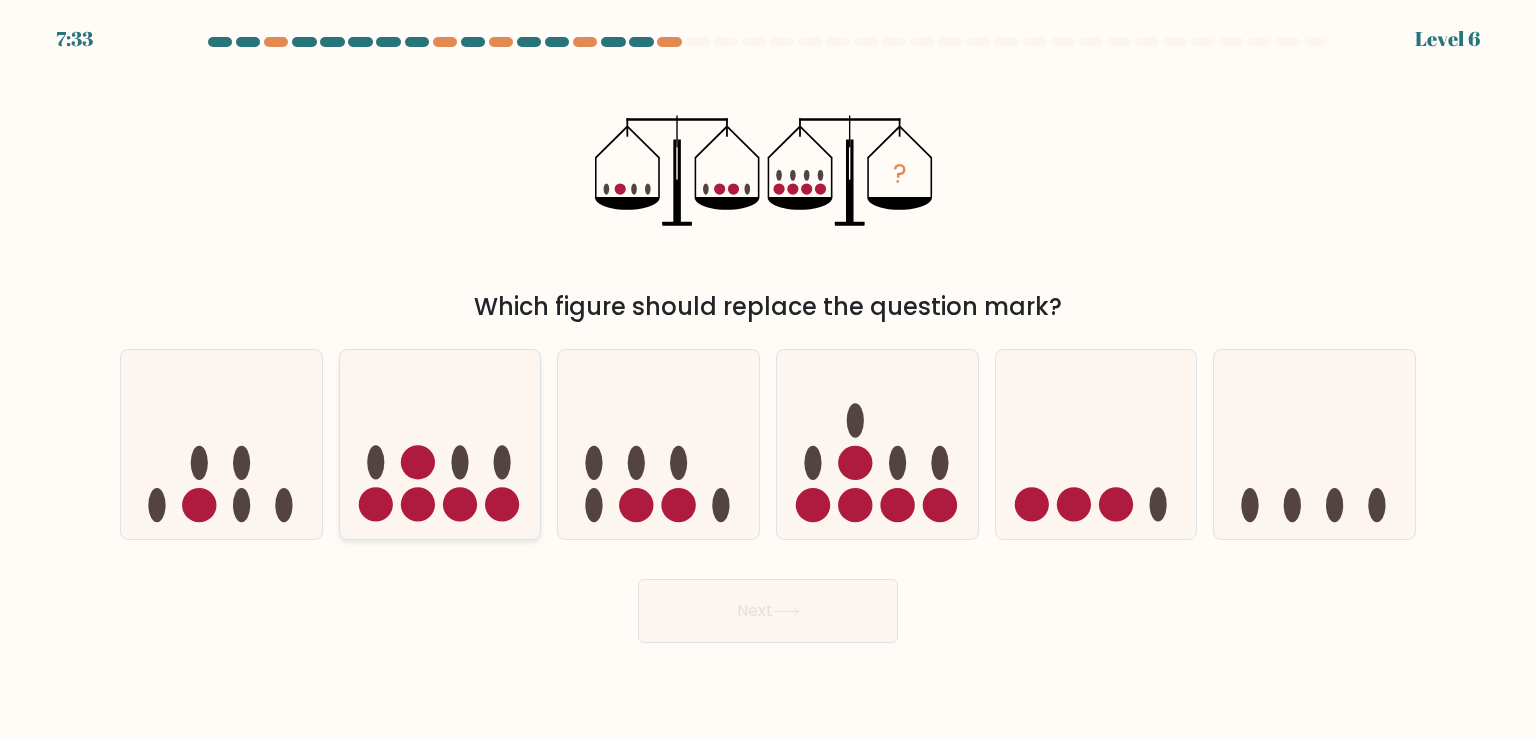 click at bounding box center [418, 505] 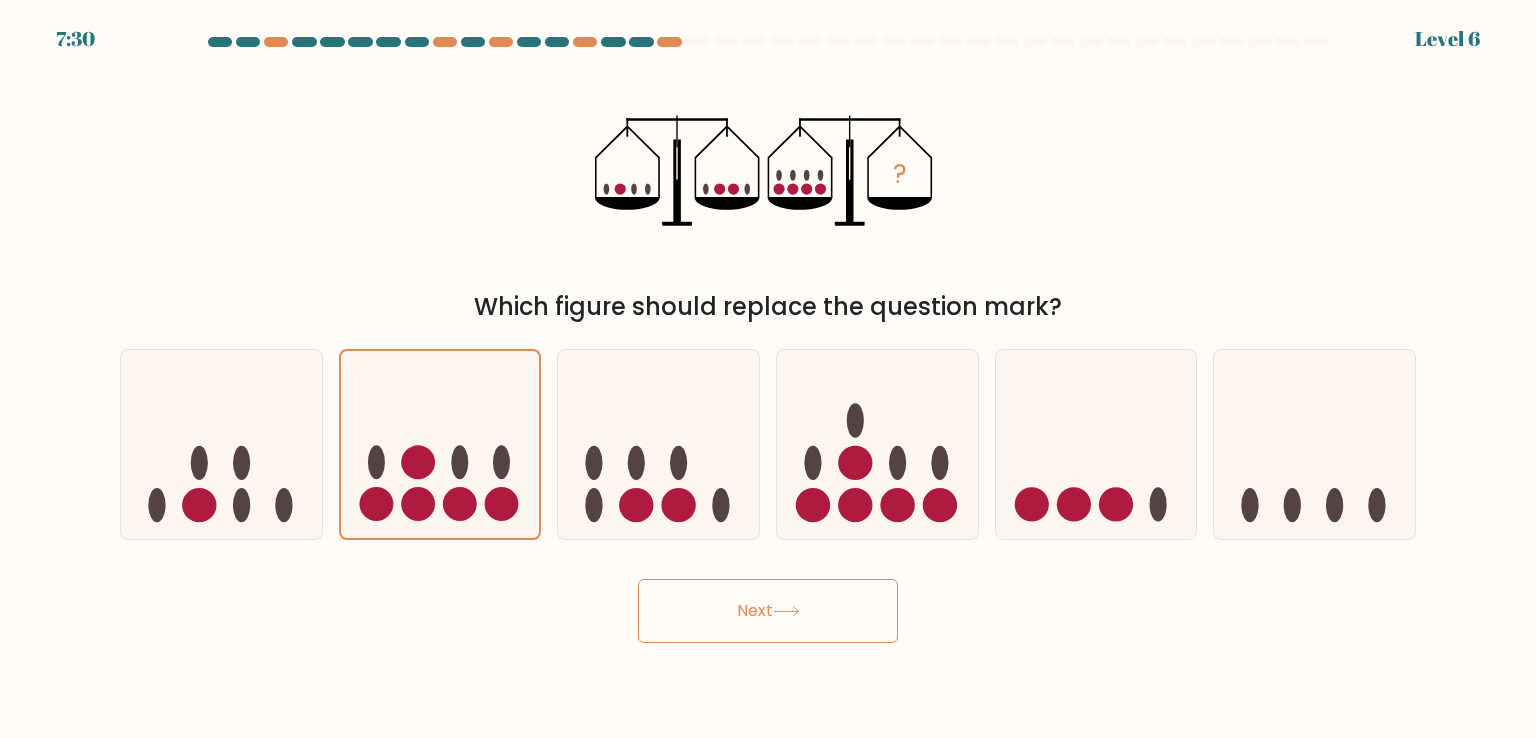 click on "Next" at bounding box center (768, 611) 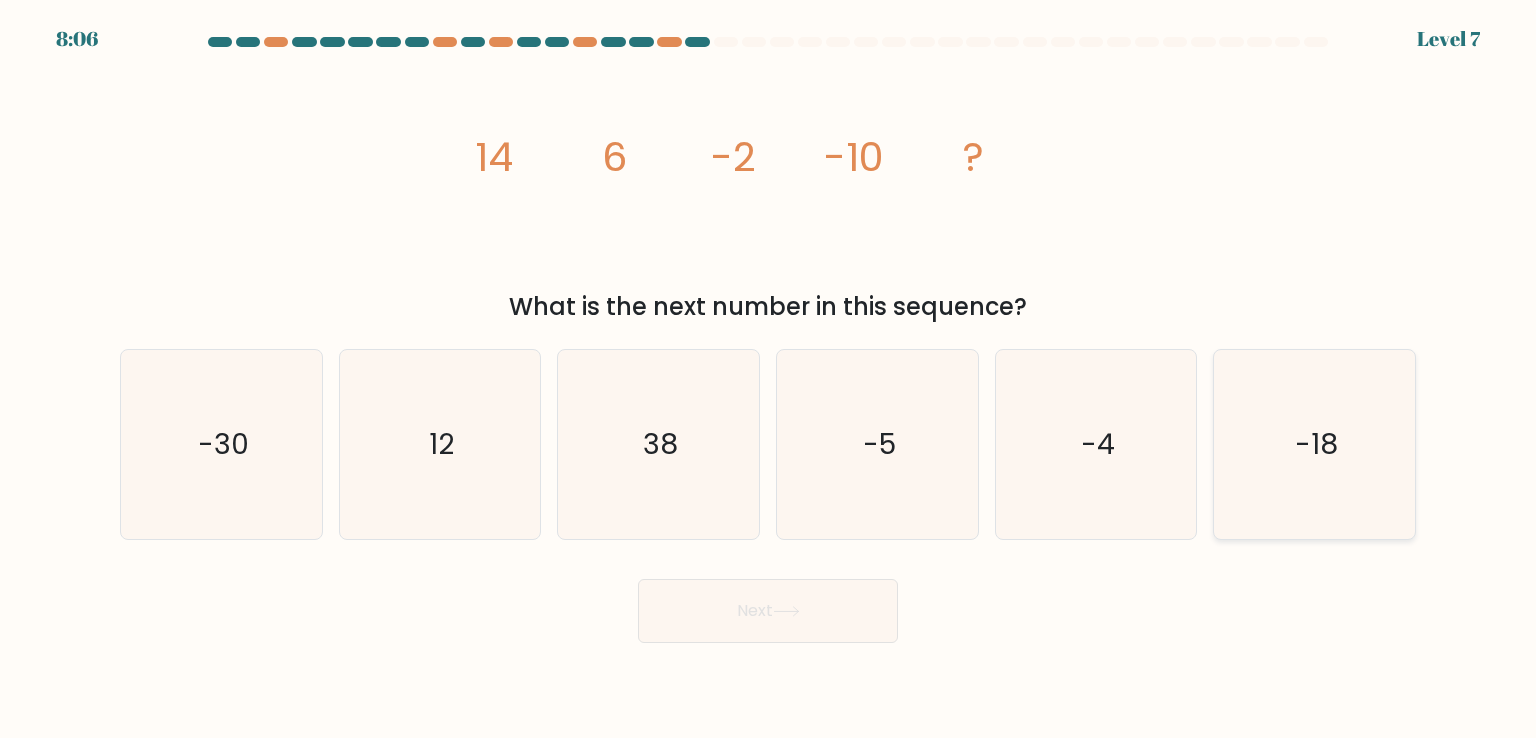 click on "-18" at bounding box center [1314, 444] 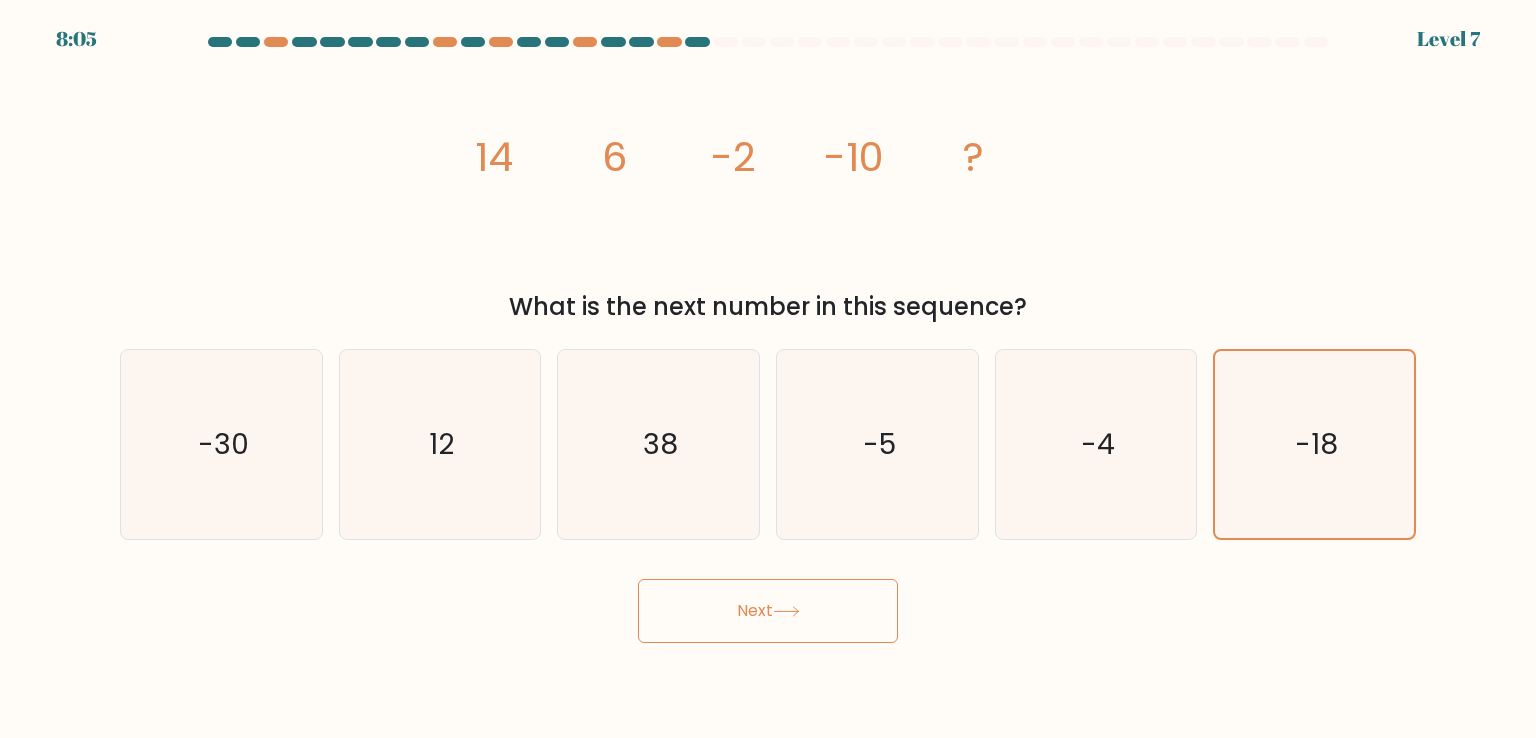 click at bounding box center (786, 611) 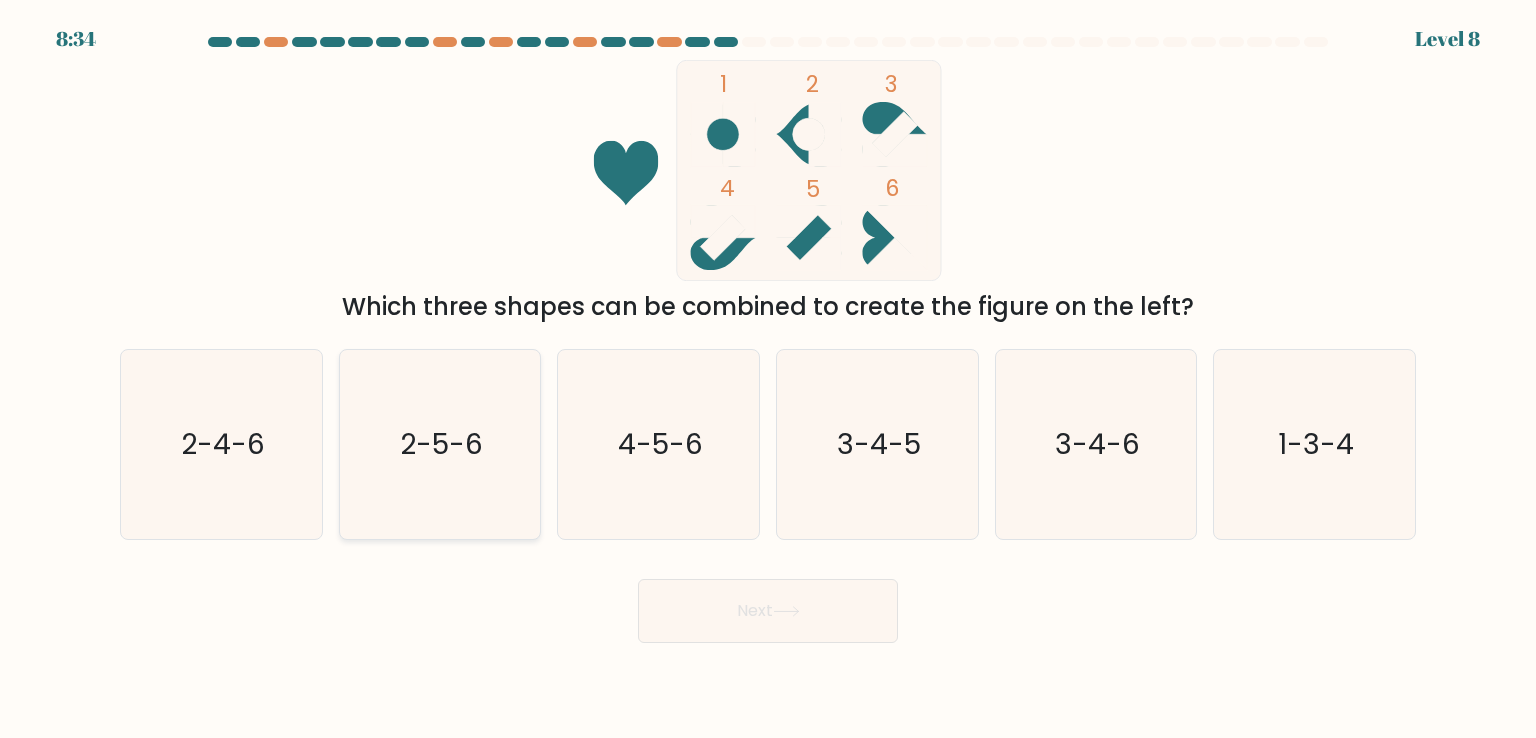 click on "2-5-6" at bounding box center (440, 444) 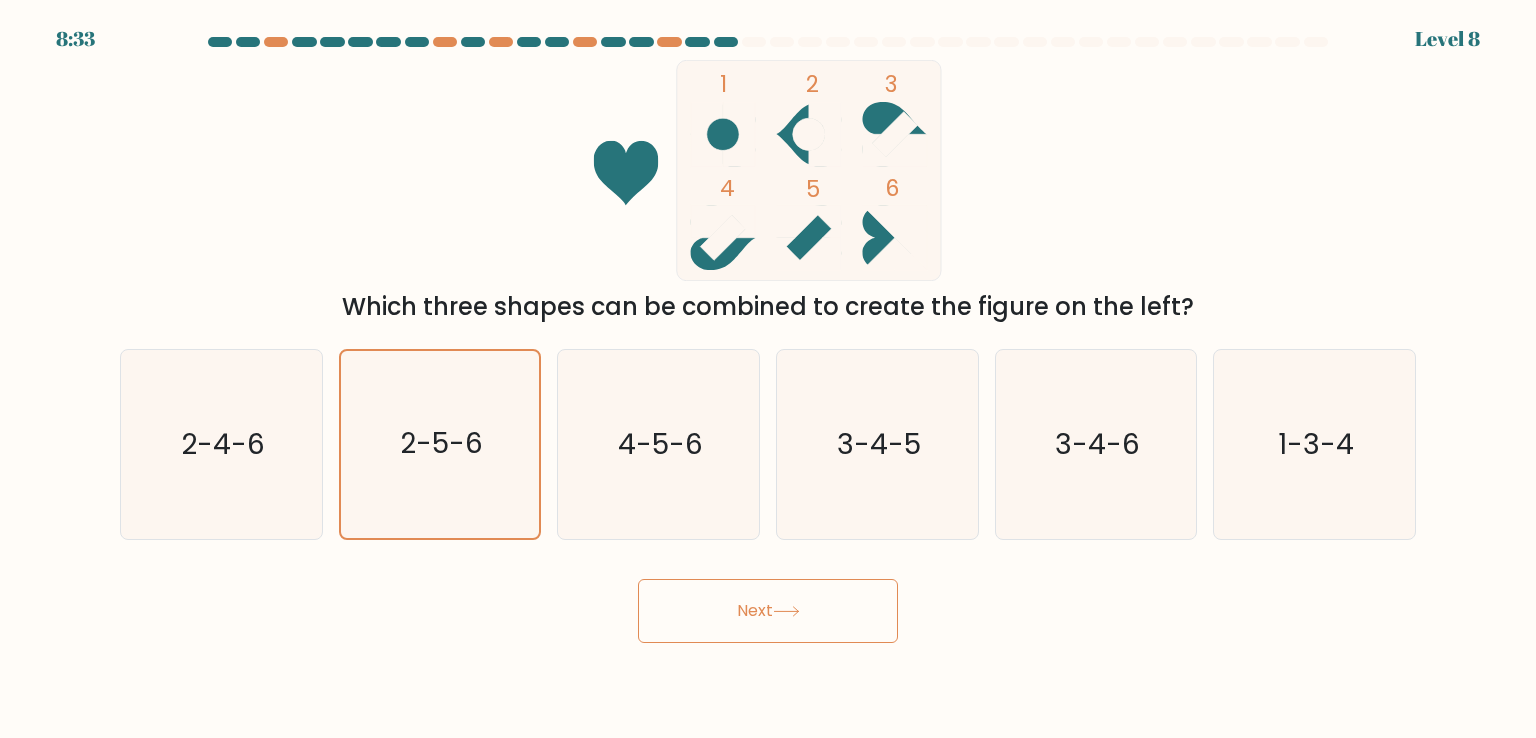 click on "Next" at bounding box center [768, 611] 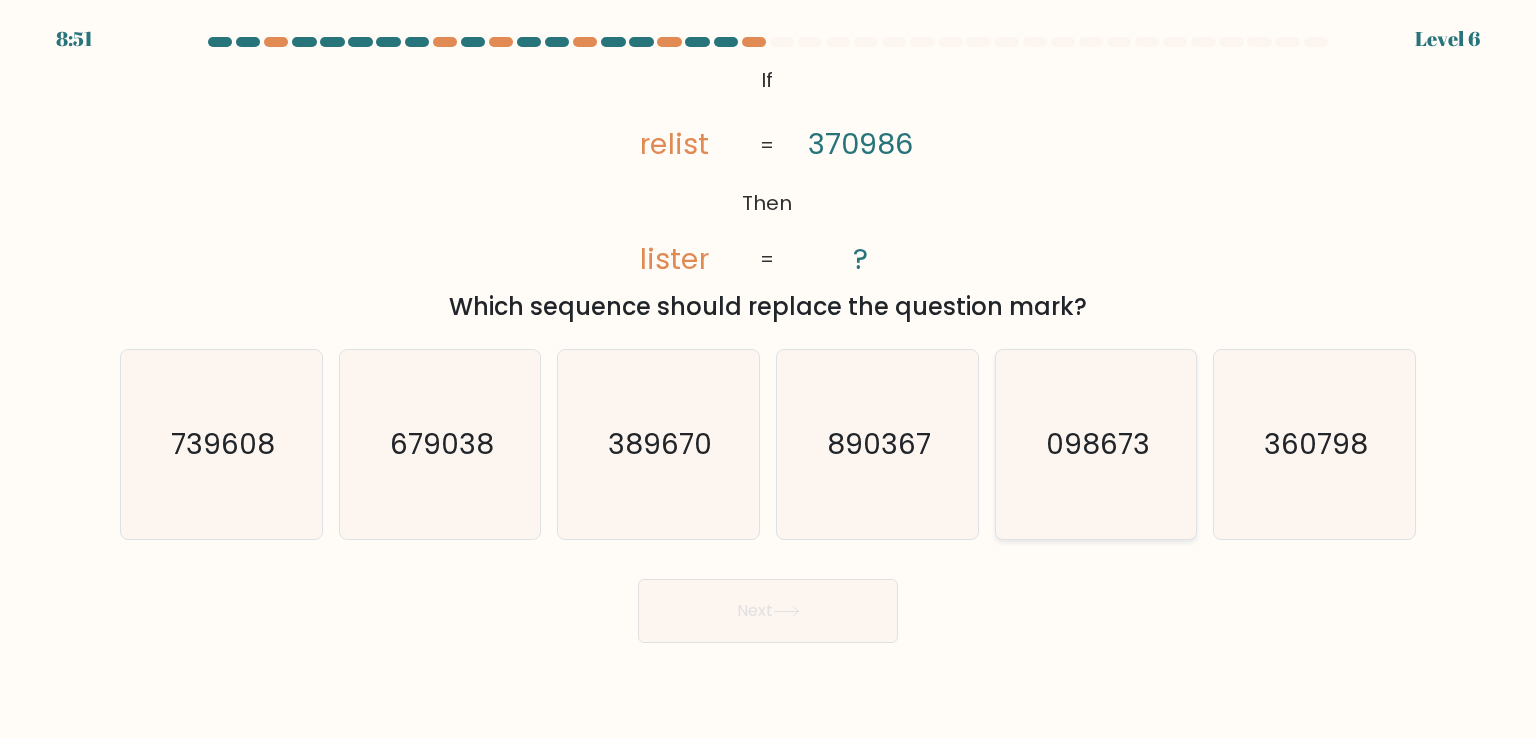 click on "098673" at bounding box center (1098, 444) 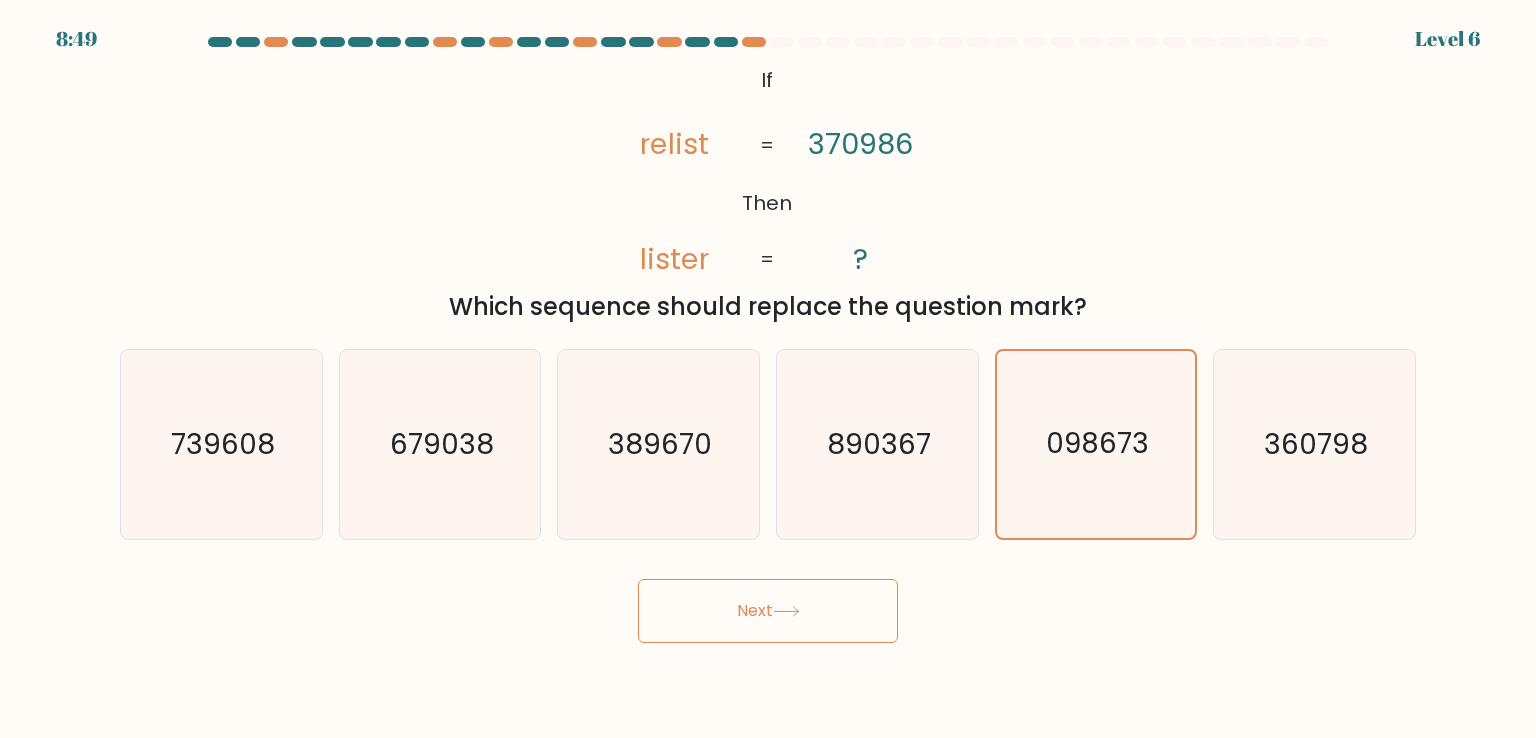 click on "Next" at bounding box center (768, 611) 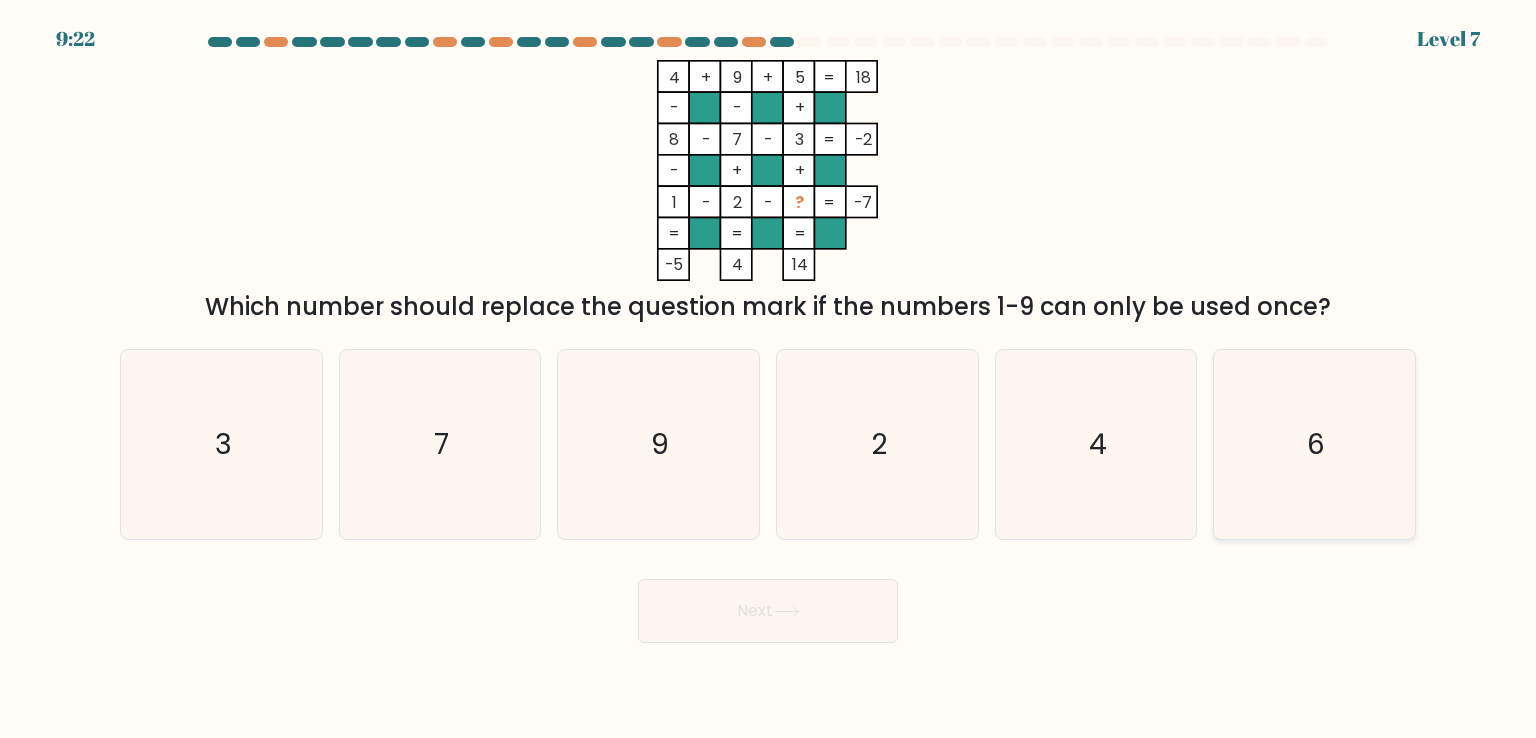 click on "6" at bounding box center [1314, 444] 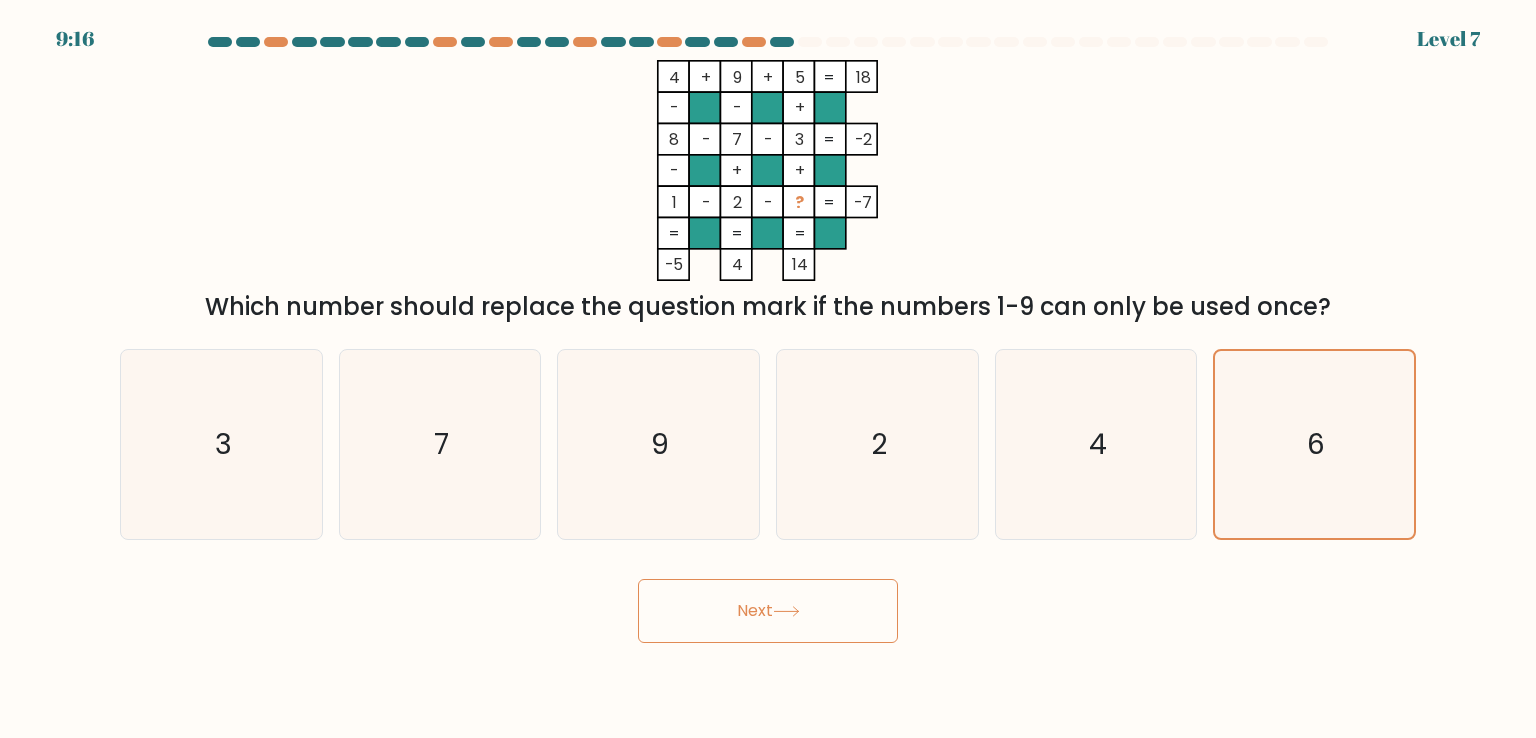 click on "Next" at bounding box center [768, 611] 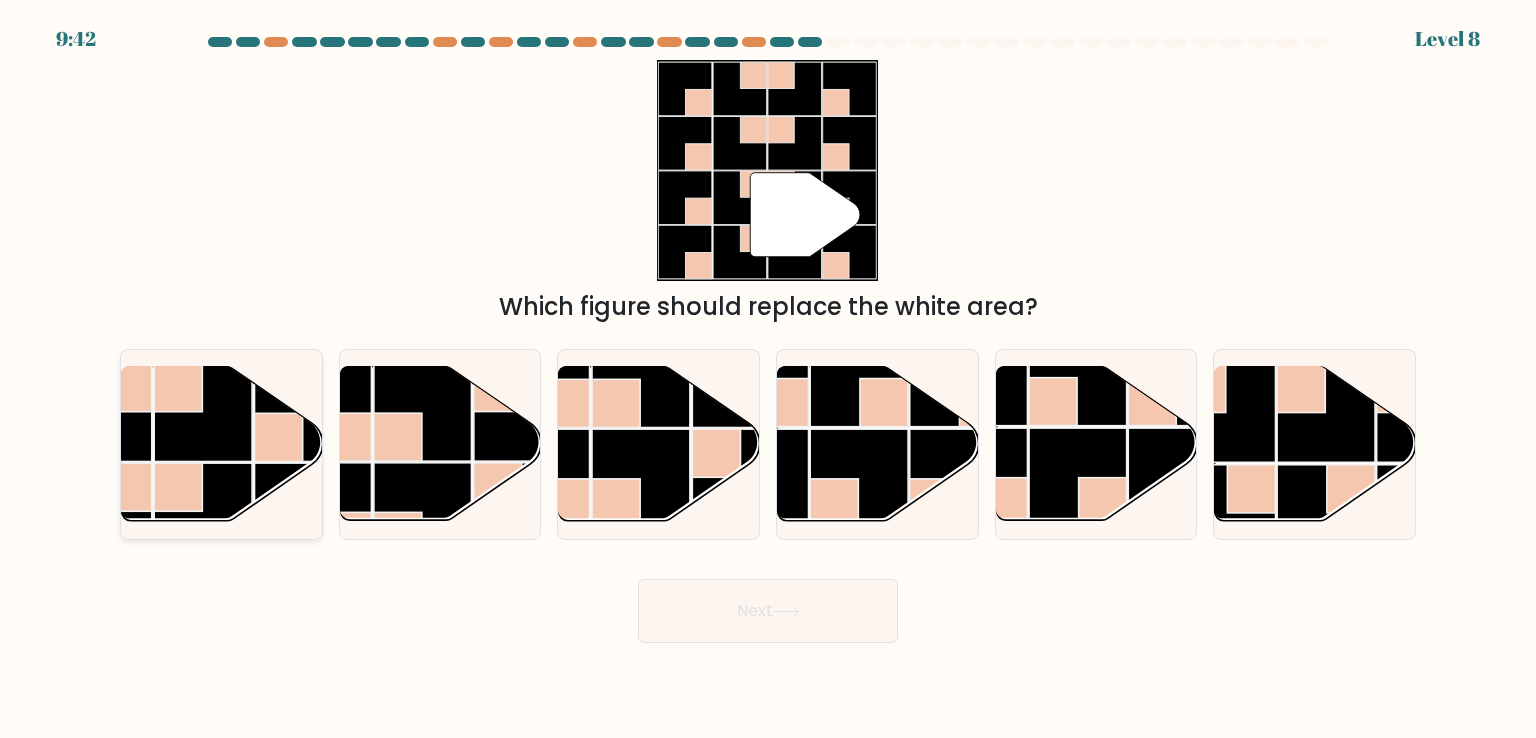 click at bounding box center (178, 487) 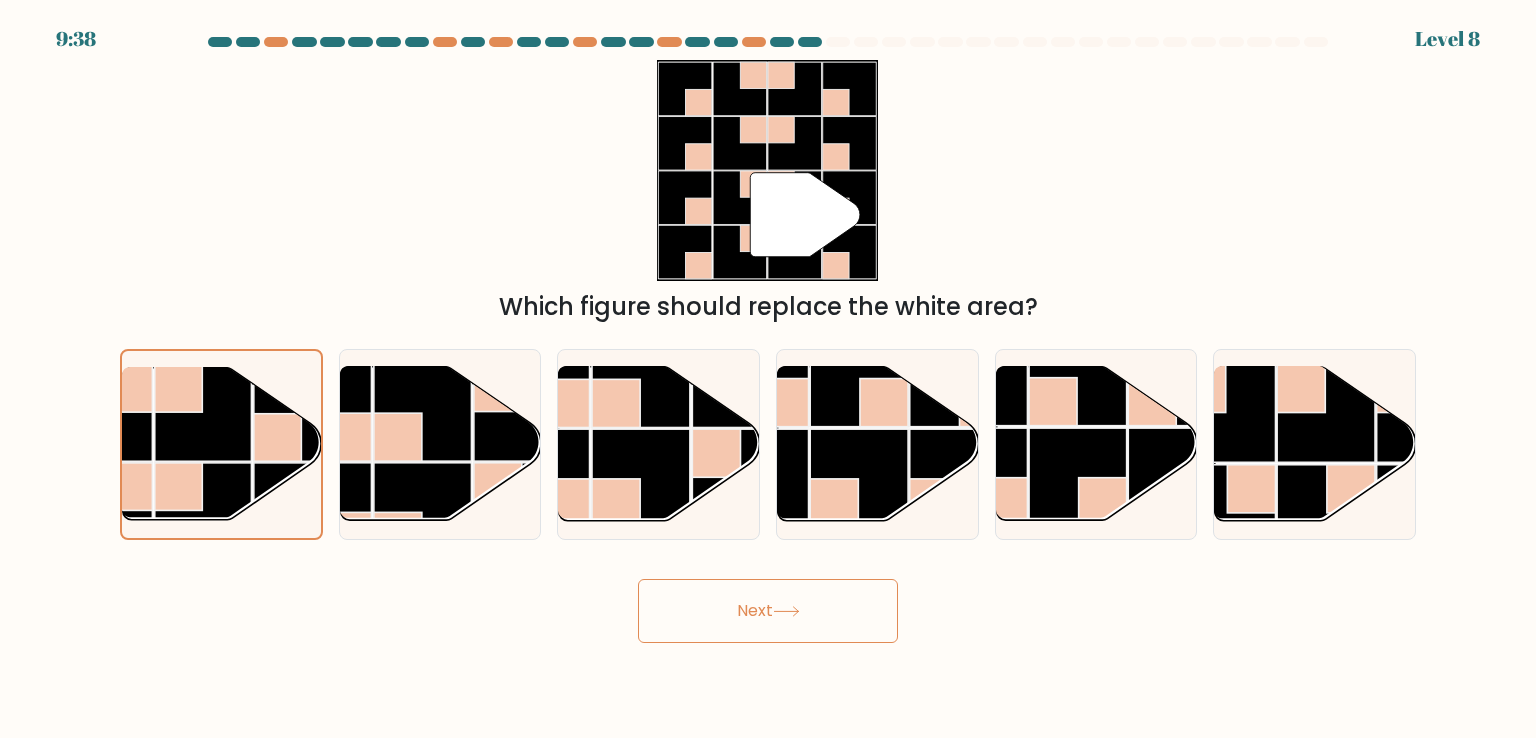 click on "Next" at bounding box center [768, 611] 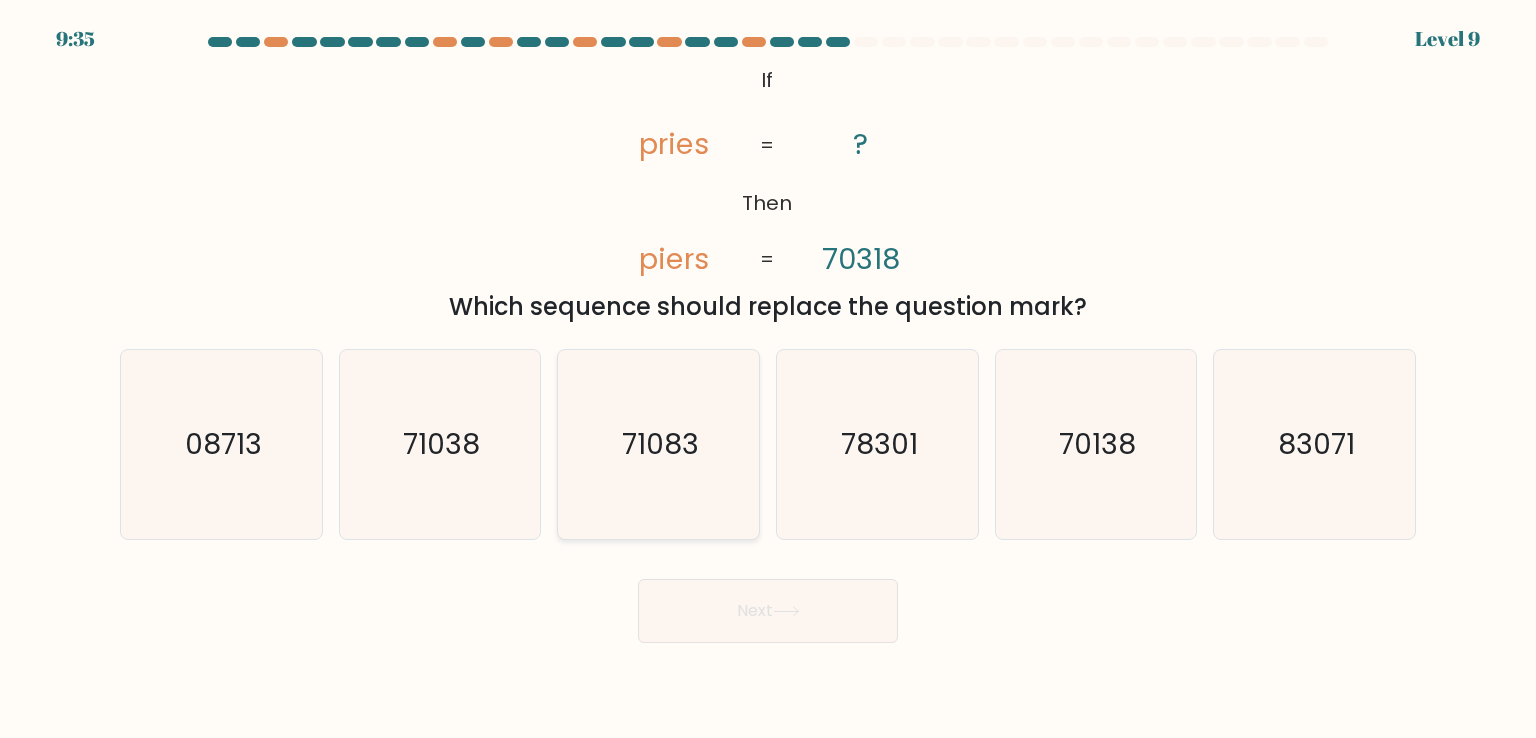 click on "71083" at bounding box center (658, 444) 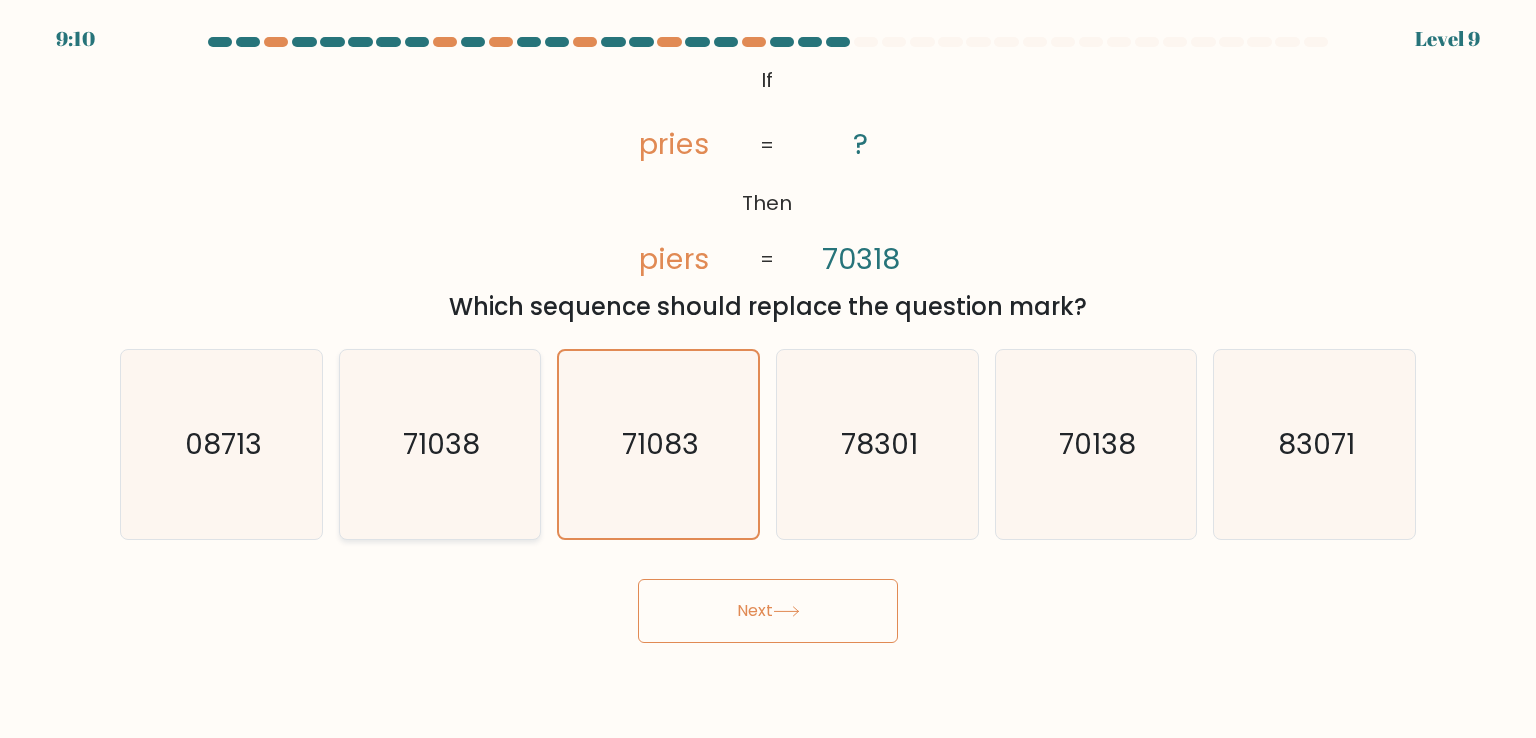 click on "71038" at bounding box center [440, 444] 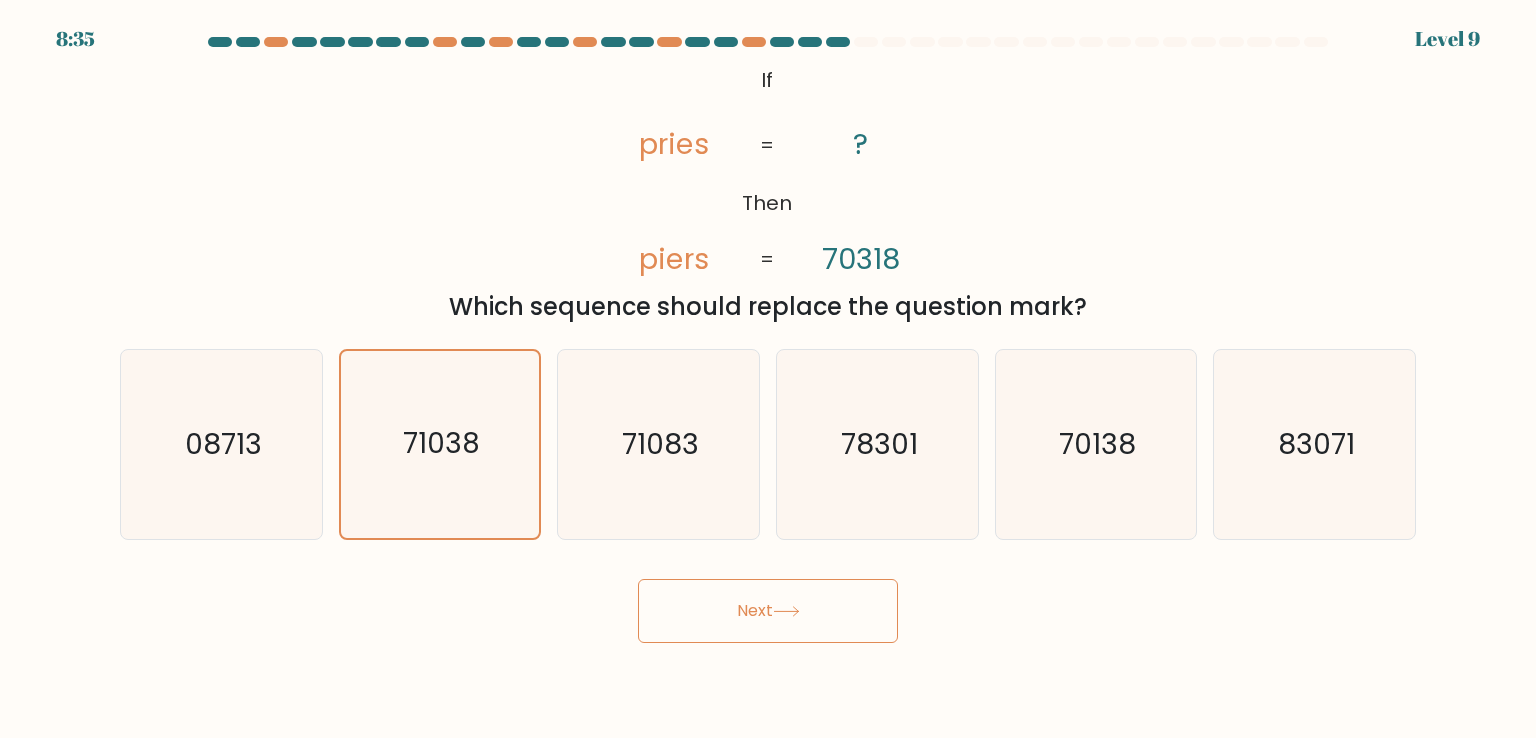 click at bounding box center (786, 611) 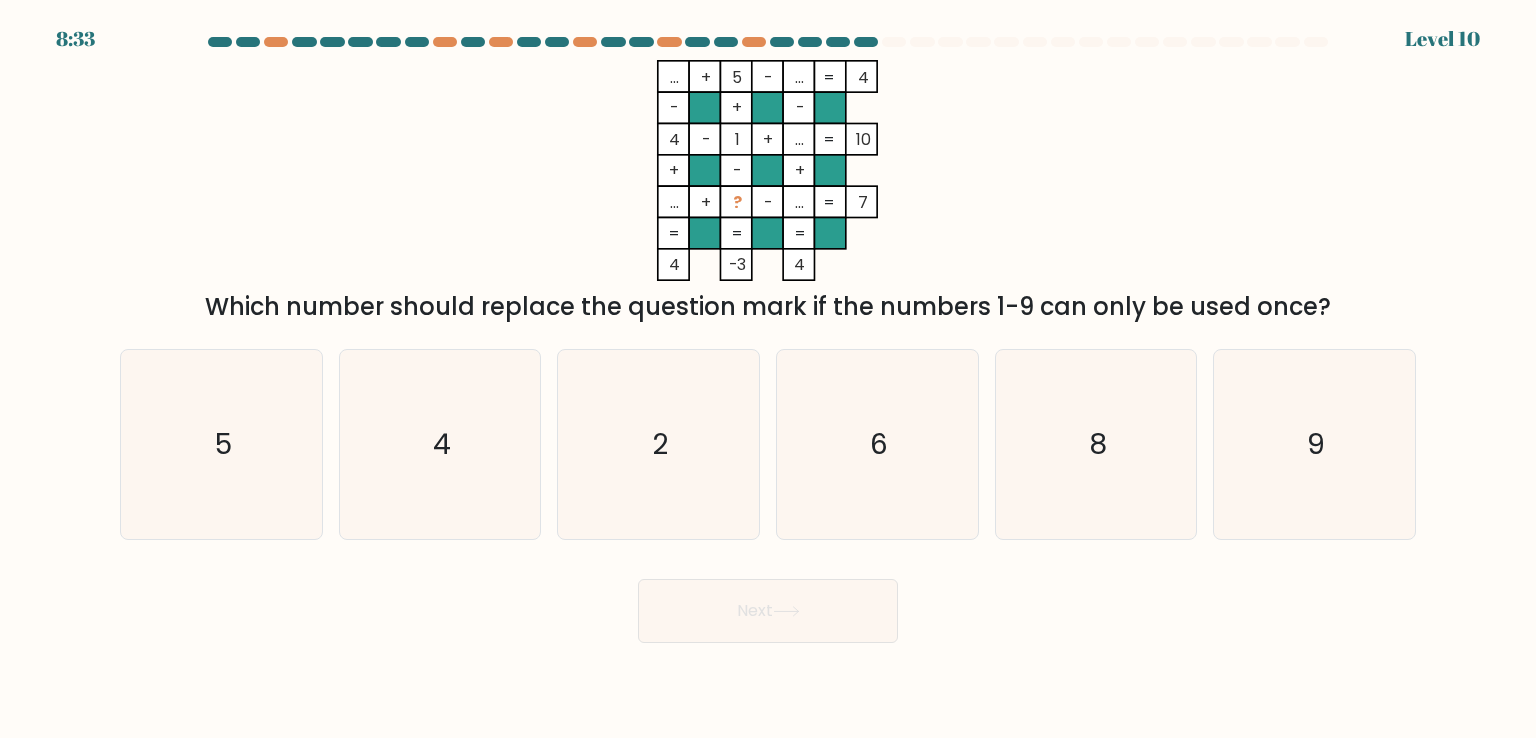 click at bounding box center [786, 611] 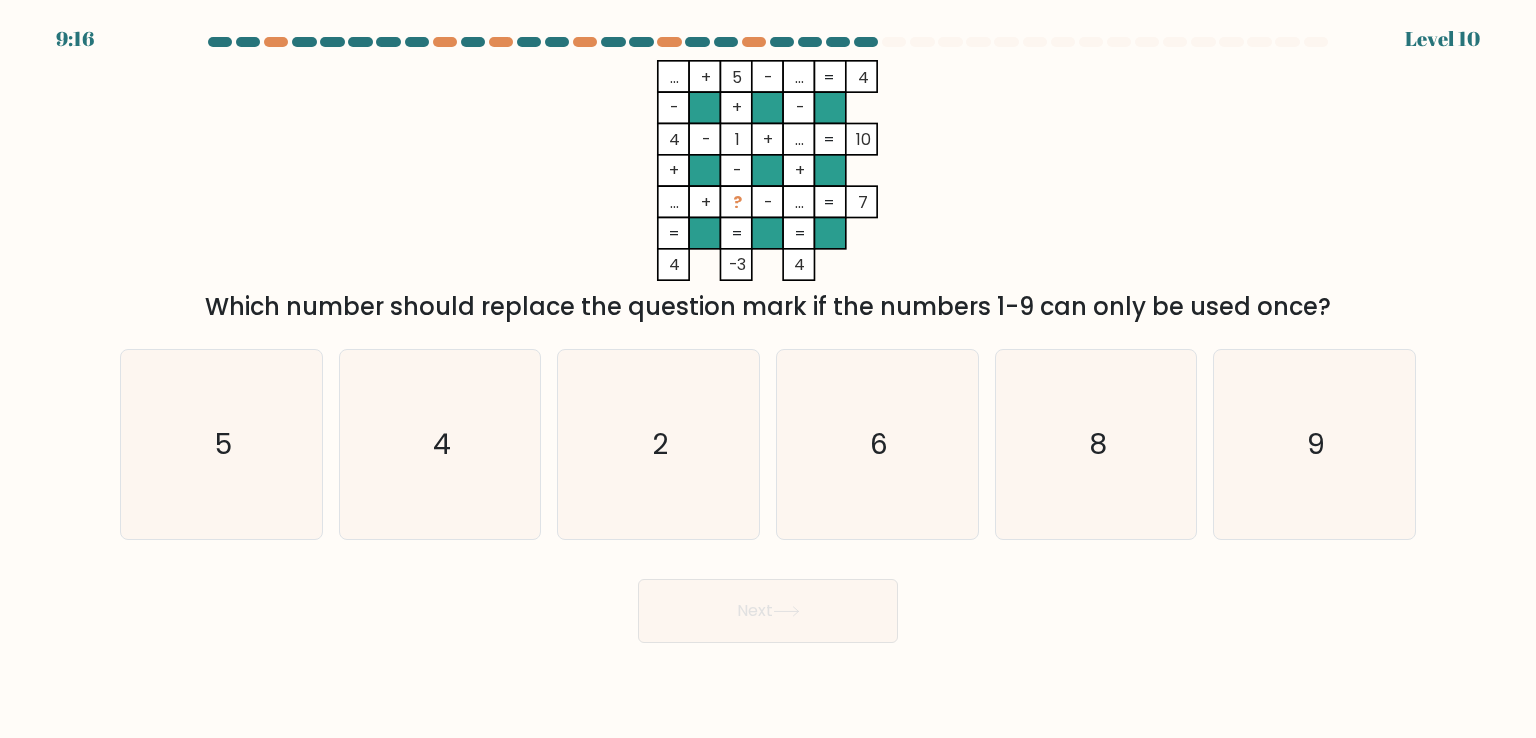 click on "9:16
Level 10" at bounding box center [768, 369] 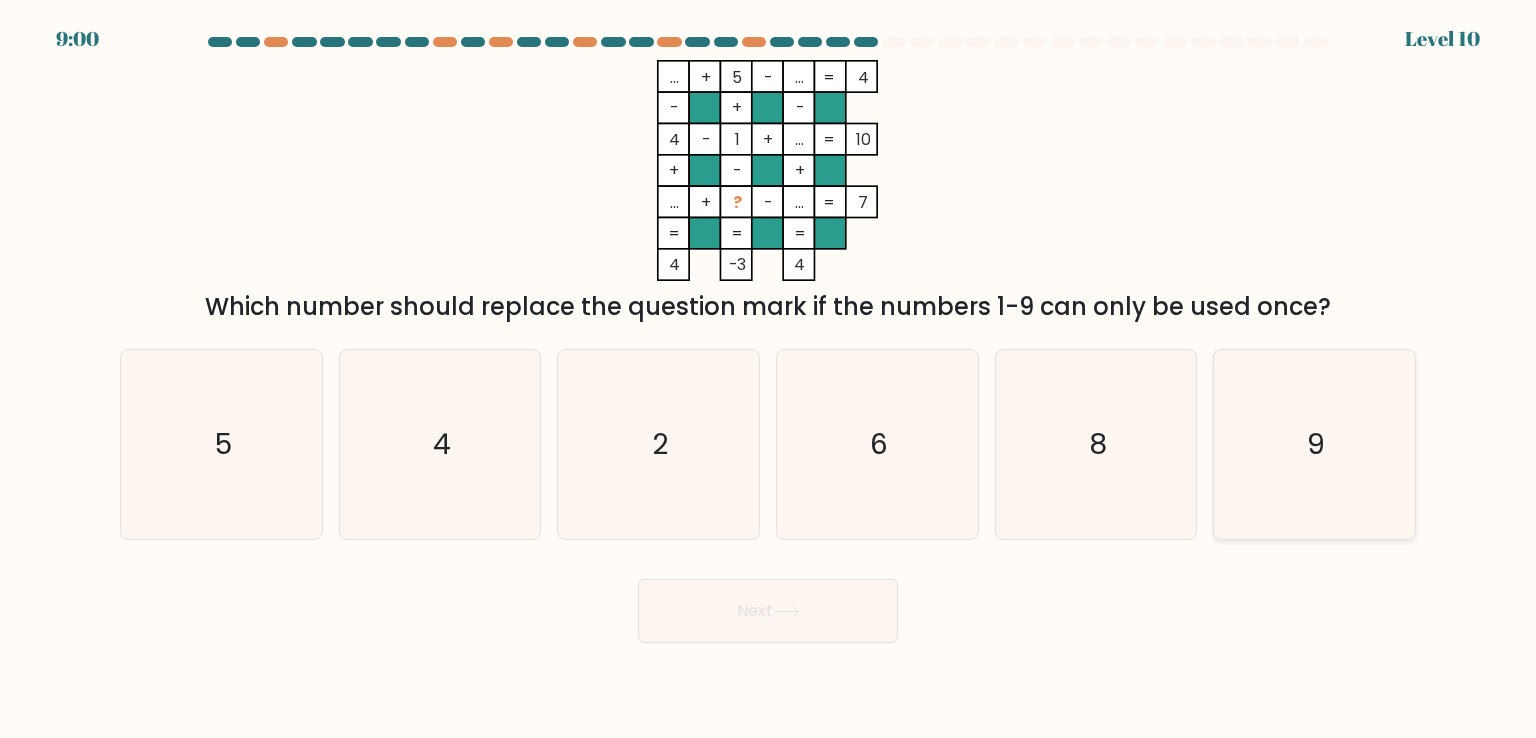 click on "9" at bounding box center [1314, 444] 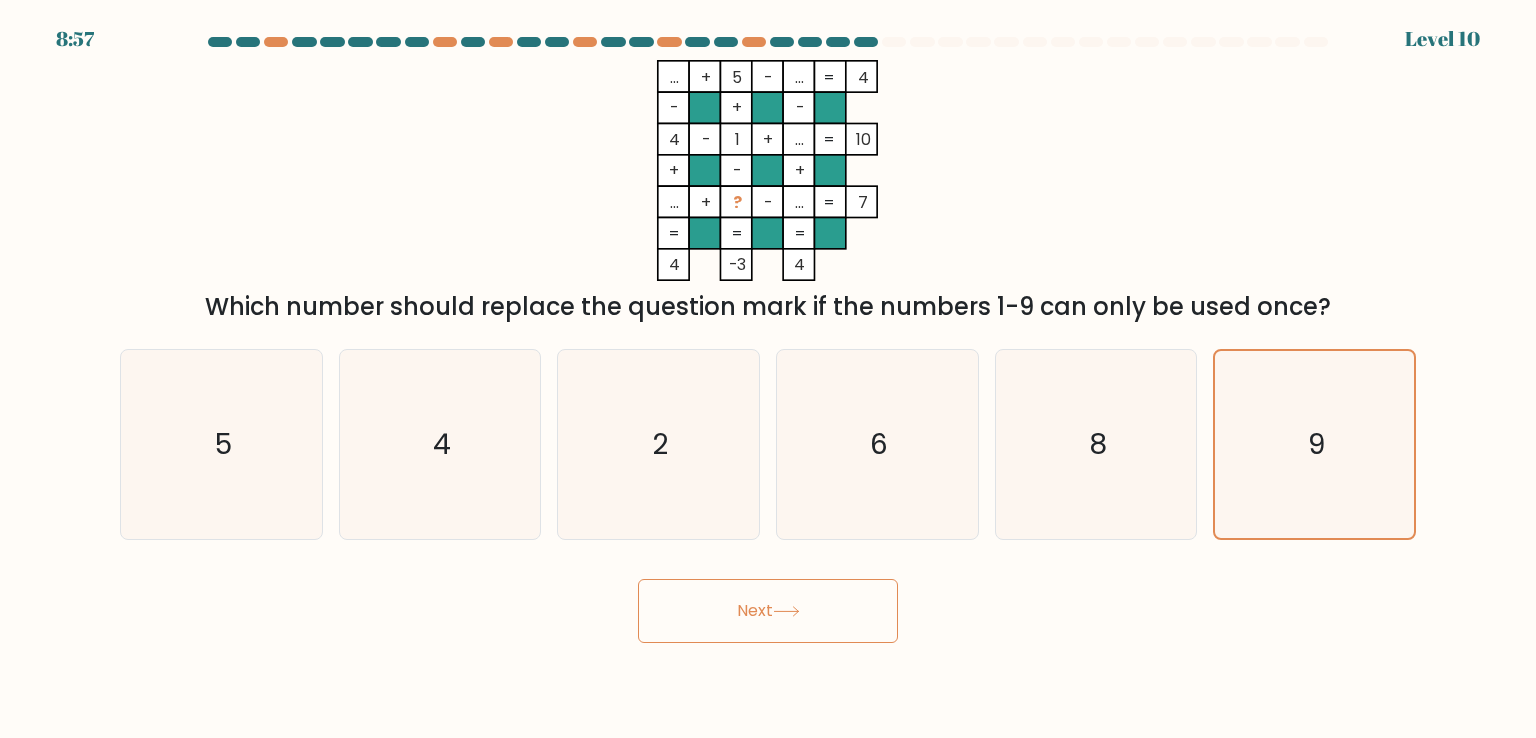 click at bounding box center [786, 611] 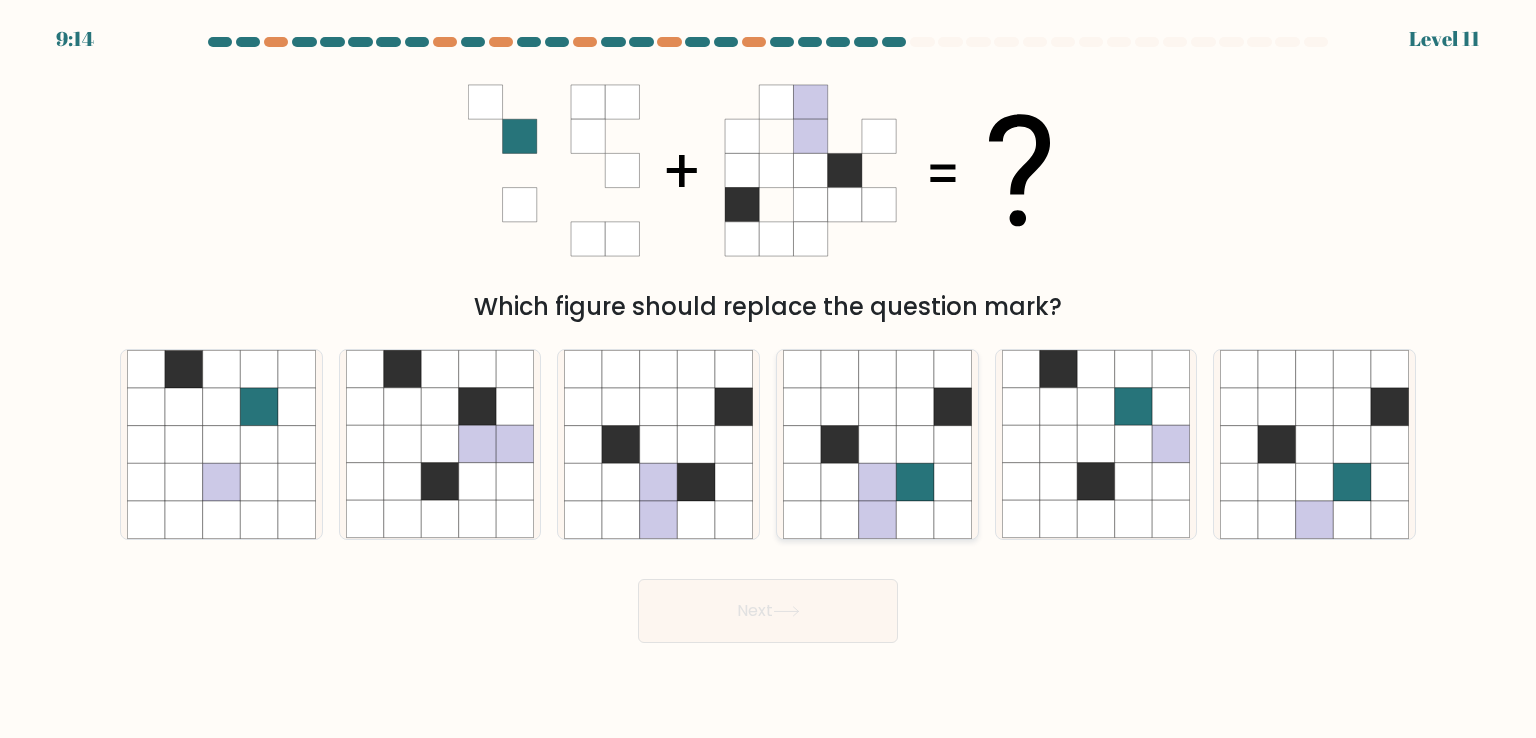 click at bounding box center [878, 445] 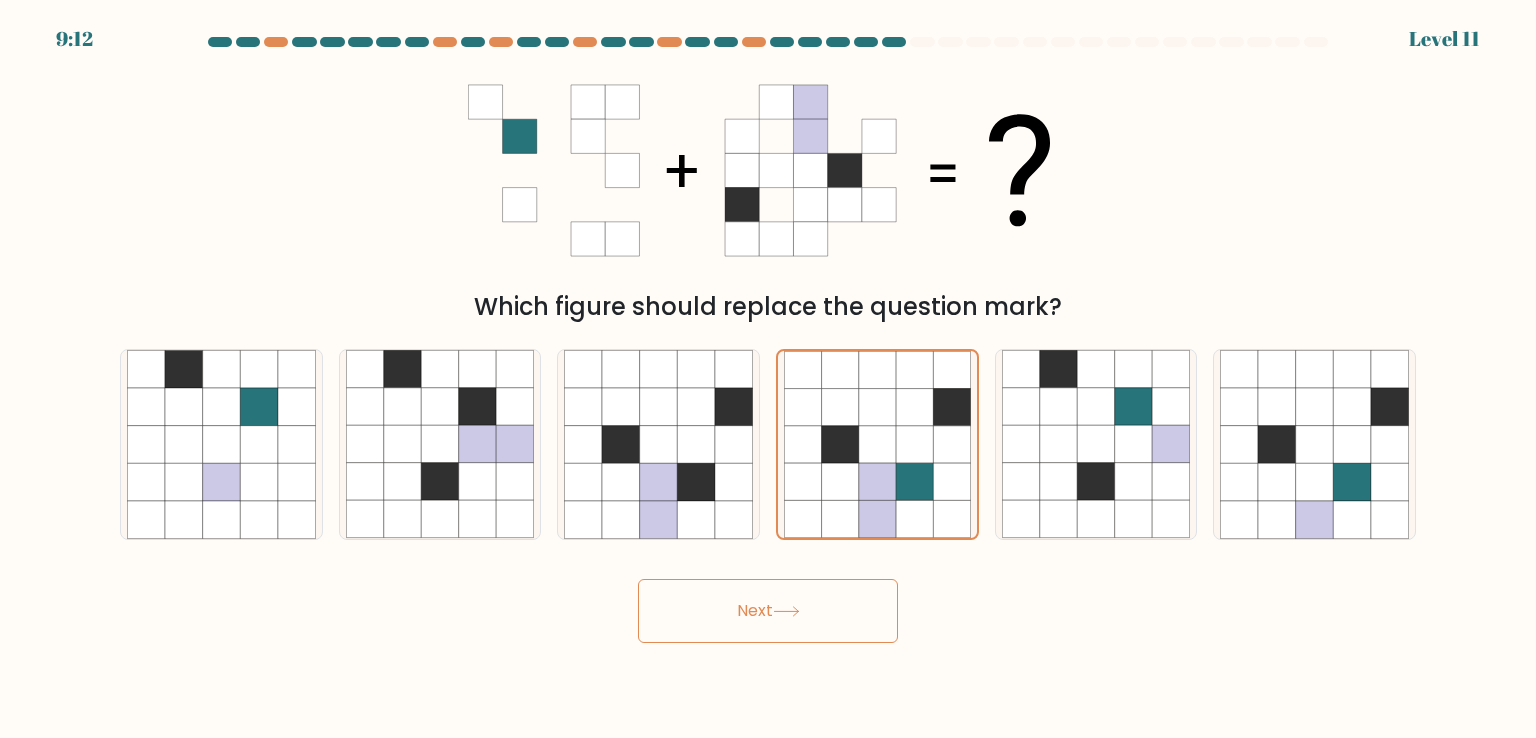 click on "Next" at bounding box center [768, 611] 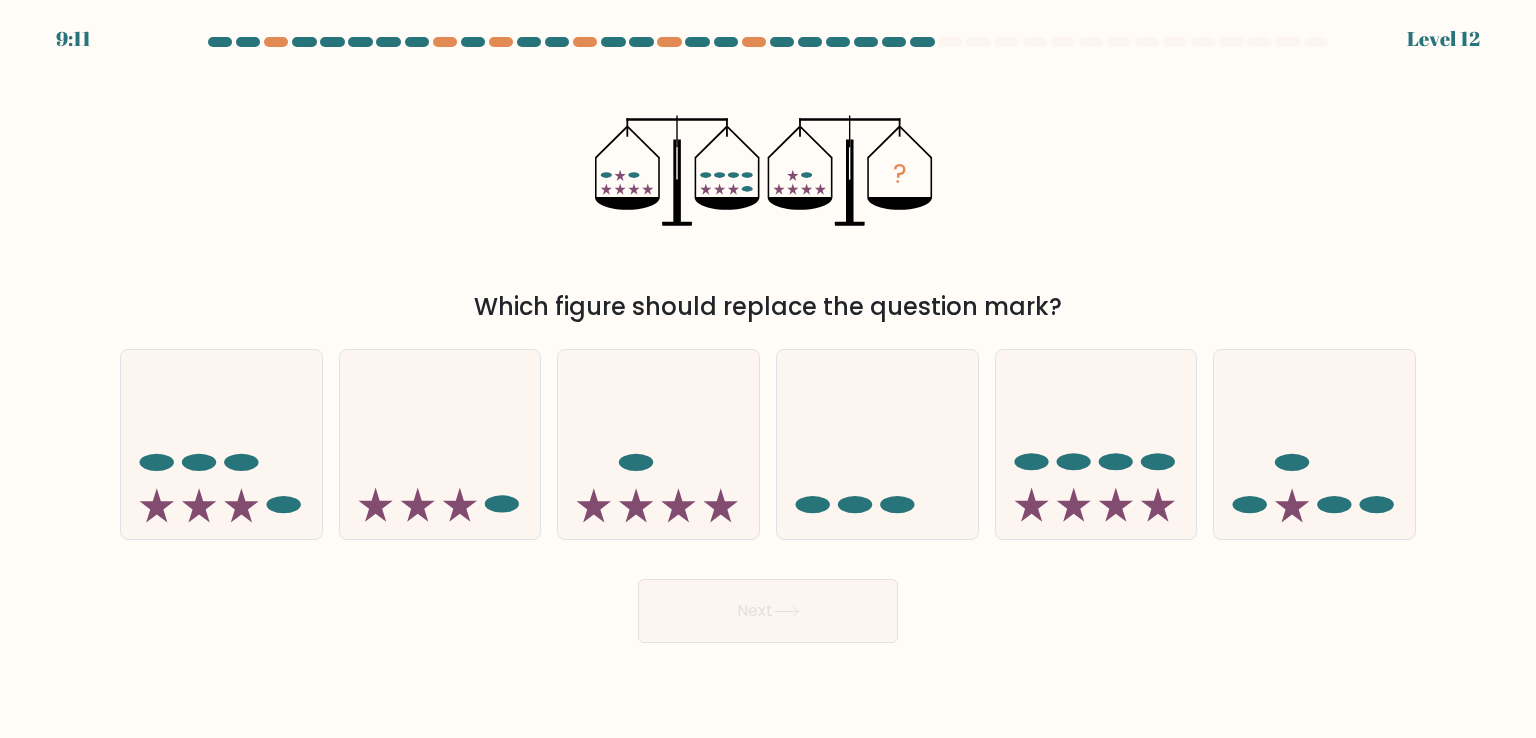 click on "Next" at bounding box center [768, 611] 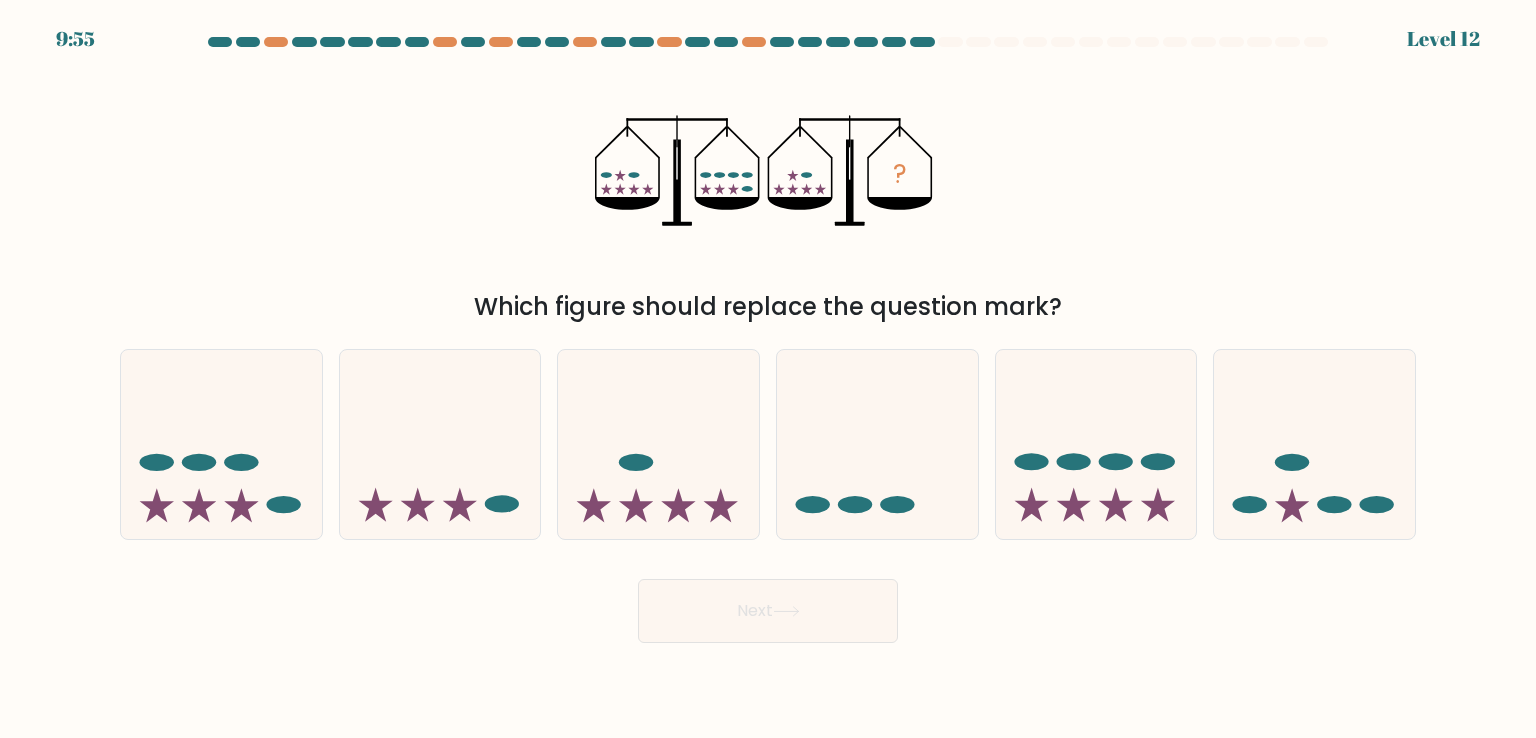 click on "9:55
Level 12" at bounding box center [768, 369] 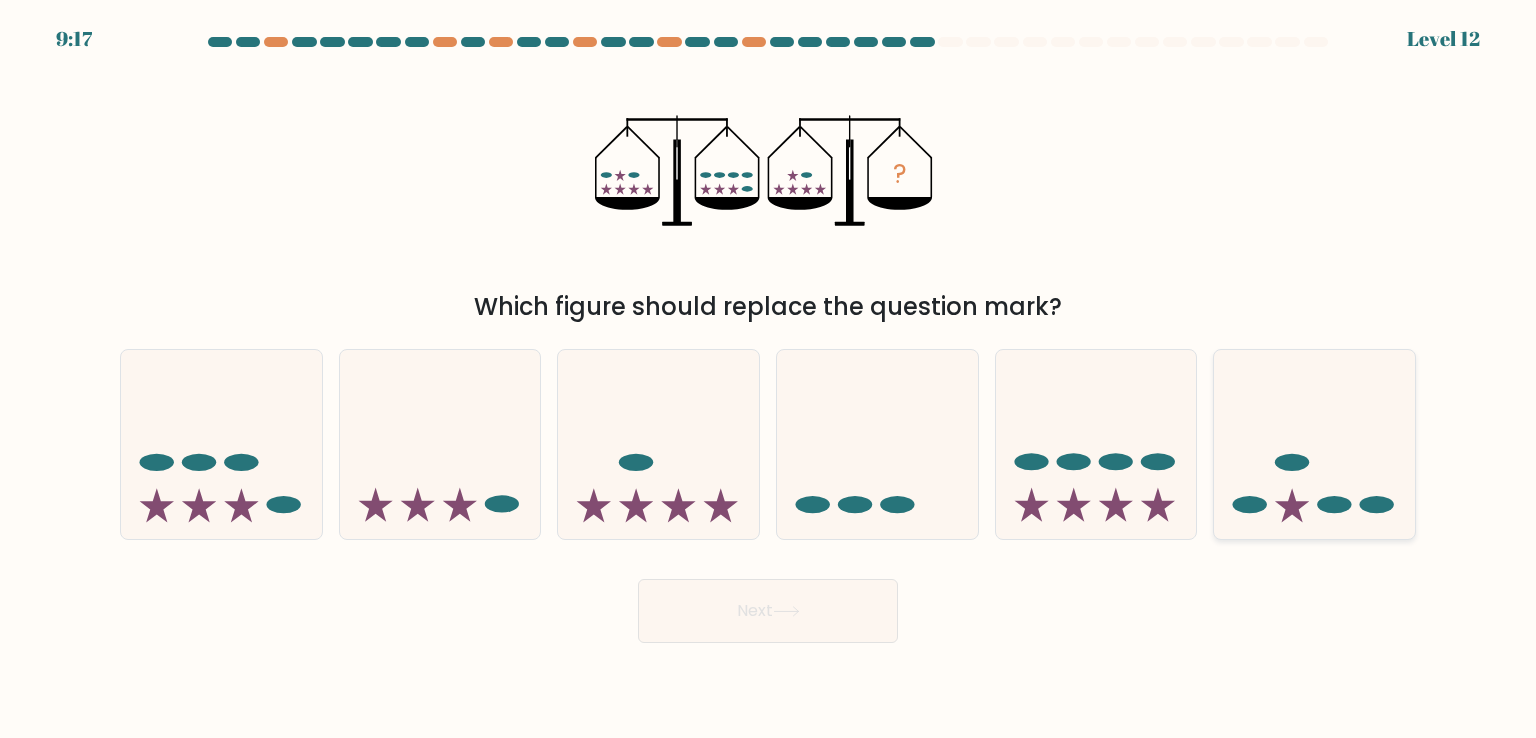 click at bounding box center (1314, 444) 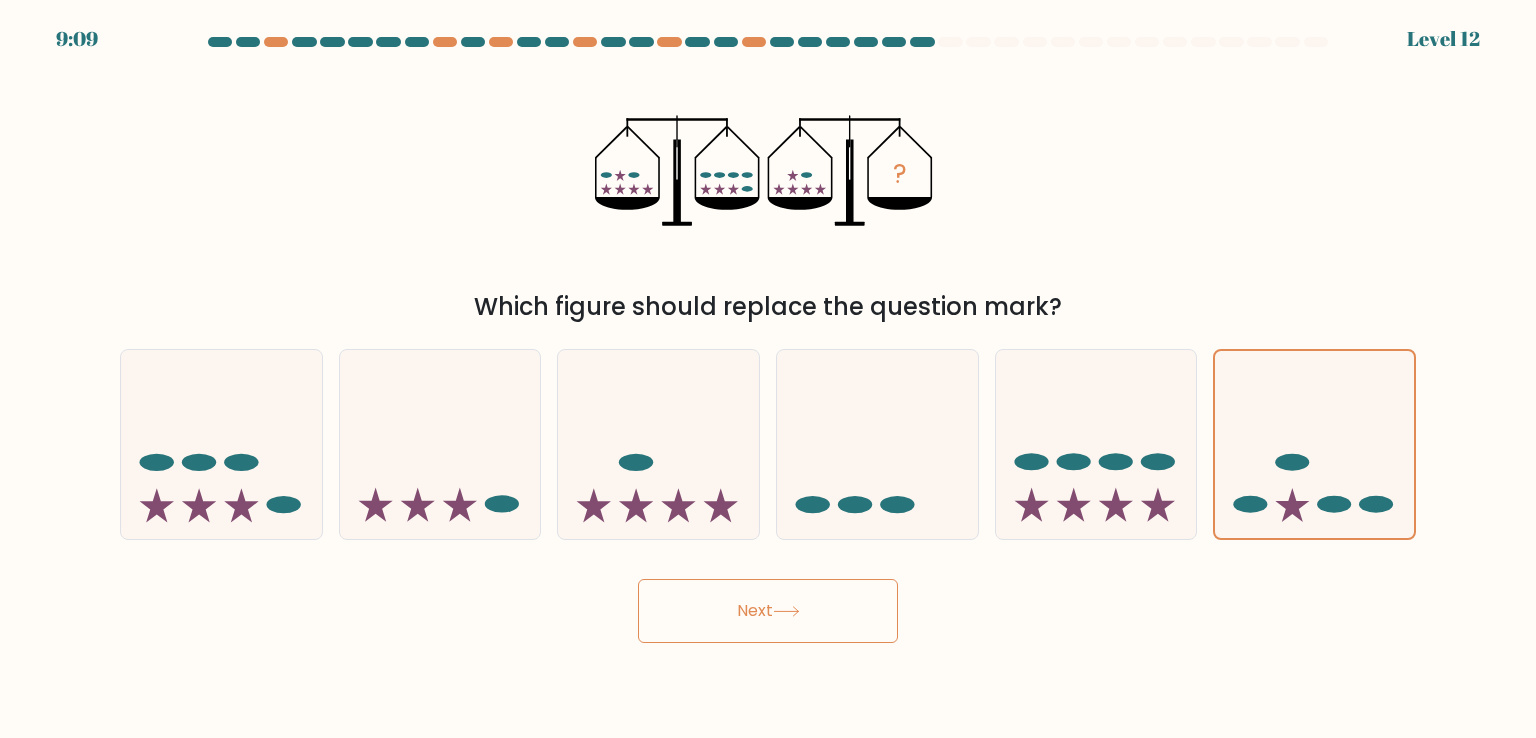 click on "Next" at bounding box center (768, 611) 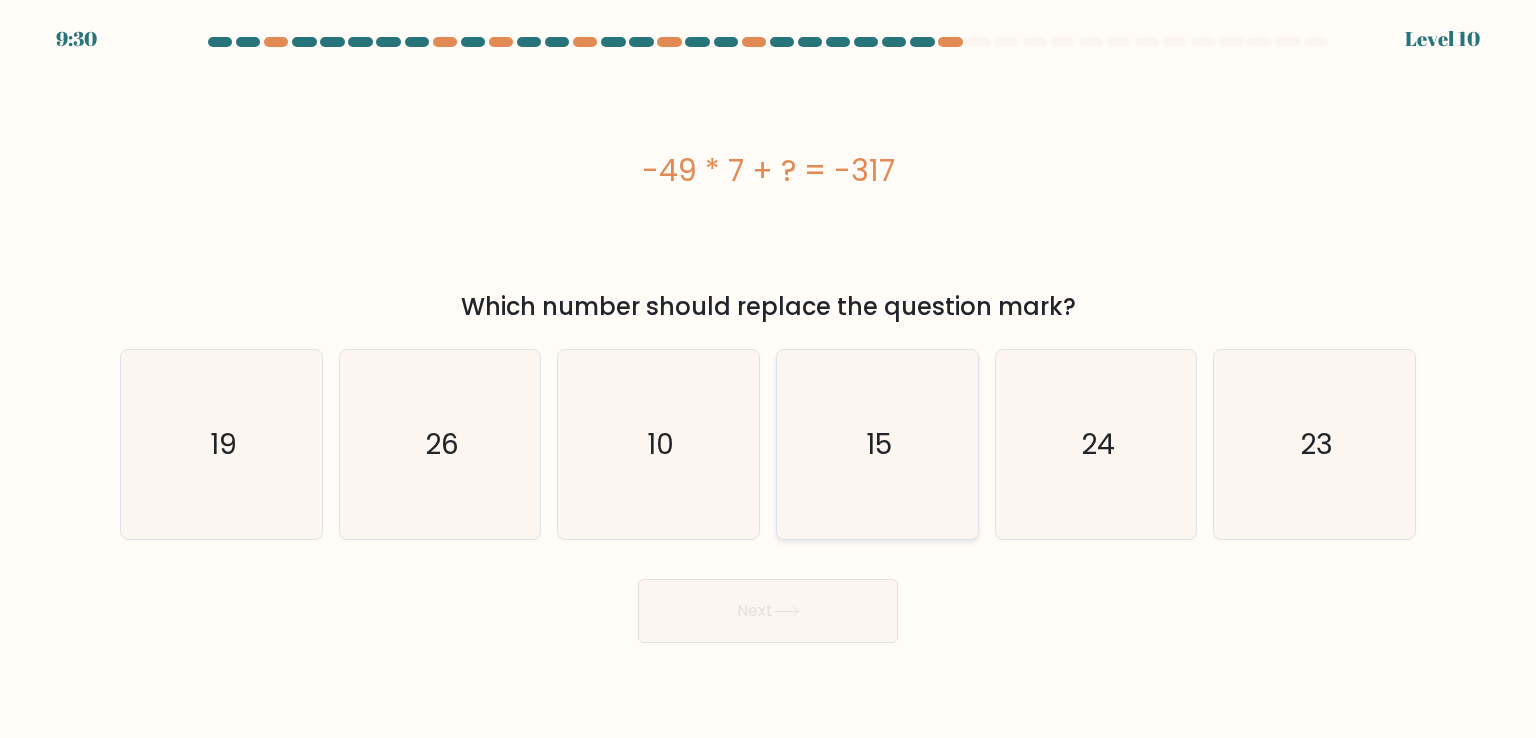 click on "15" at bounding box center [879, 444] 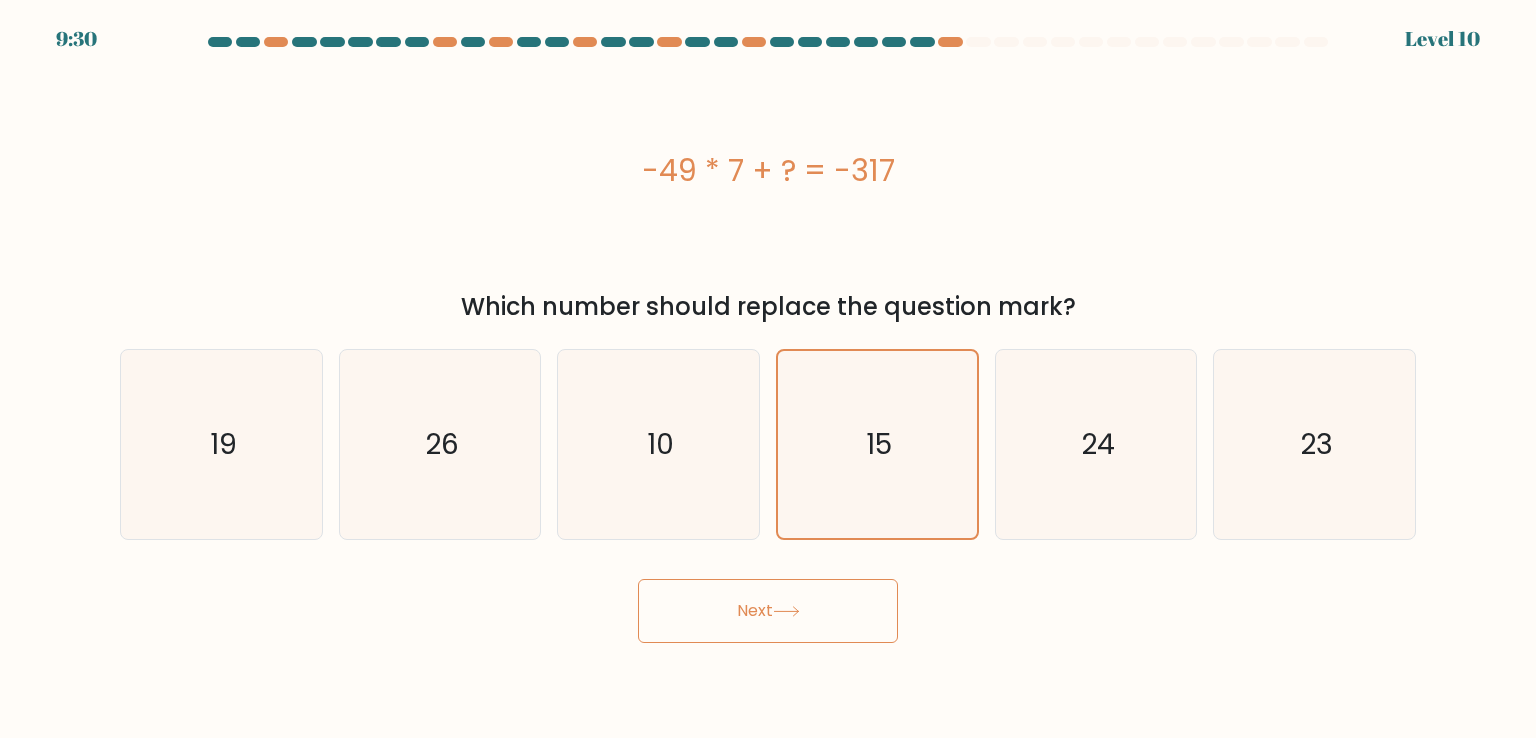 click at bounding box center (786, 611) 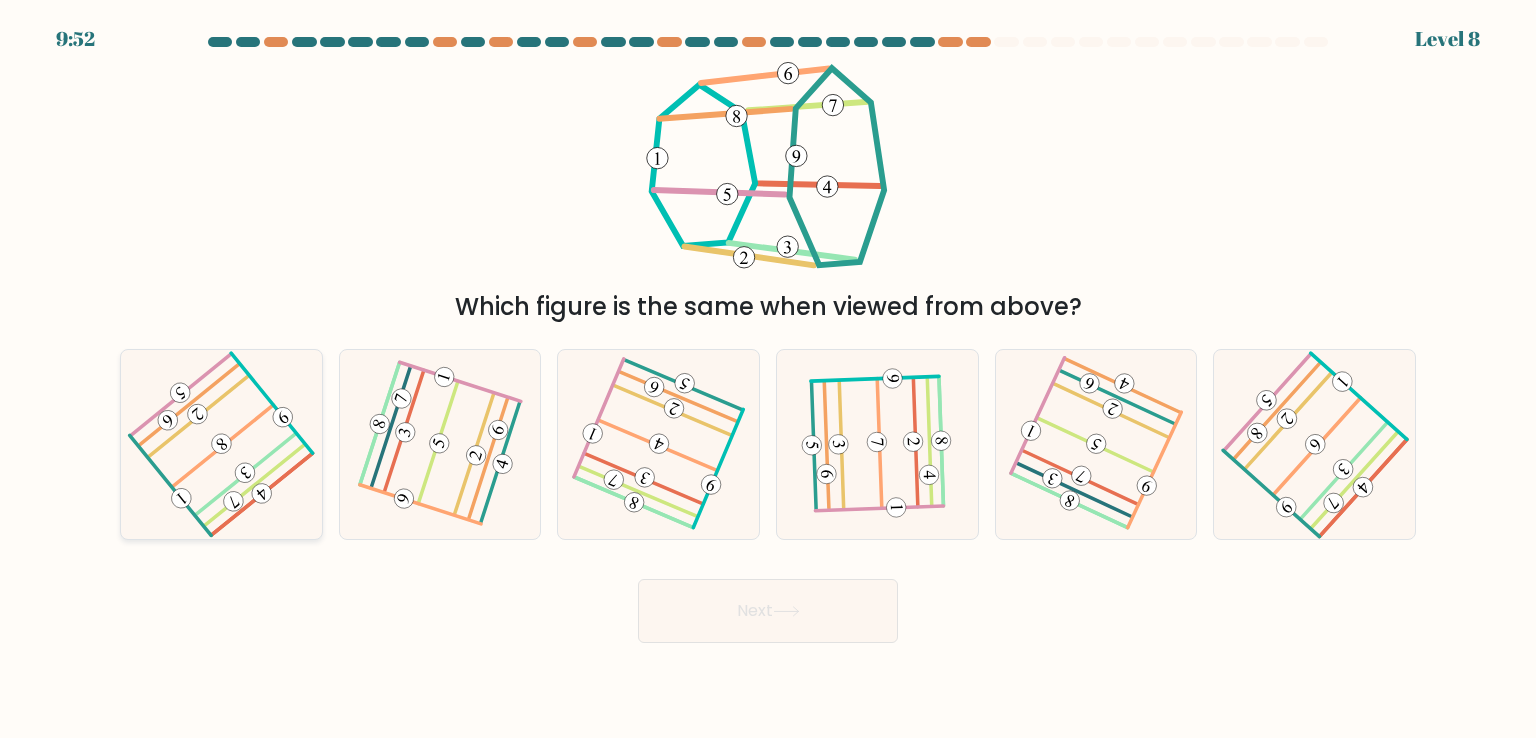 click at bounding box center (221, 444) 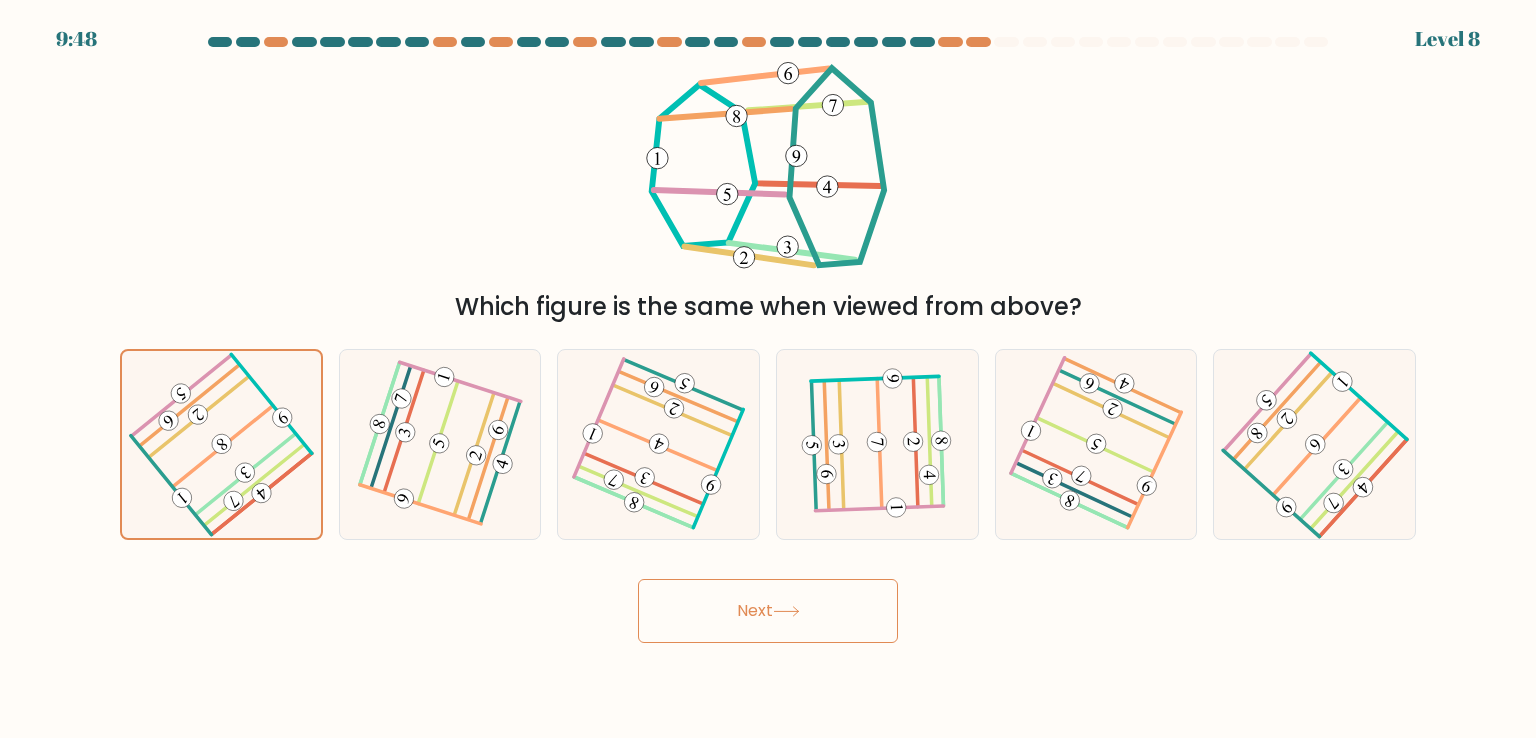 click on "Next" at bounding box center (768, 611) 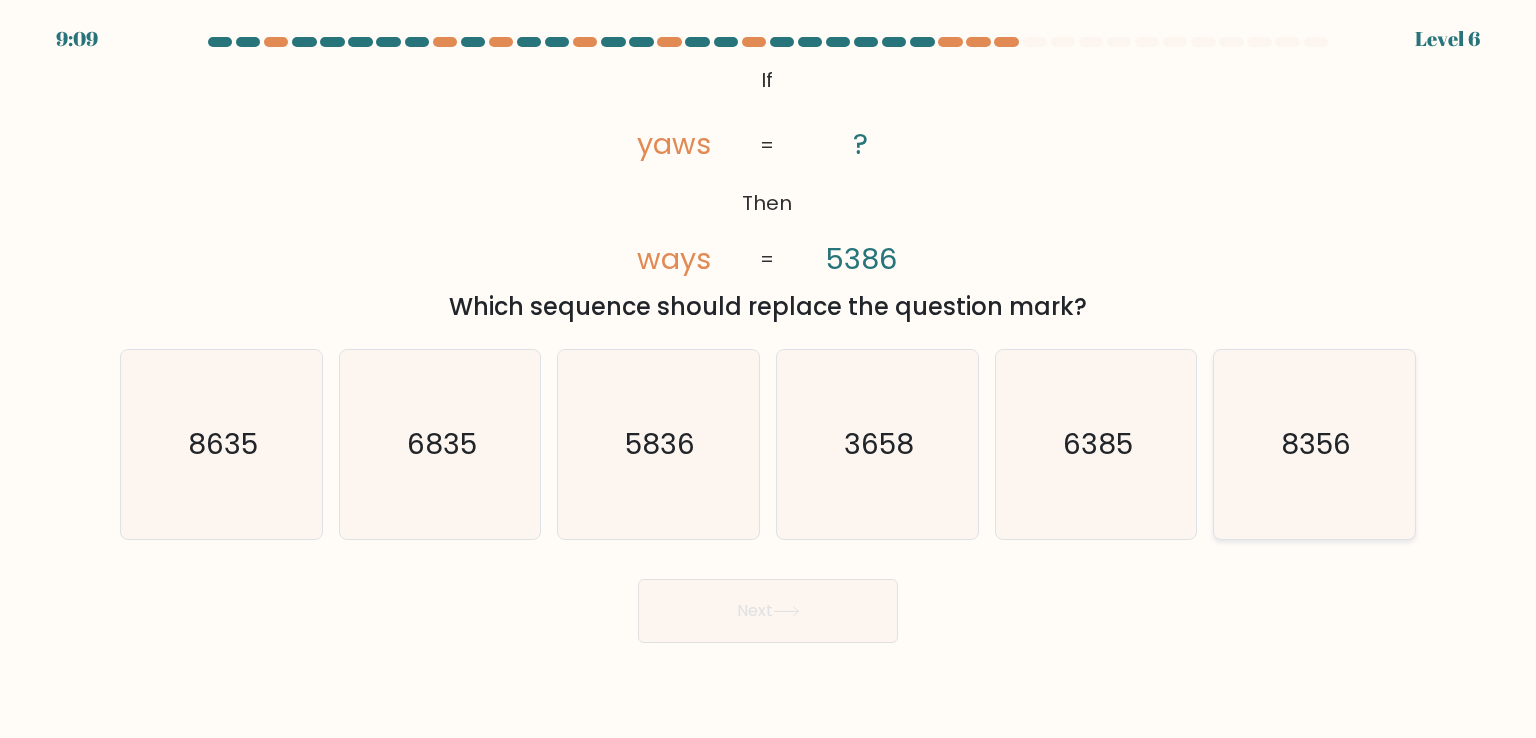 click on "8356" at bounding box center (1314, 444) 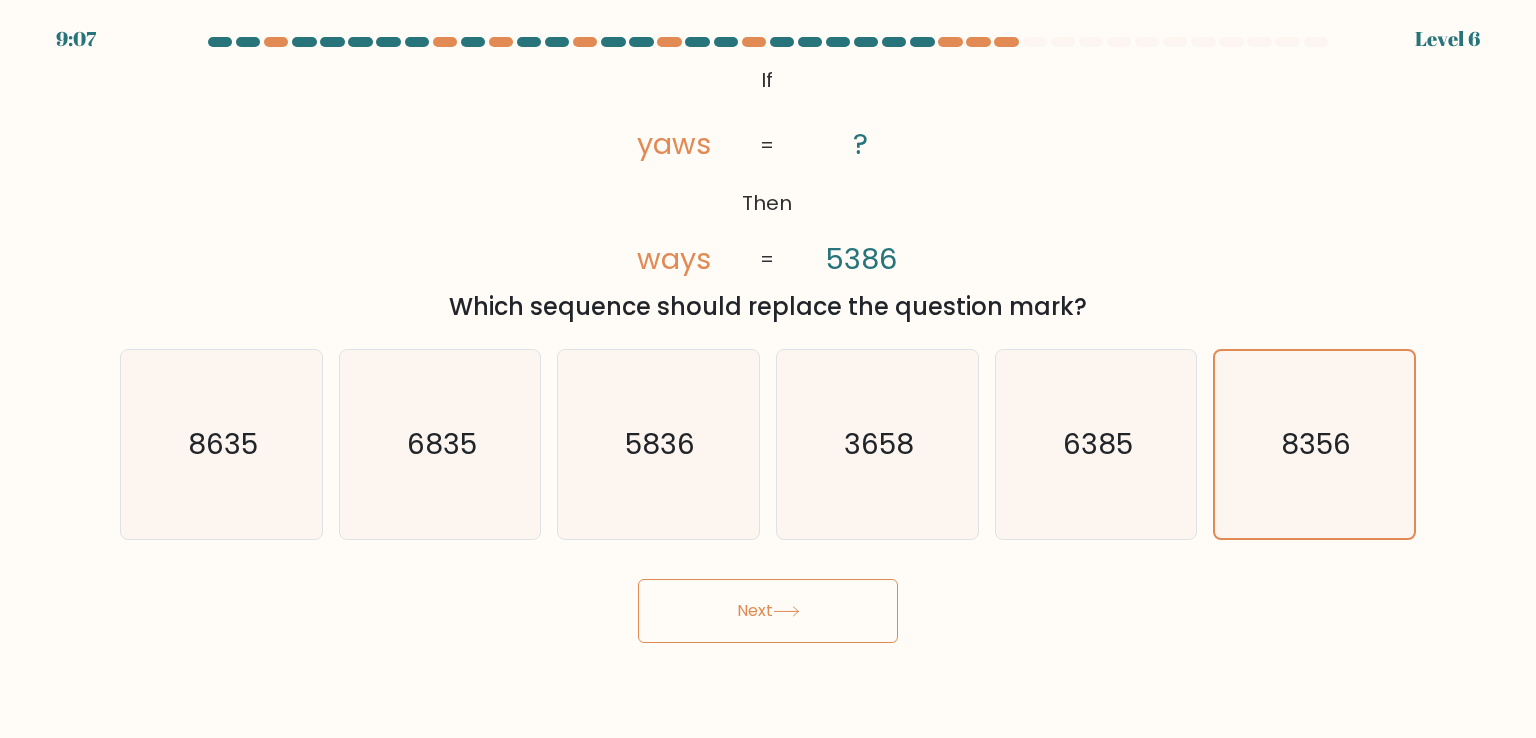 drag, startPoint x: 813, startPoint y: 570, endPoint x: 800, endPoint y: 595, distance: 28.178005 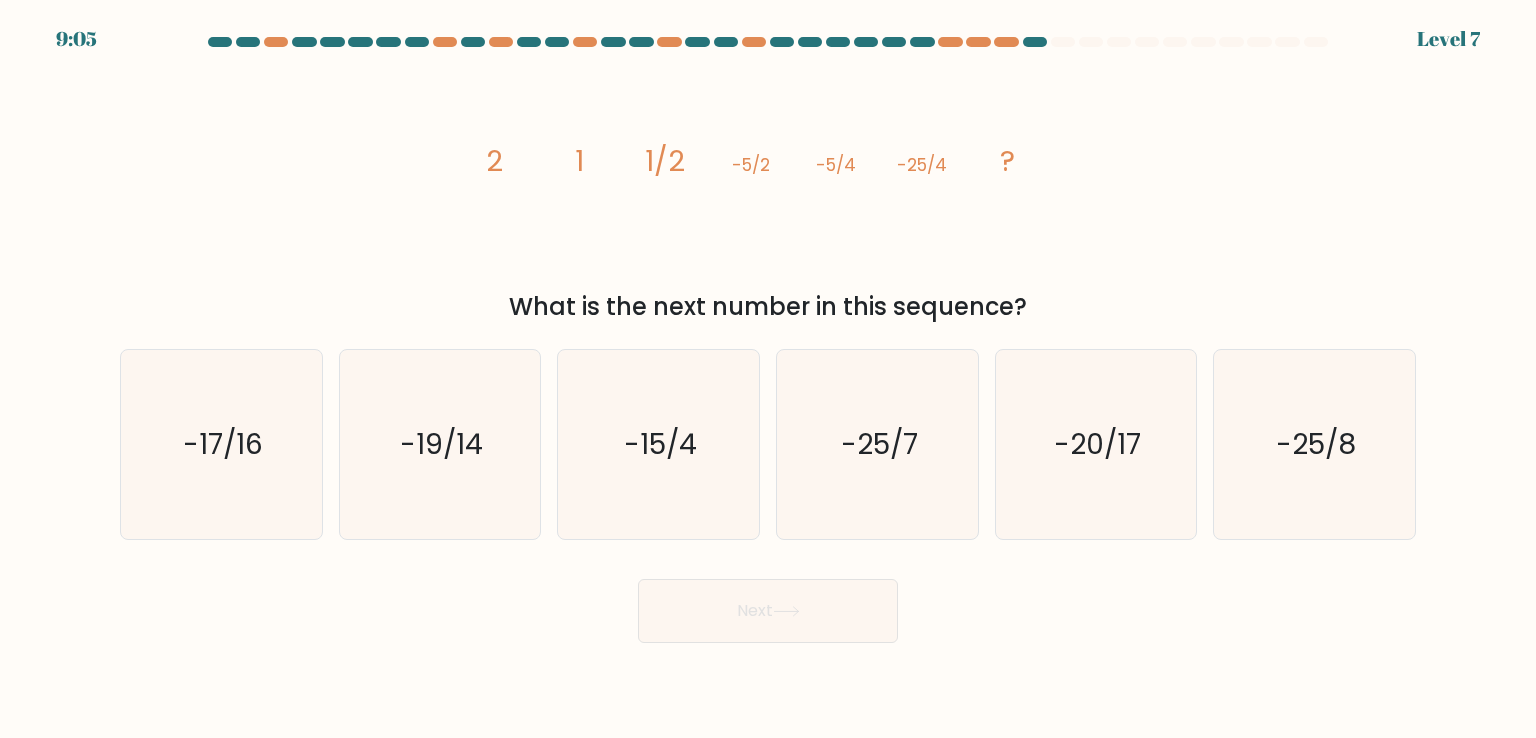 click at bounding box center (786, 611) 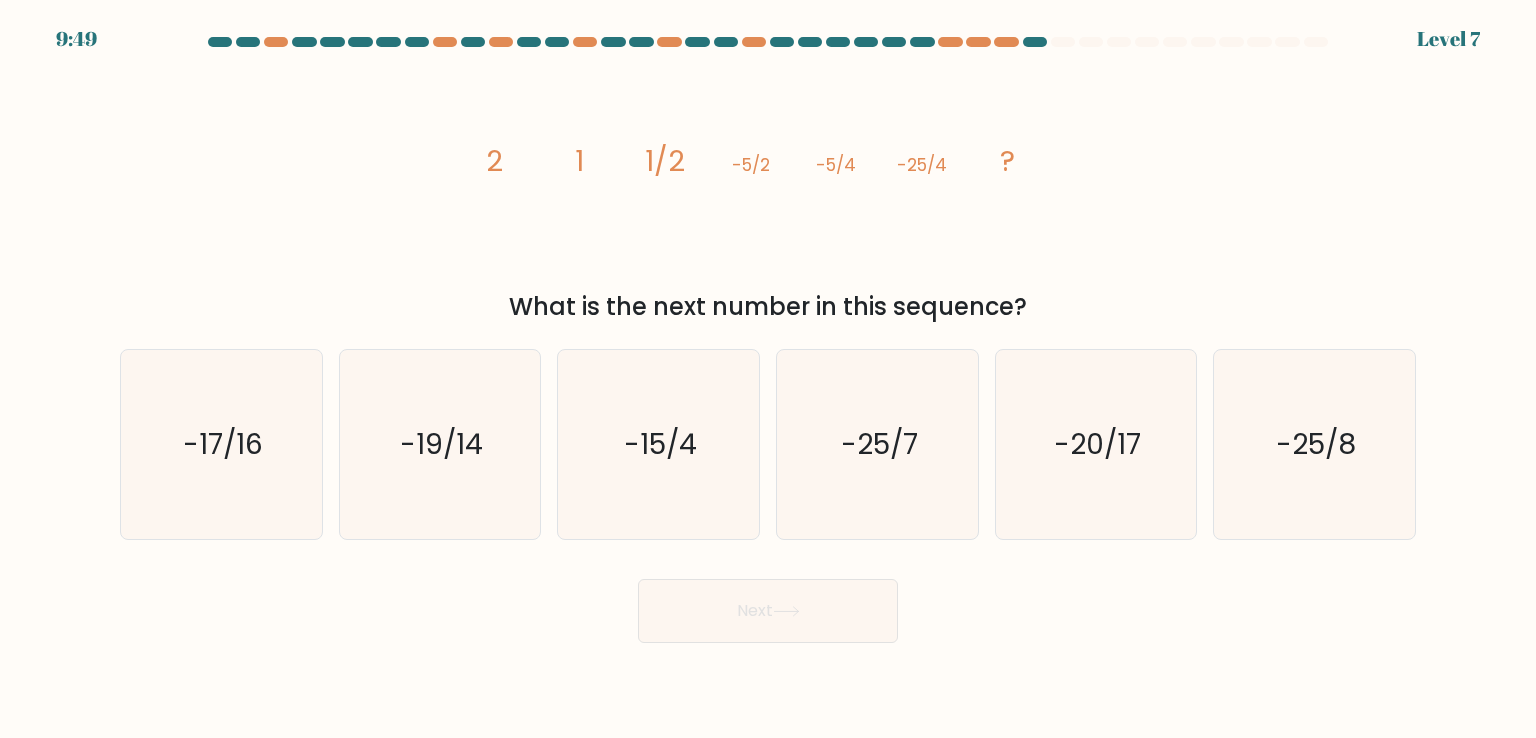 click on "Next" at bounding box center (768, 603) 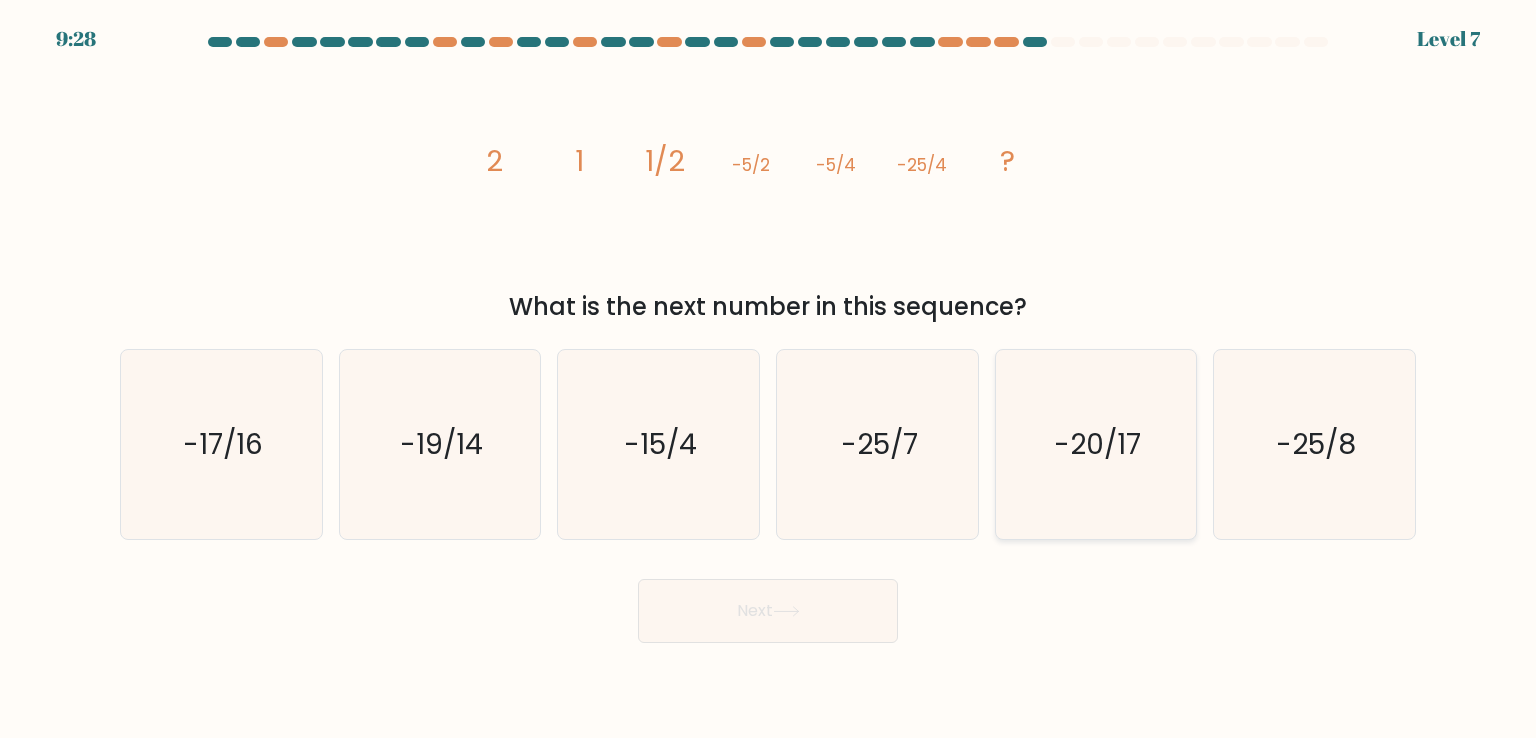 click on "-20/17" at bounding box center [1096, 444] 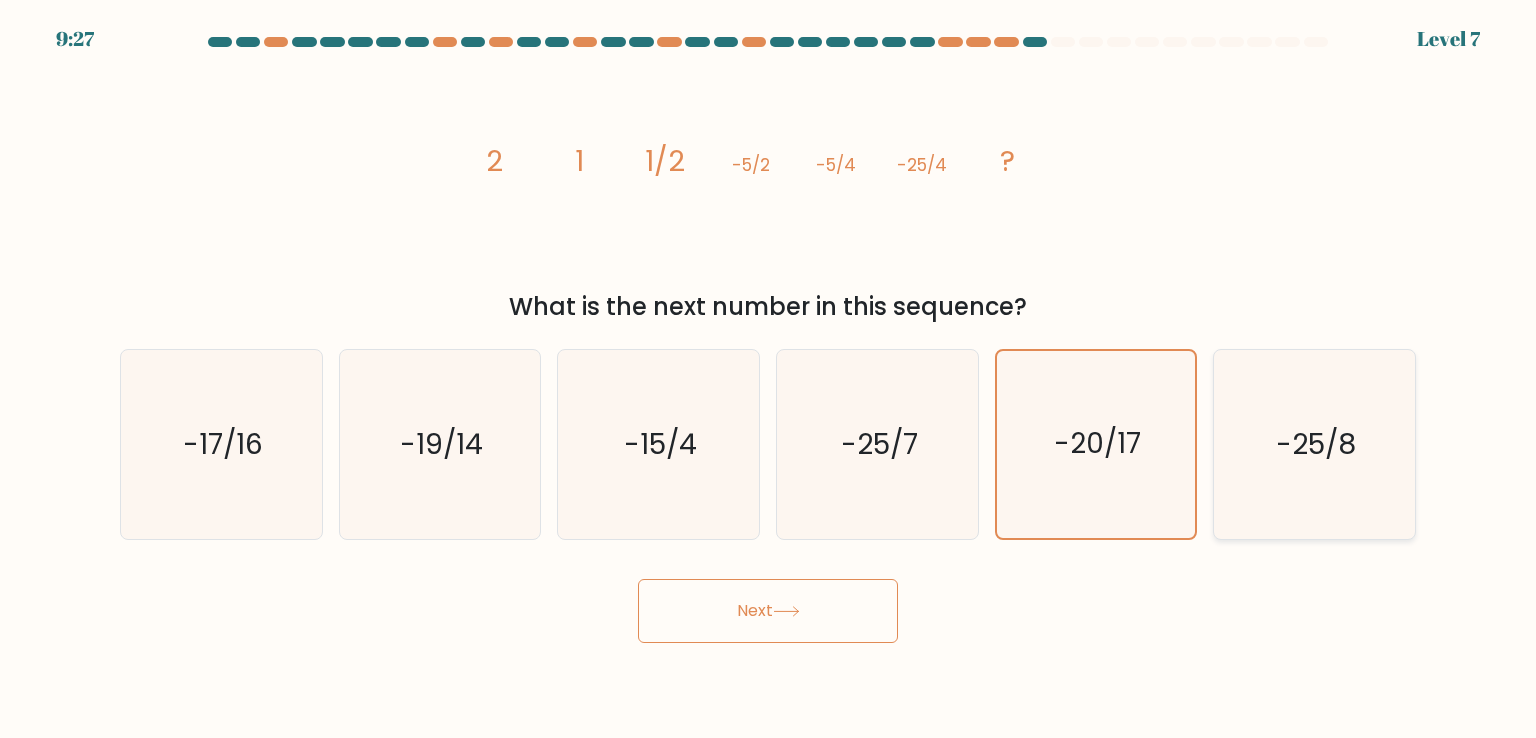 click on "-25/8" at bounding box center (1314, 444) 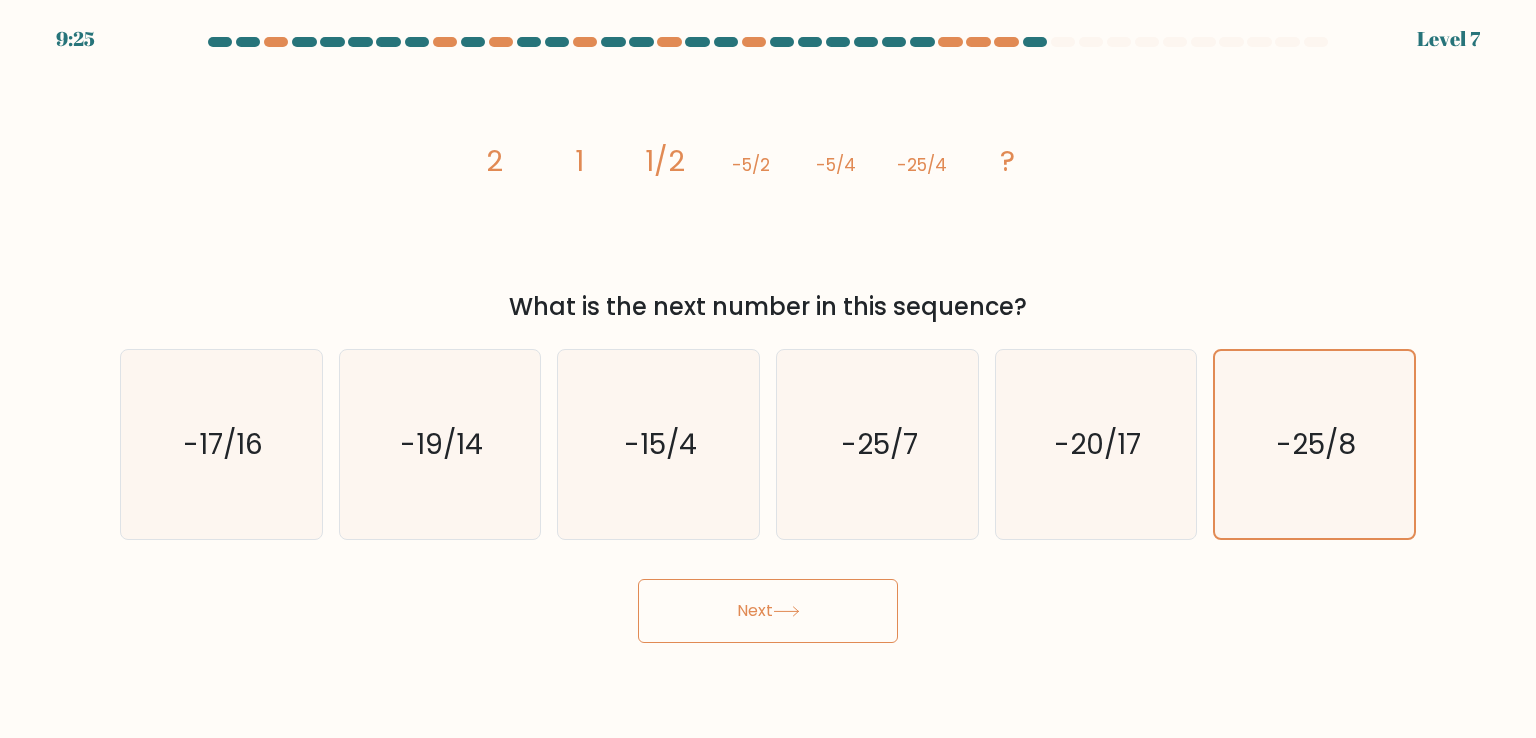 click on "Next" at bounding box center (768, 611) 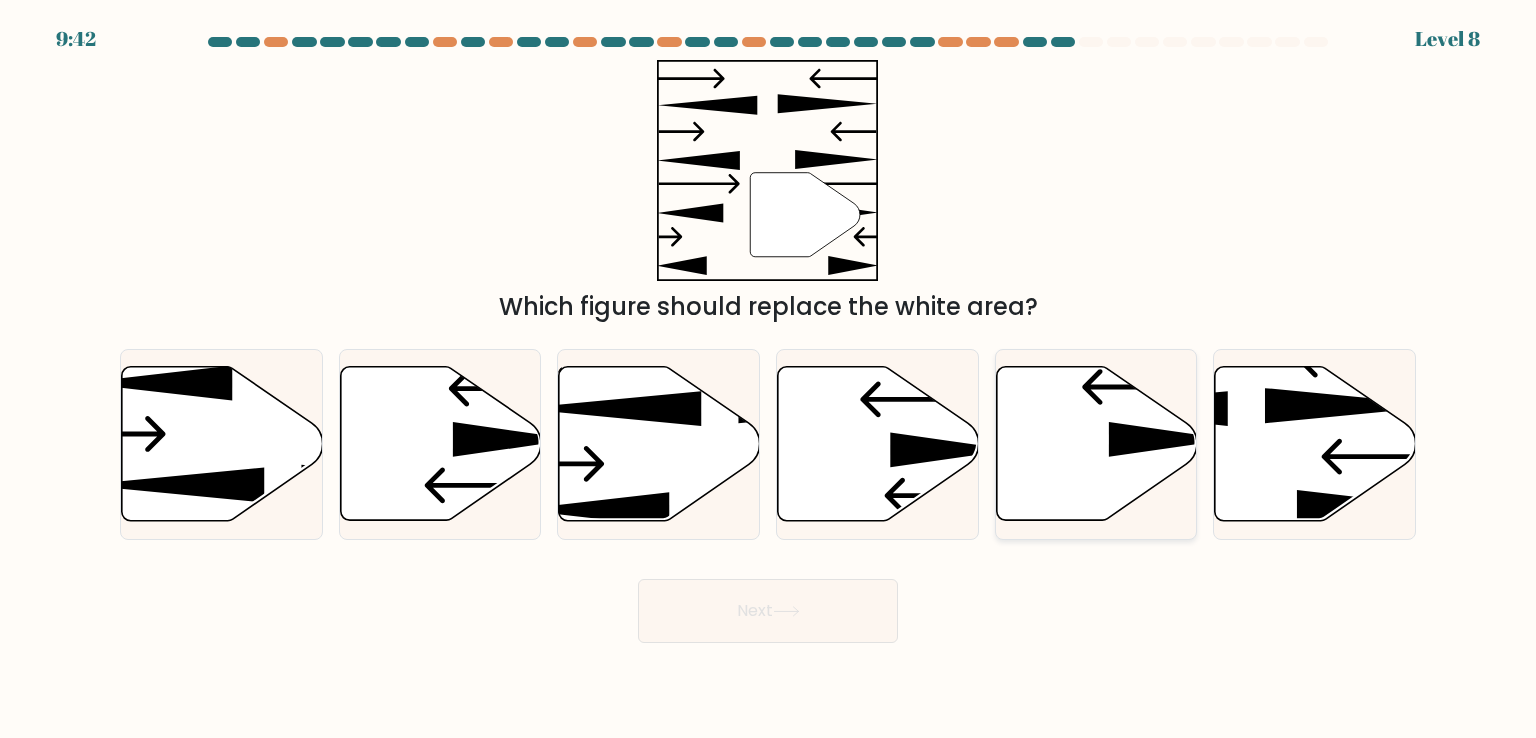 click at bounding box center [1096, 444] 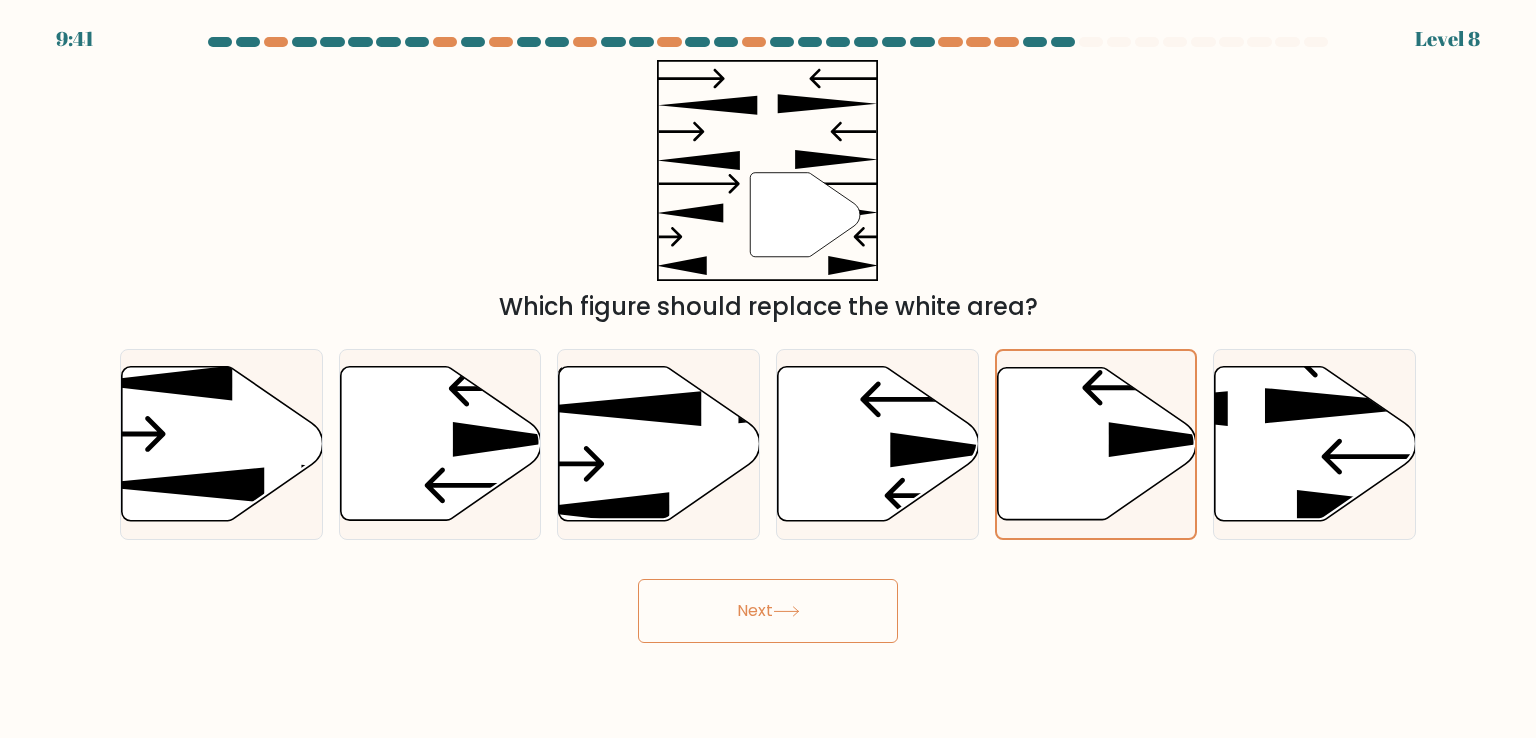 click on "Next" at bounding box center (768, 611) 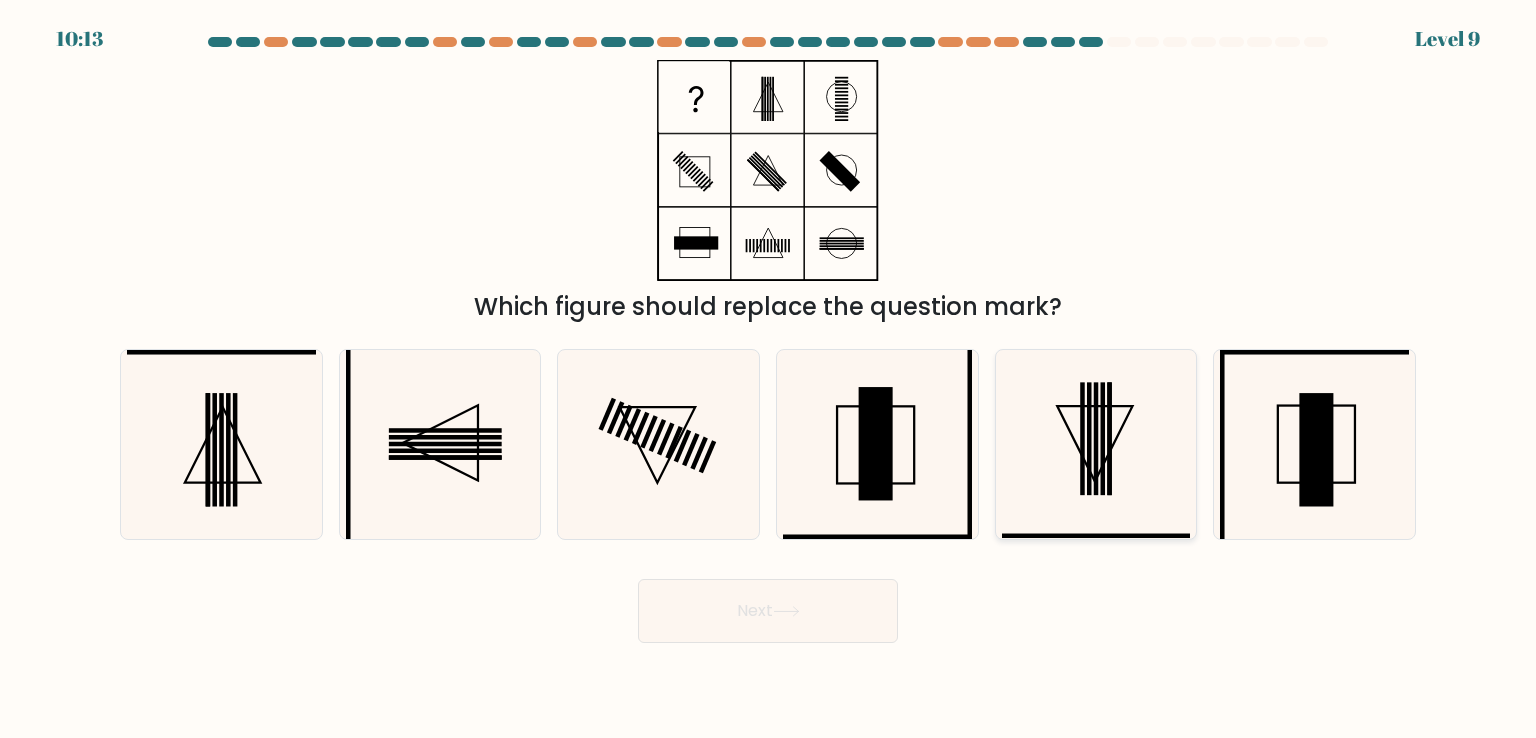 click at bounding box center [1102, 439] 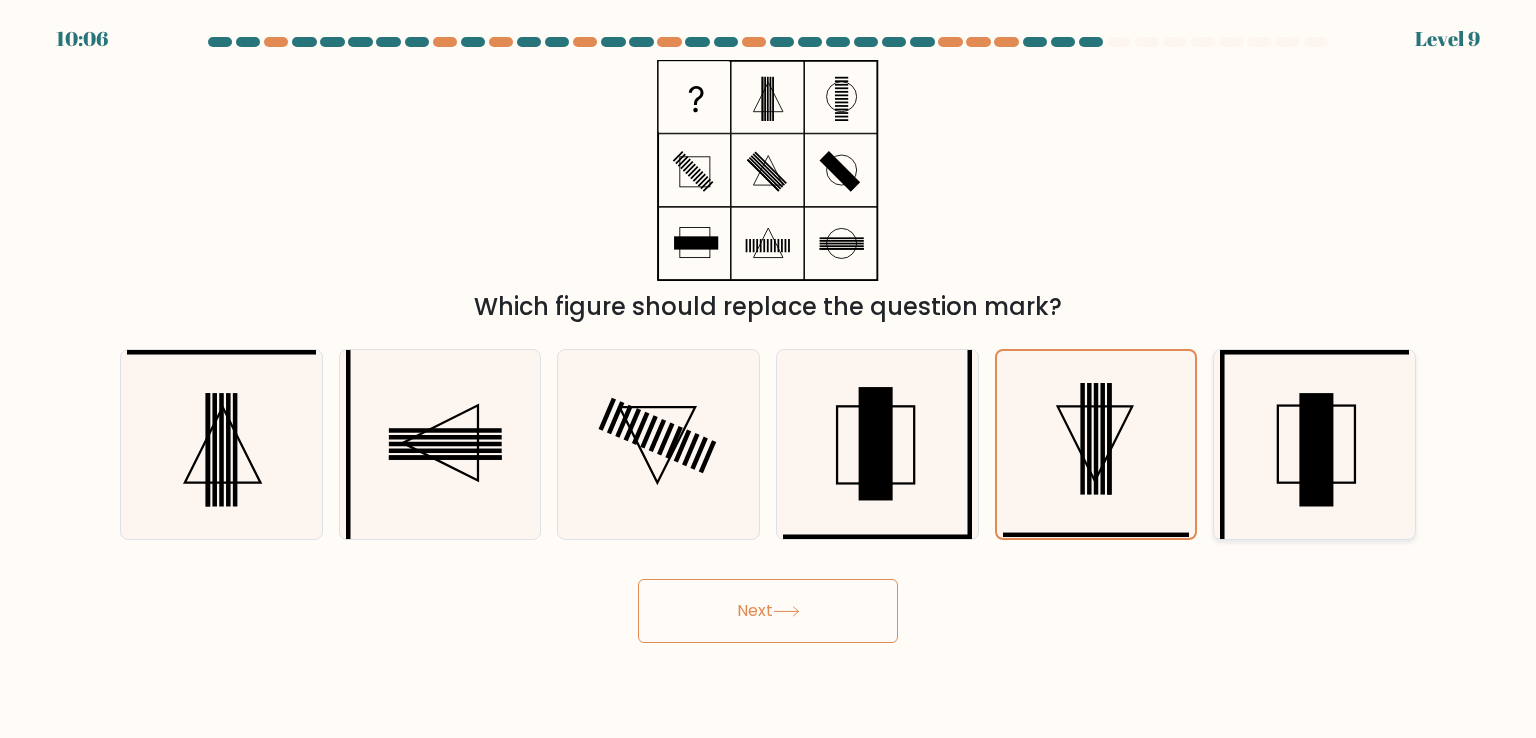 click at bounding box center (1317, 449) 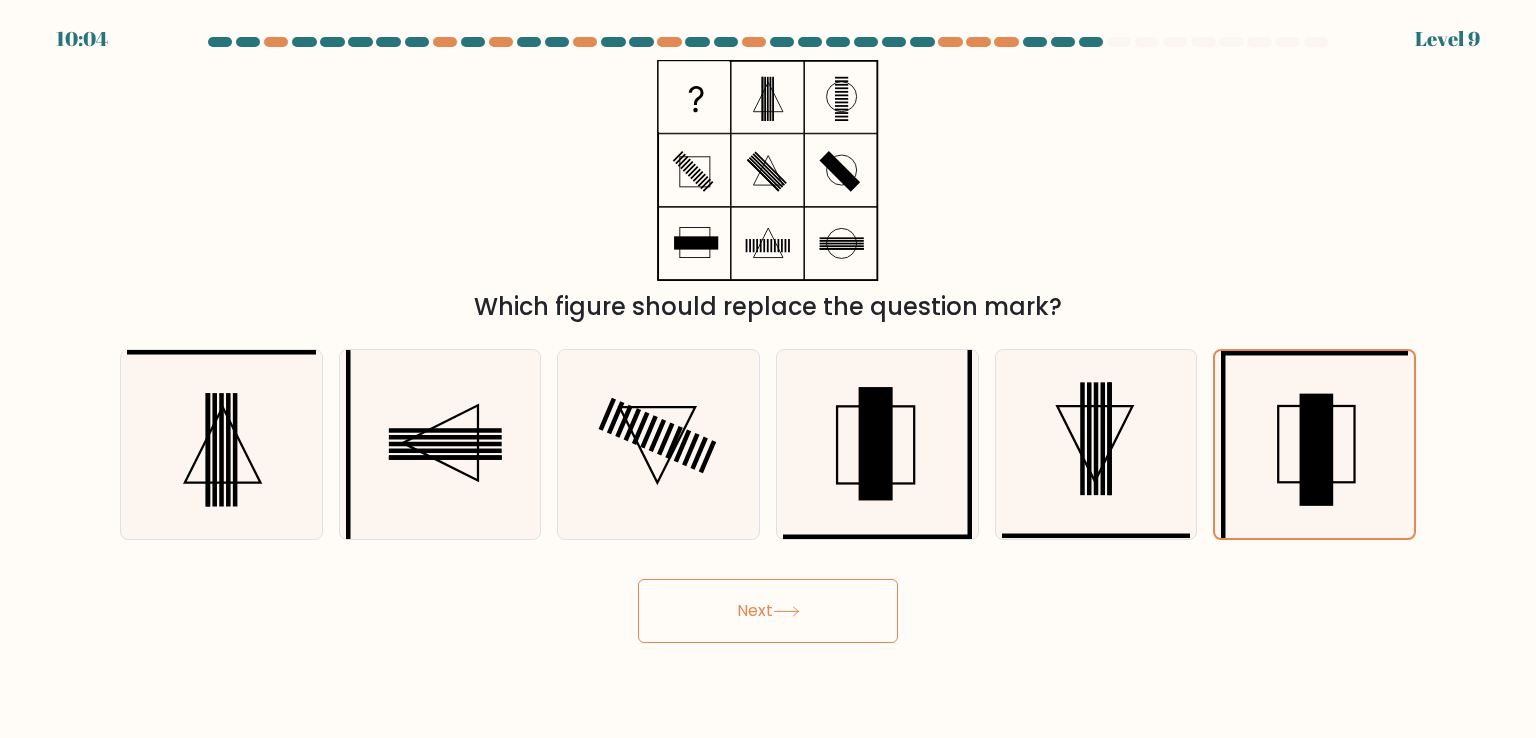 click on "Next" at bounding box center [768, 611] 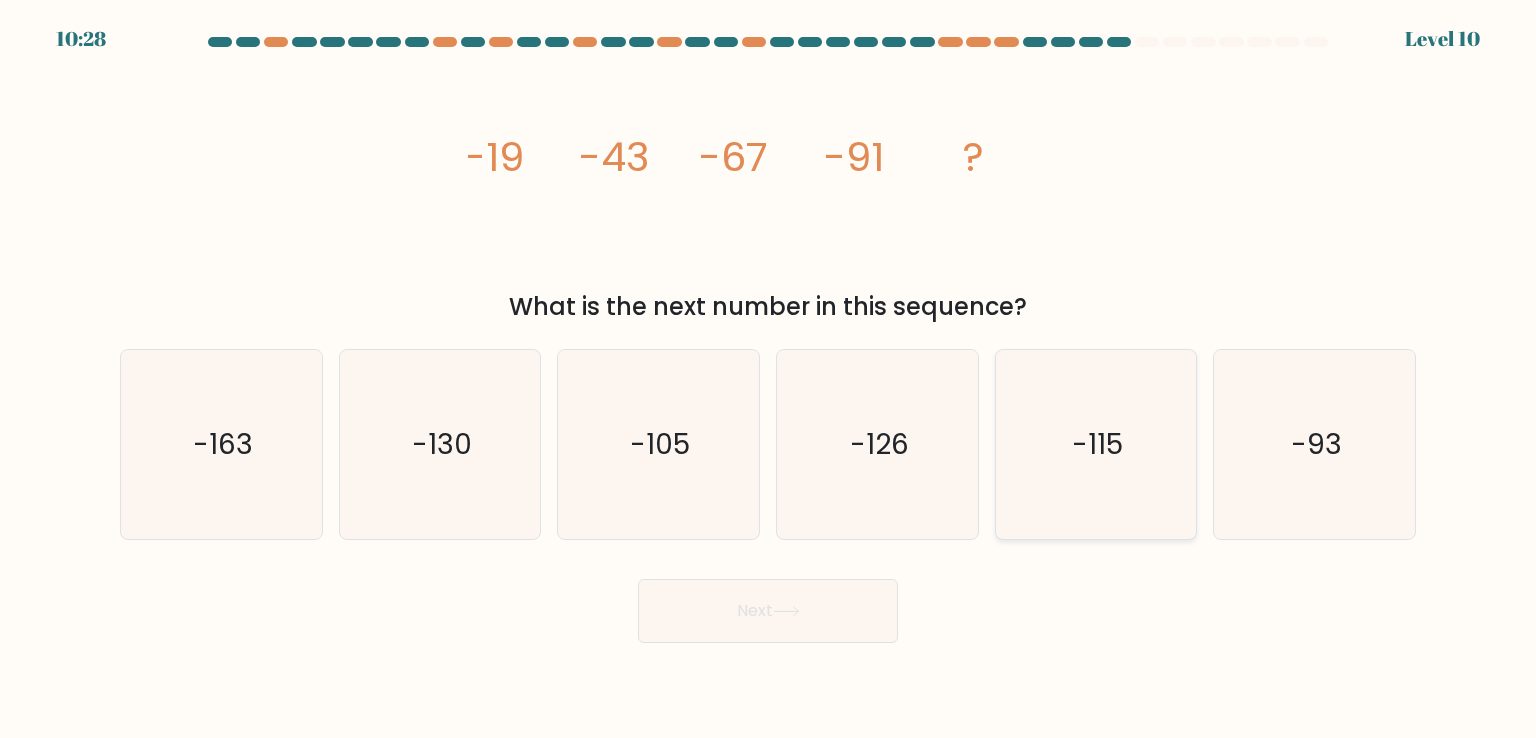 click on "-115" at bounding box center (1096, 444) 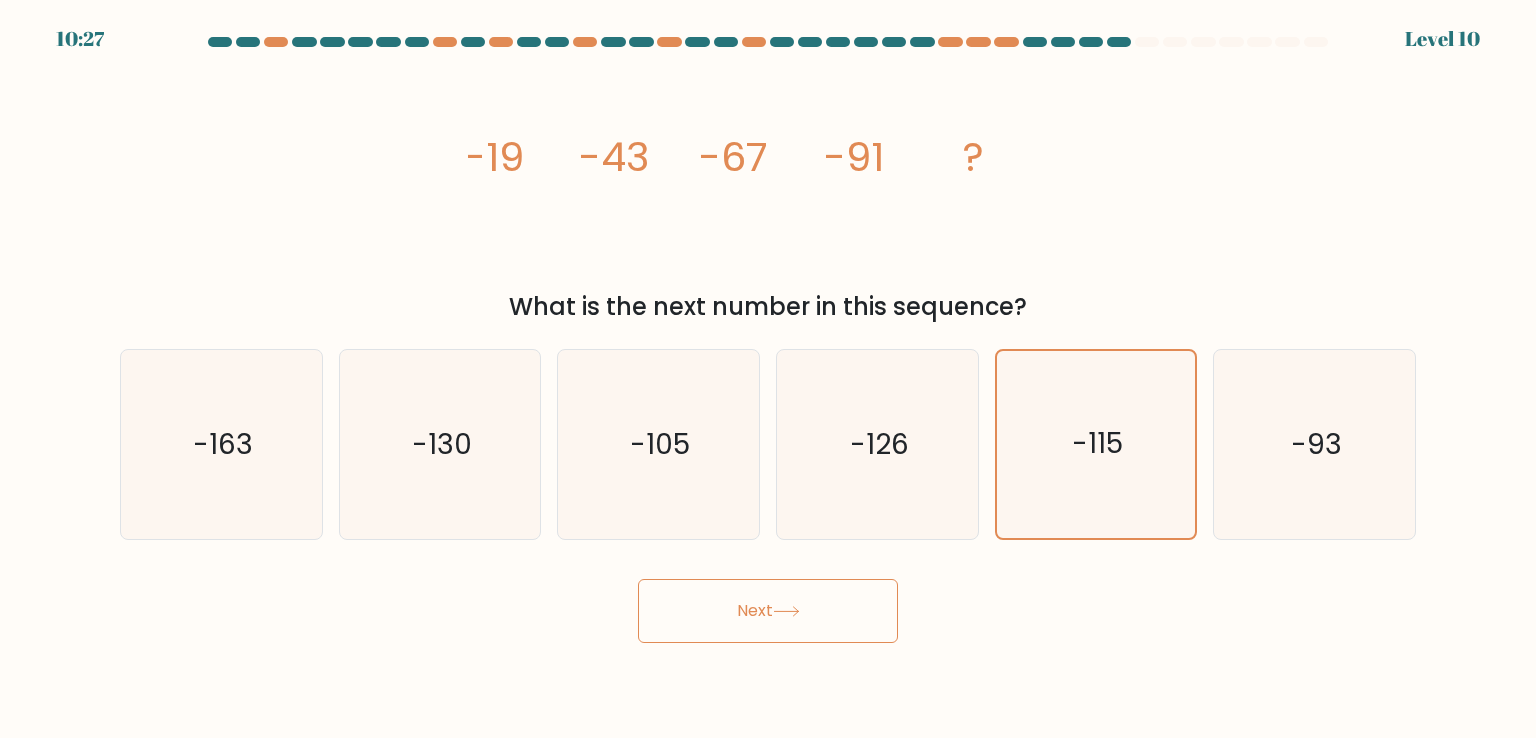 click on "Next" at bounding box center [768, 611] 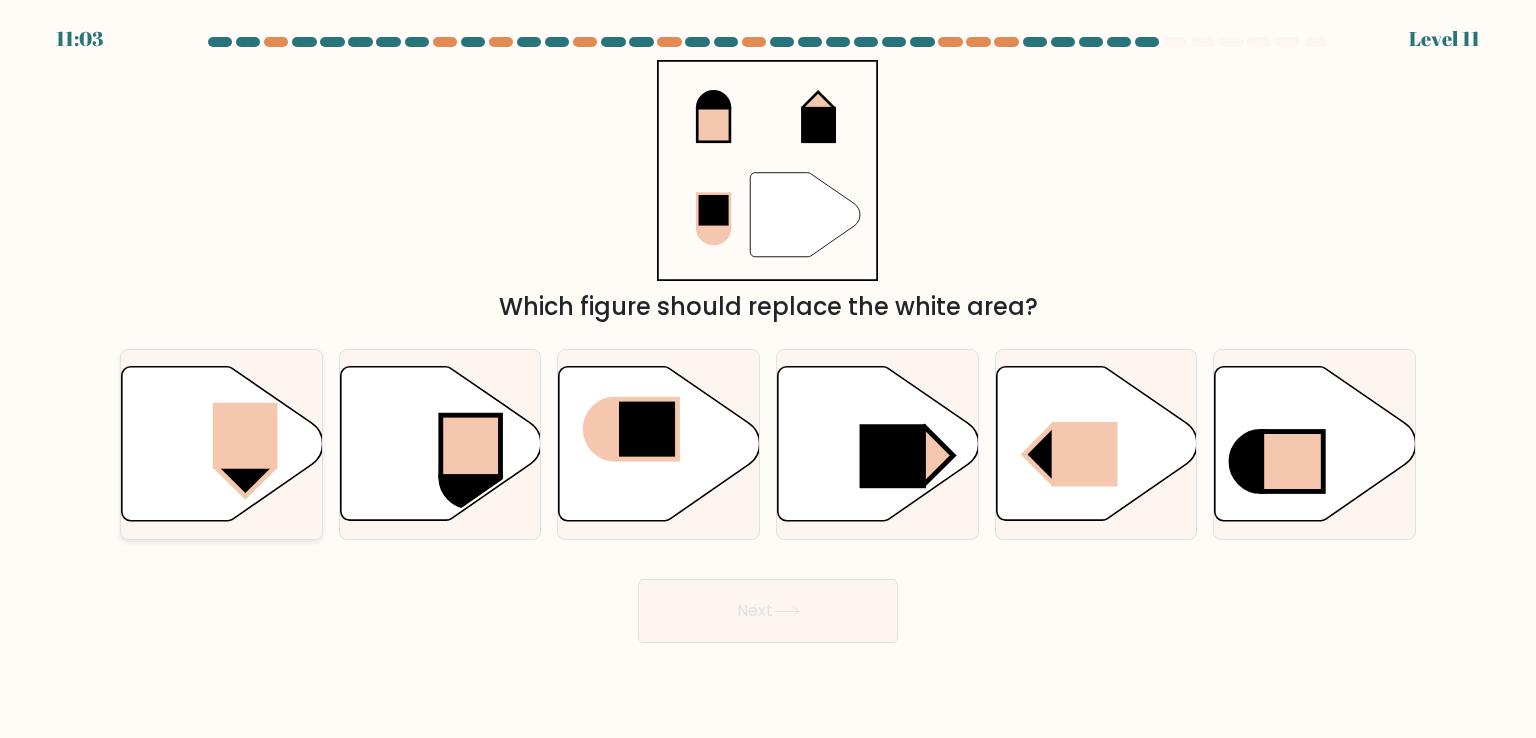 click at bounding box center [222, 444] 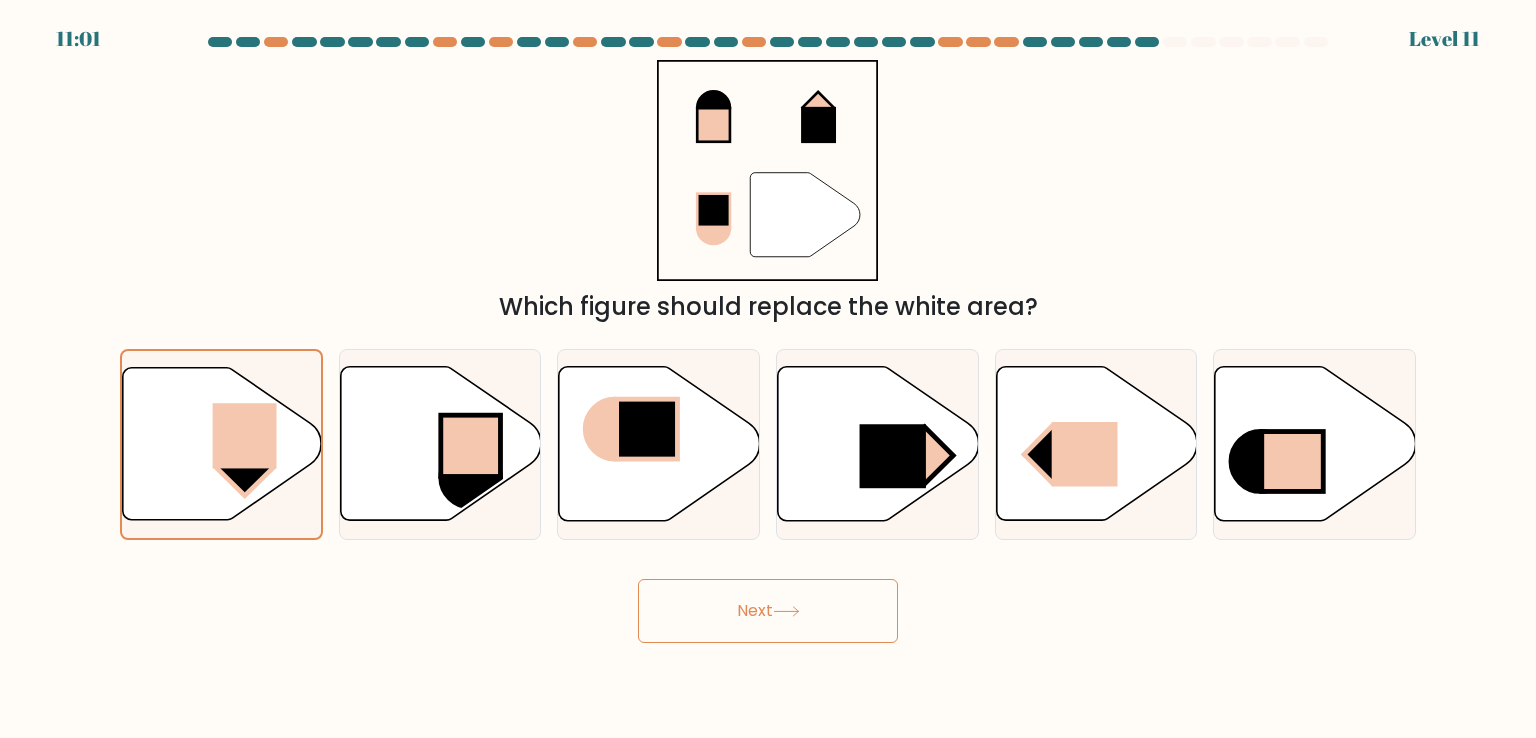 click at bounding box center [786, 611] 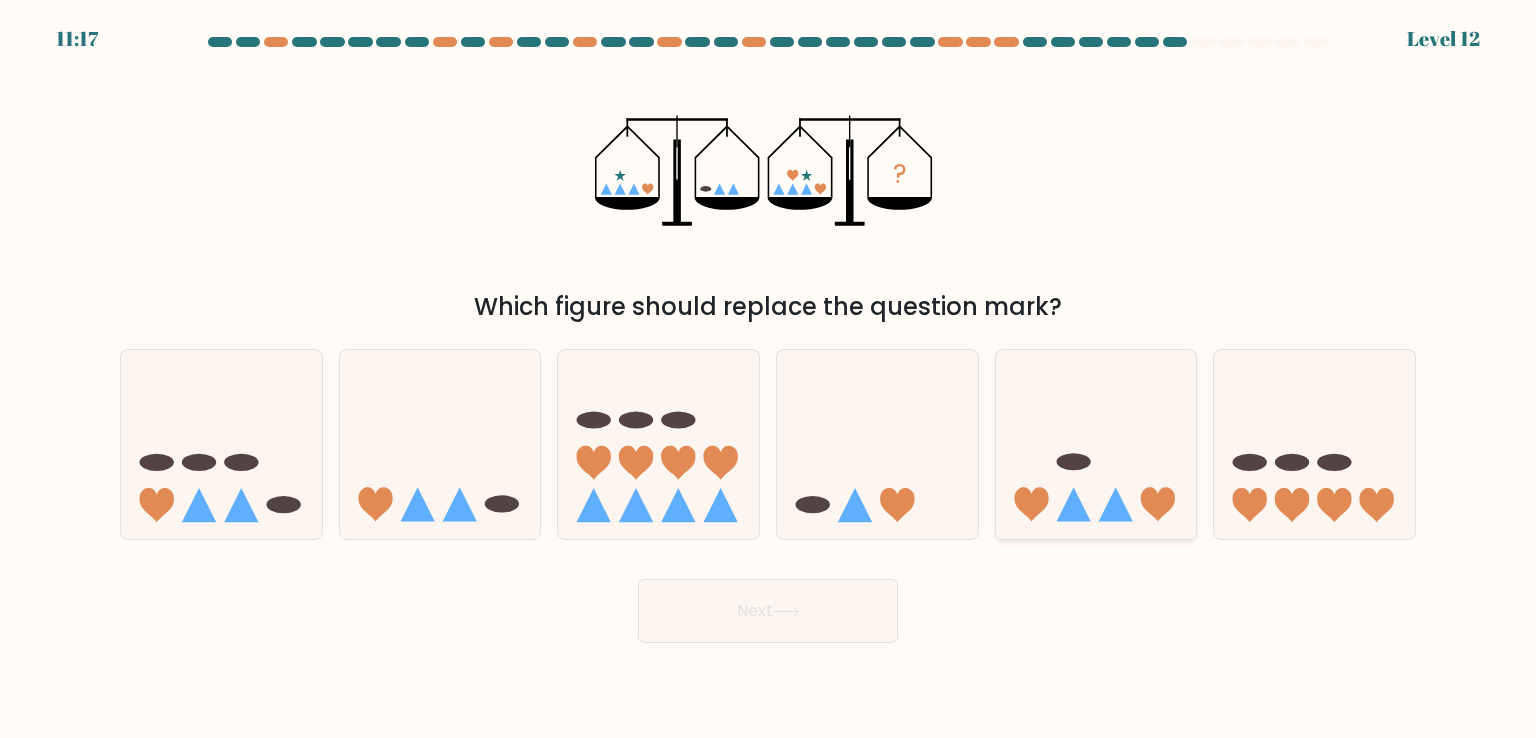 click at bounding box center (1096, 444) 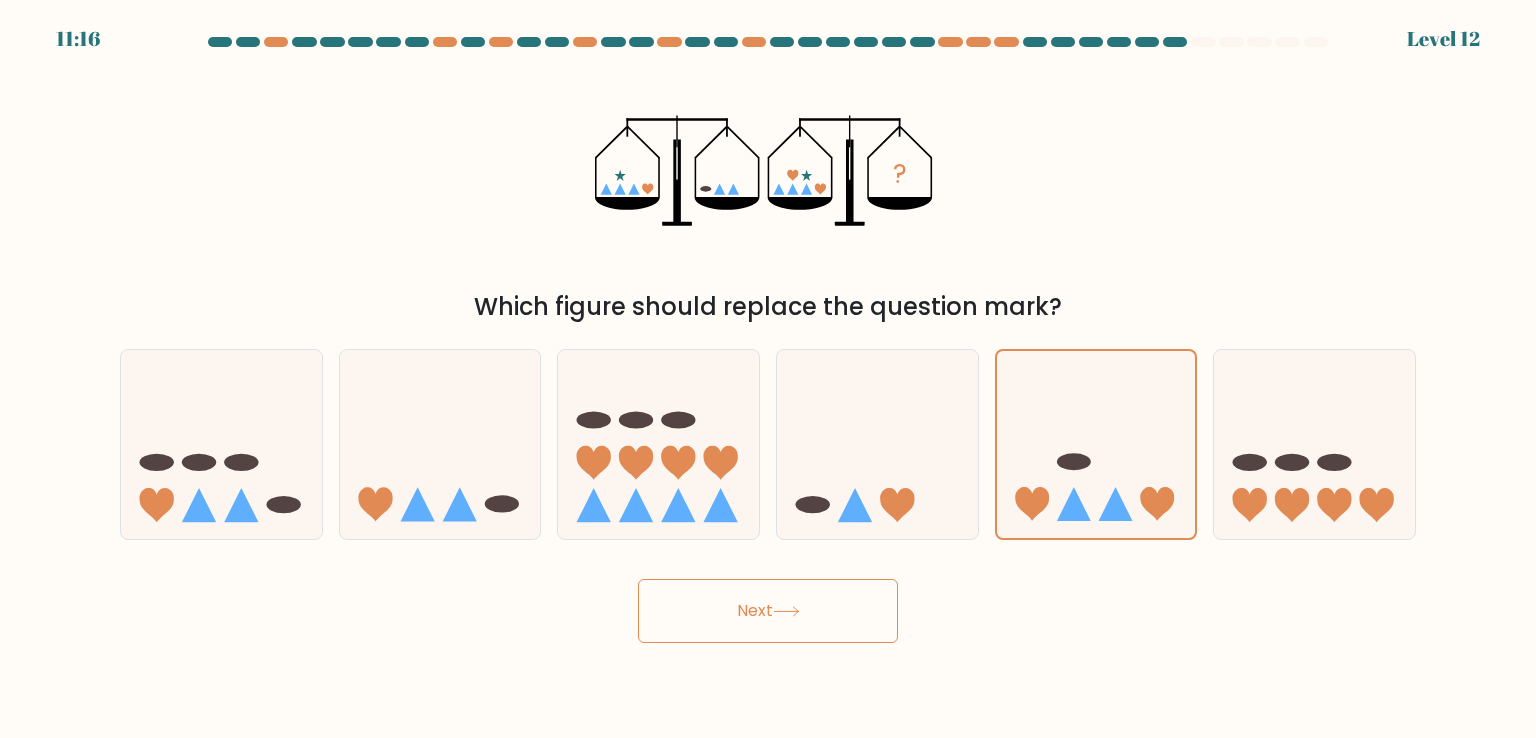 click on "Next" at bounding box center (768, 611) 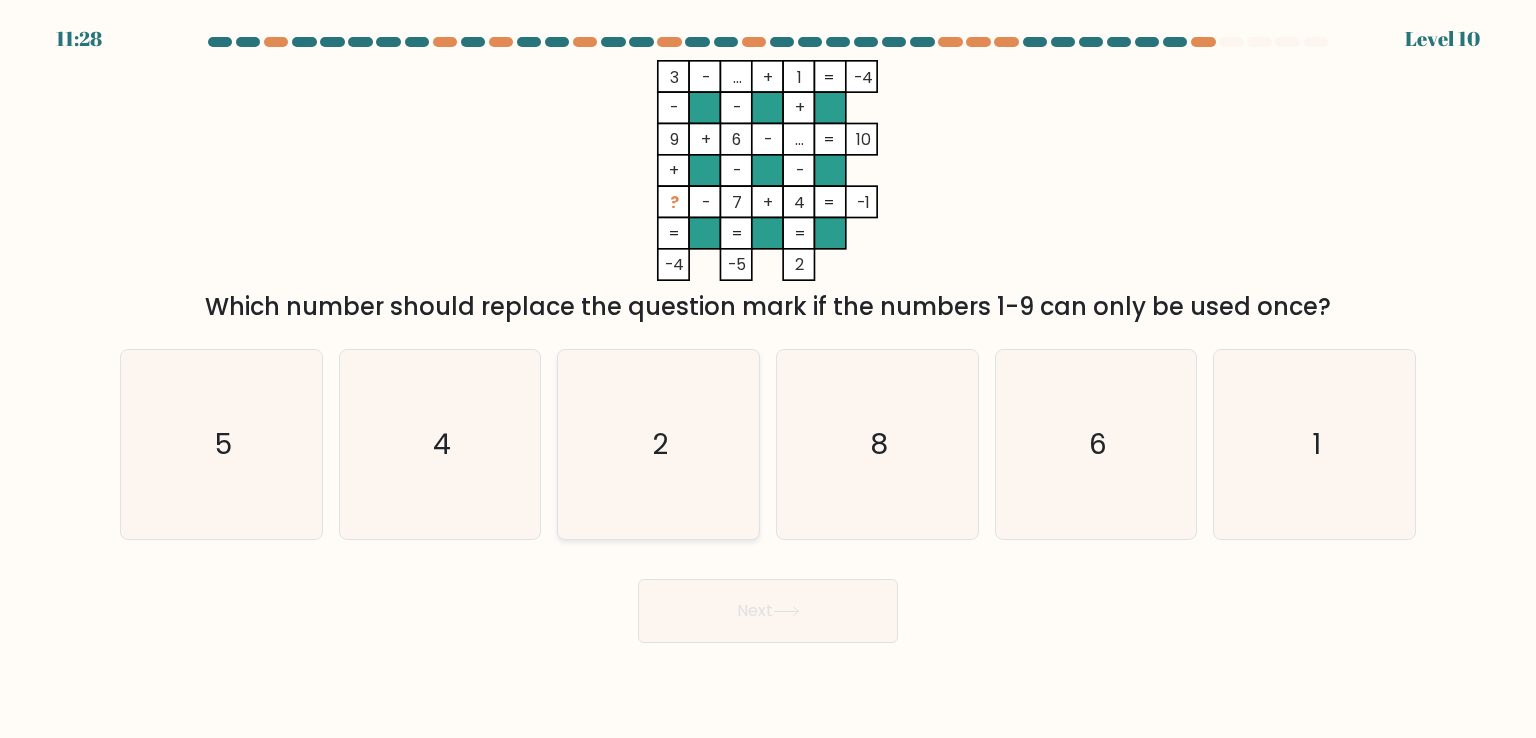 click on "2" at bounding box center [658, 444] 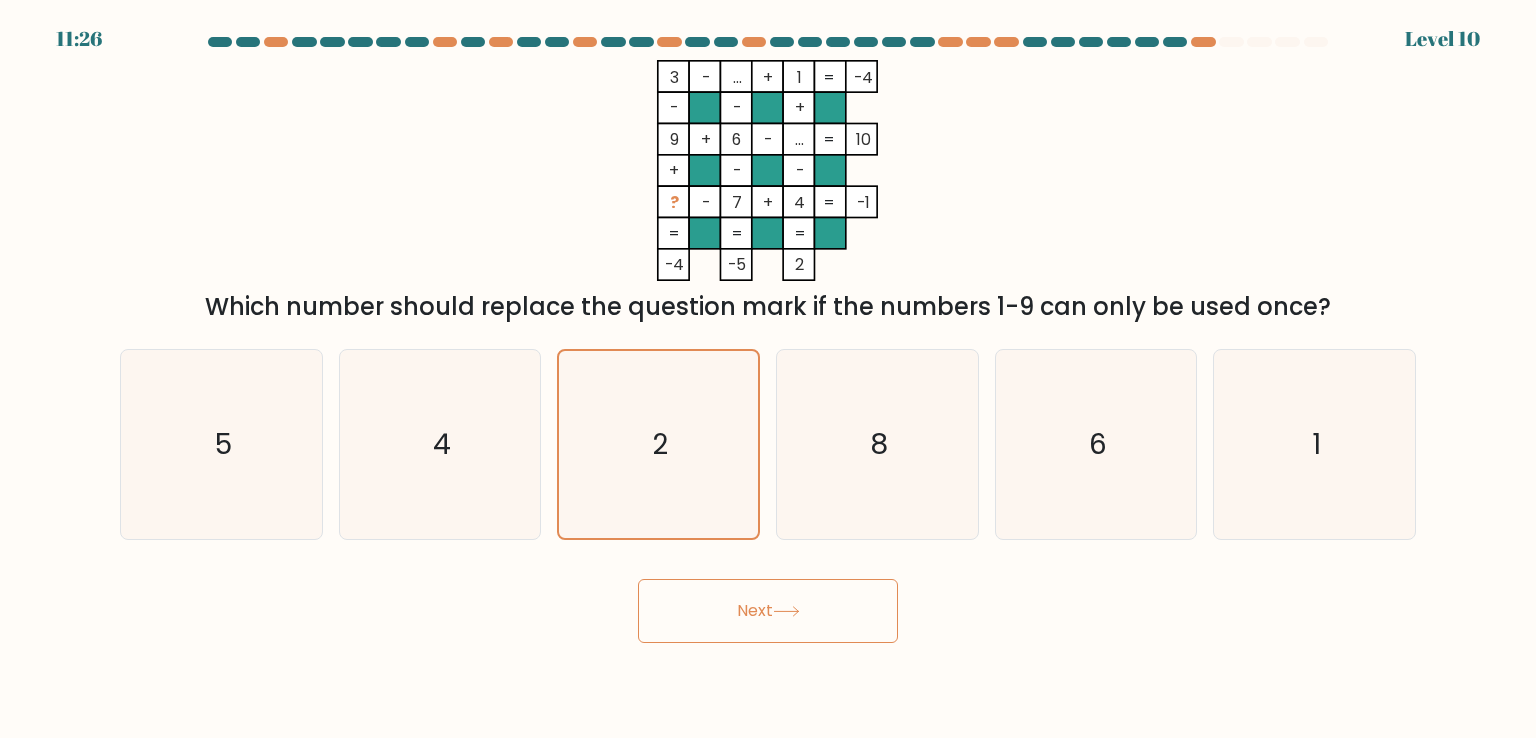click on "Next" at bounding box center (768, 611) 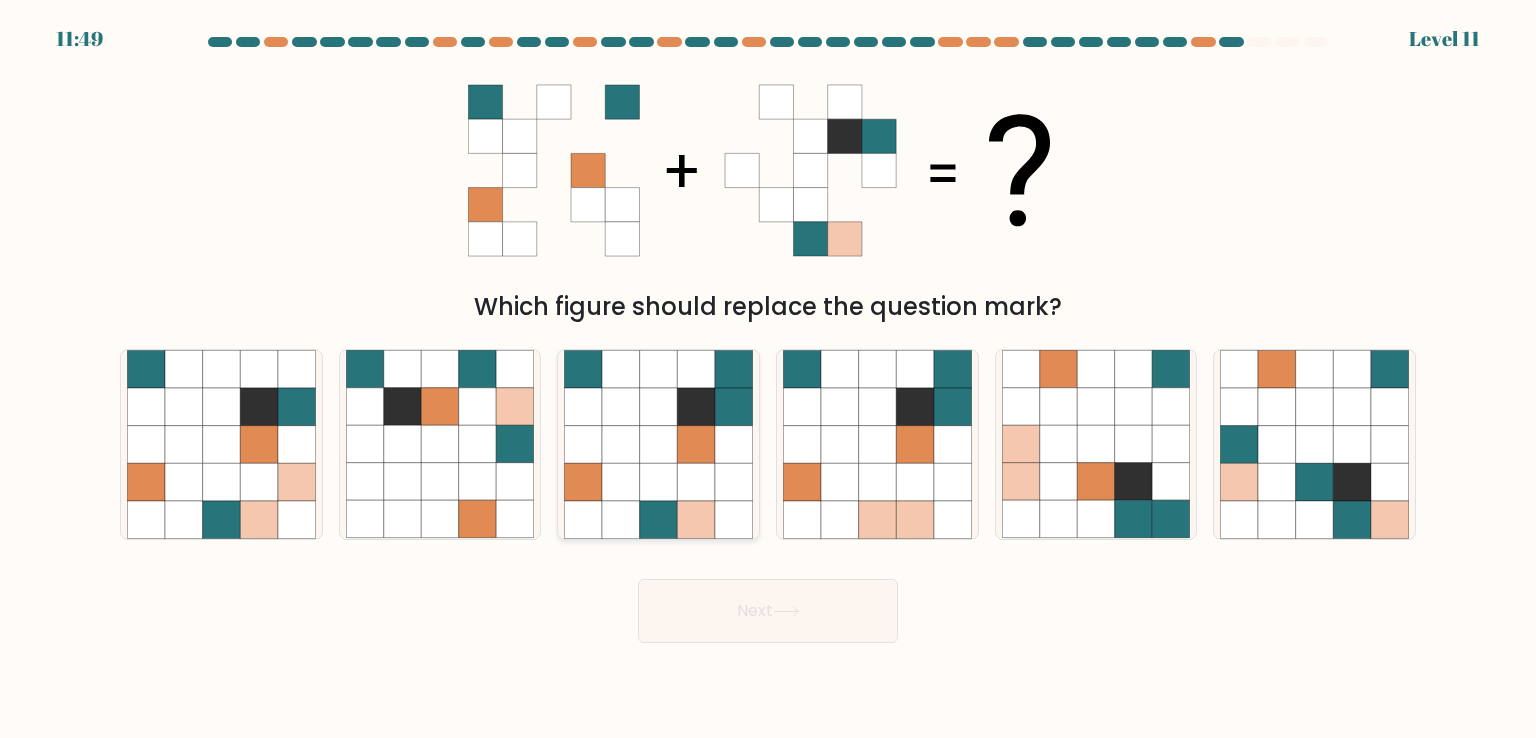click at bounding box center (696, 520) 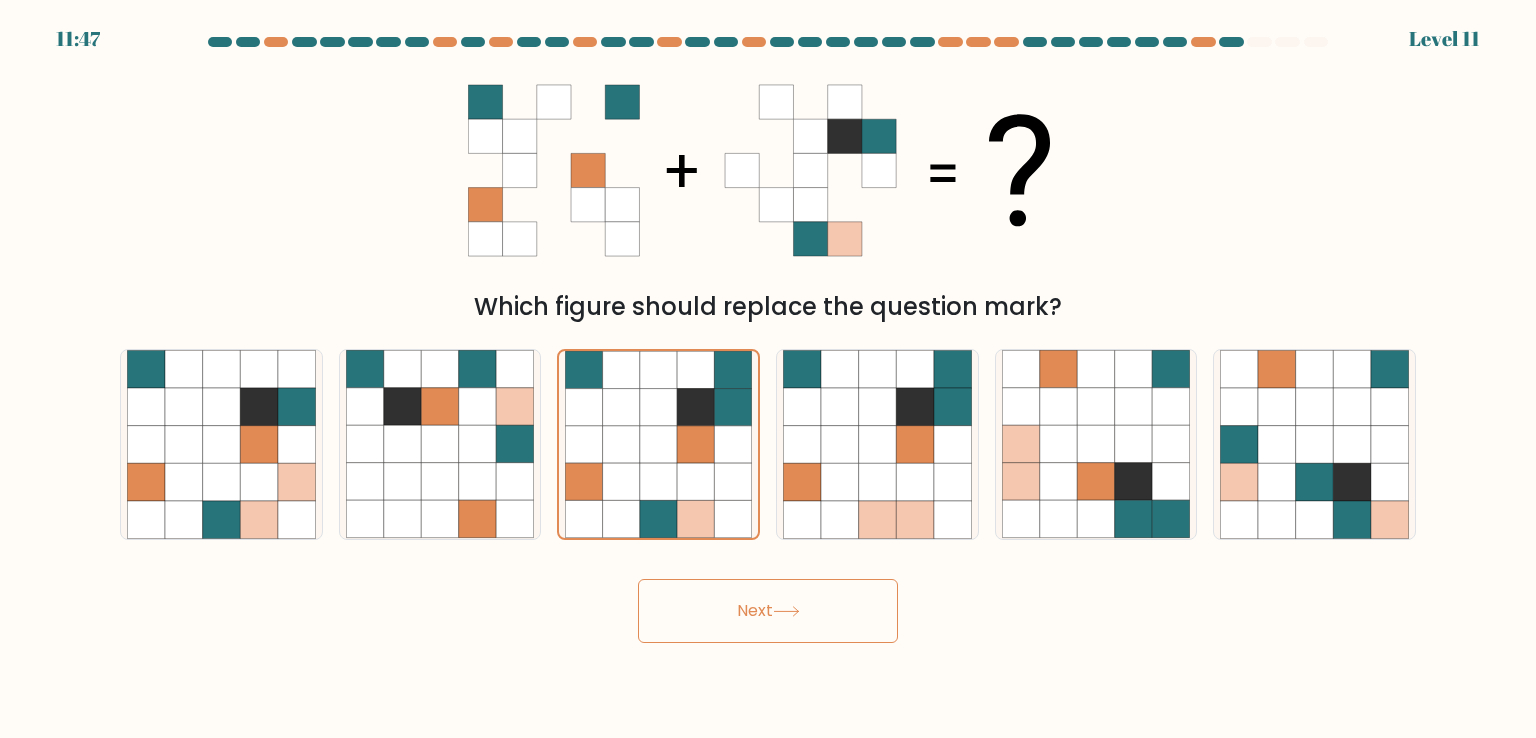 click on "Next" at bounding box center [768, 611] 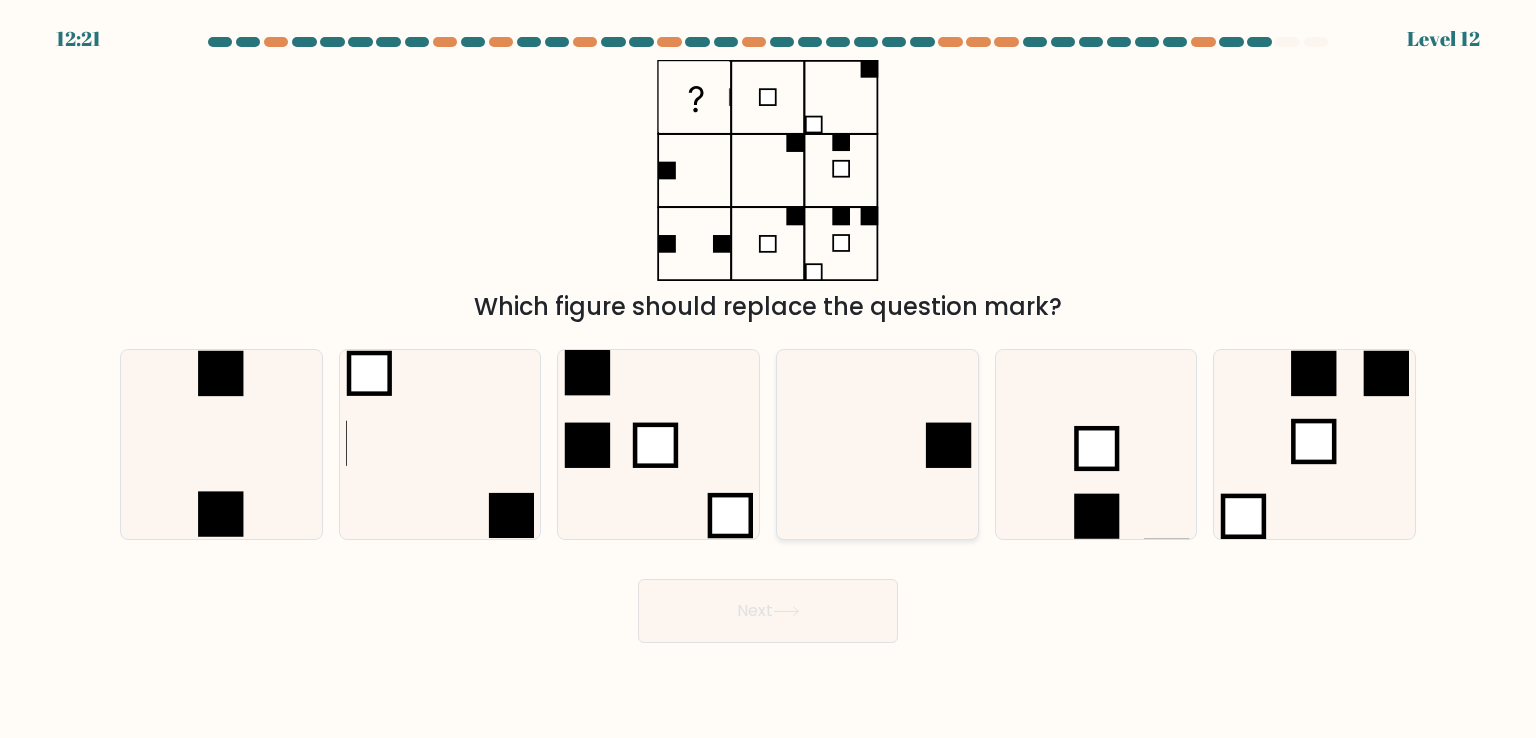 click at bounding box center [877, 444] 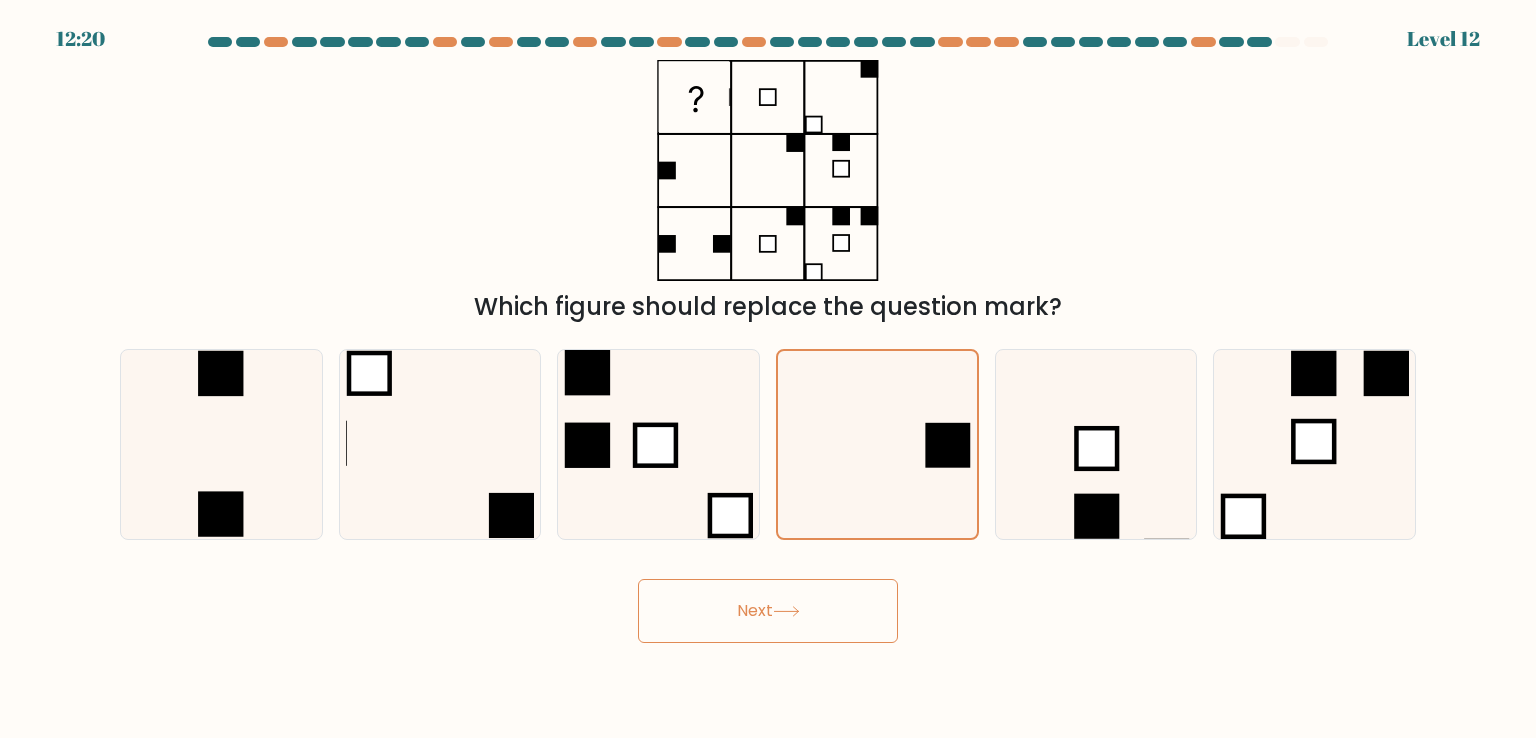 click on "Next" at bounding box center (768, 611) 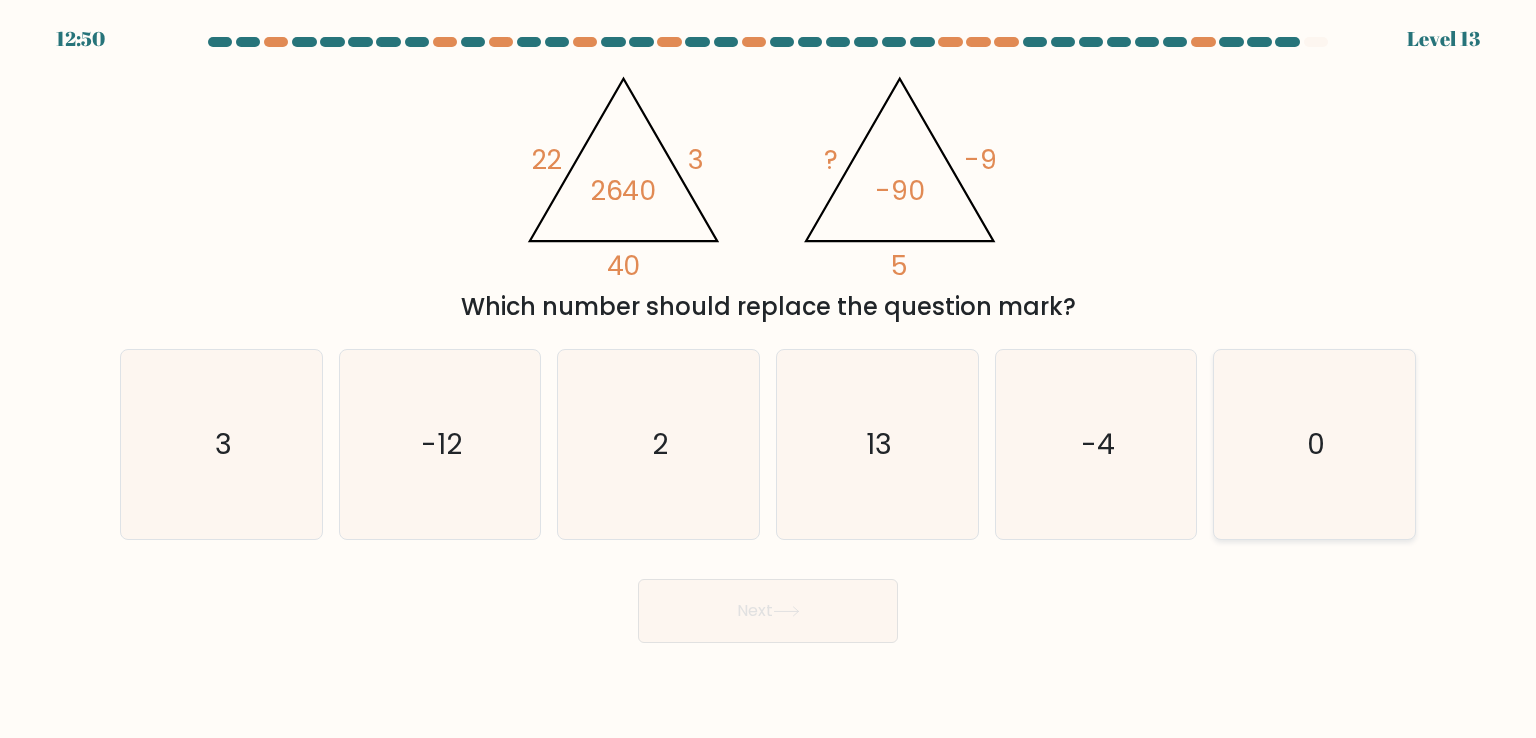 click on "0" at bounding box center (1314, 444) 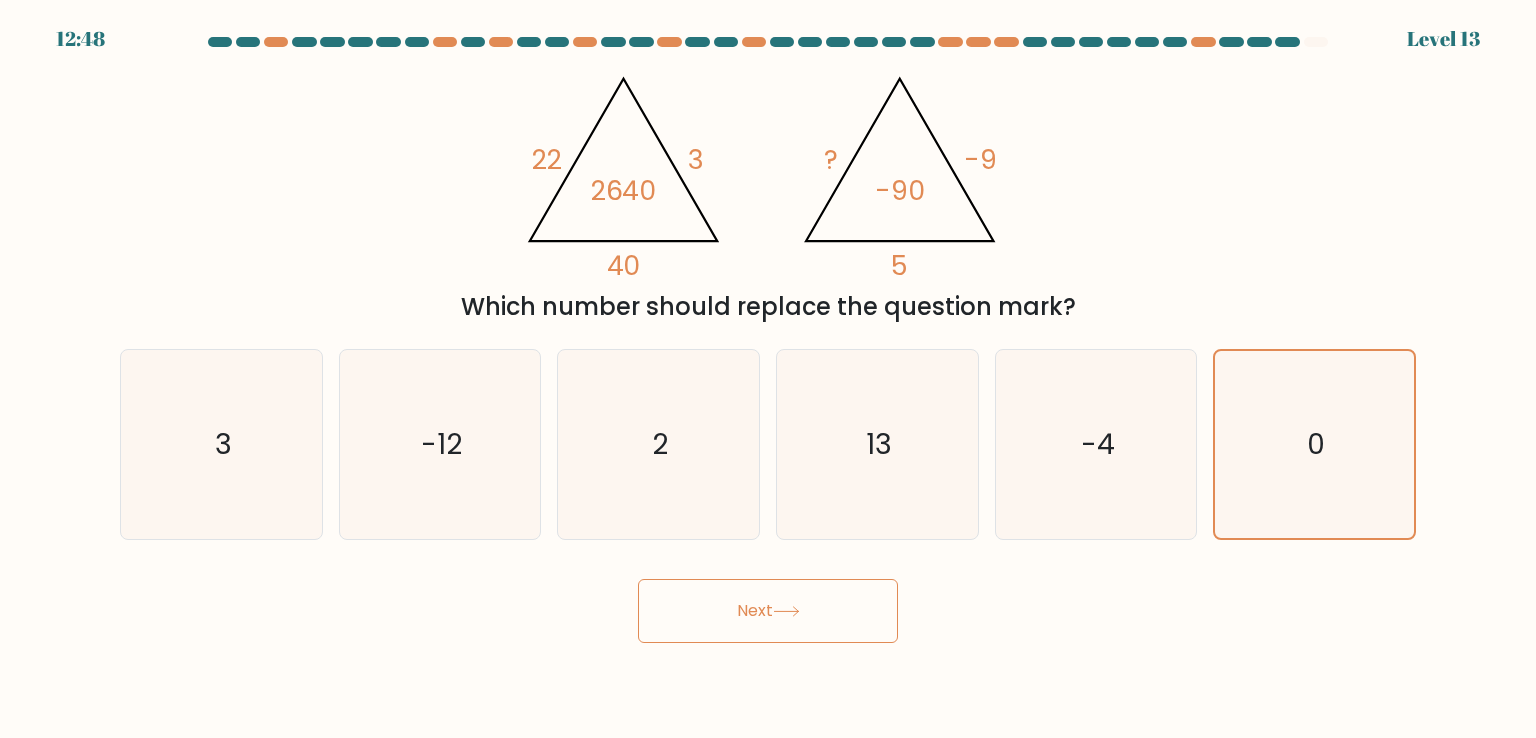 click on "Next" at bounding box center [768, 611] 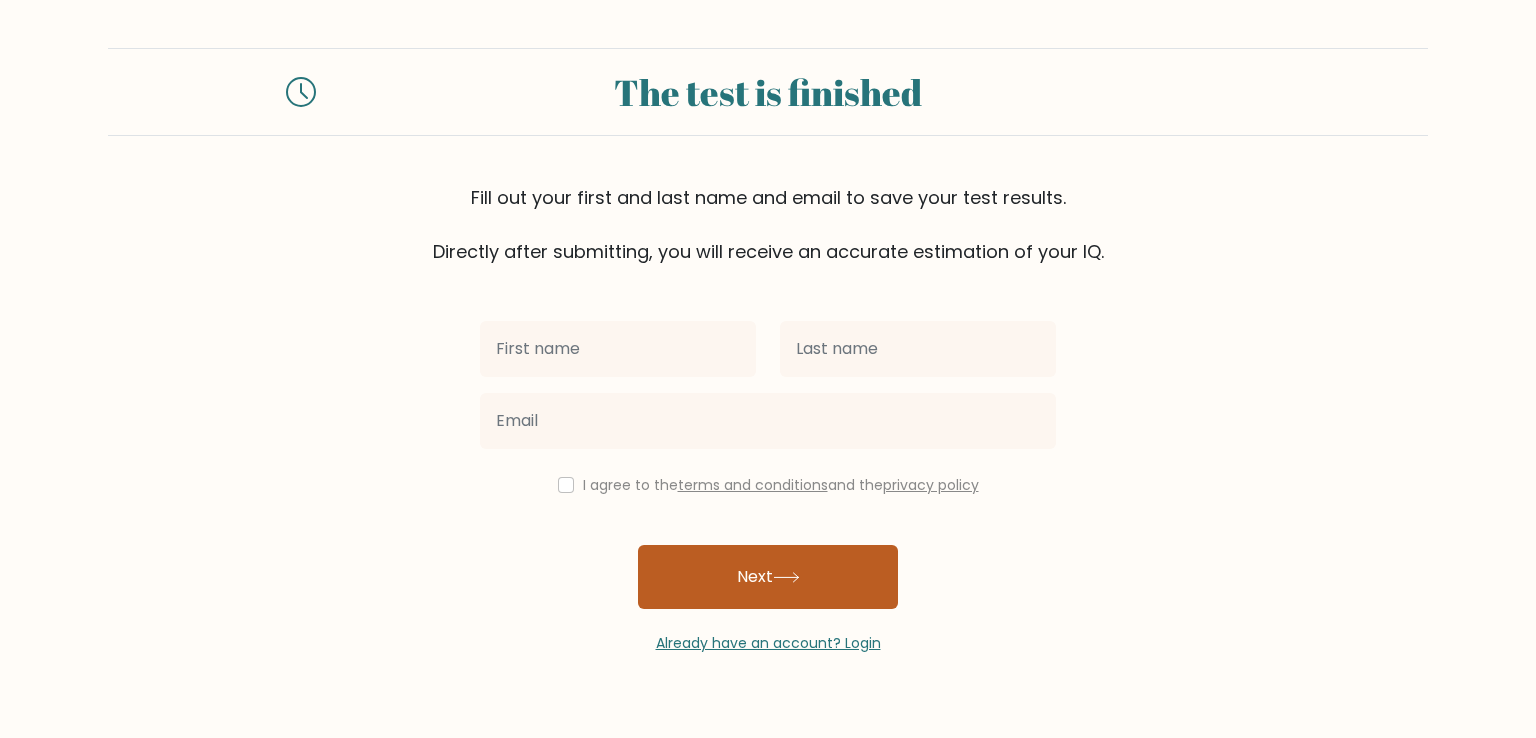 scroll, scrollTop: 0, scrollLeft: 0, axis: both 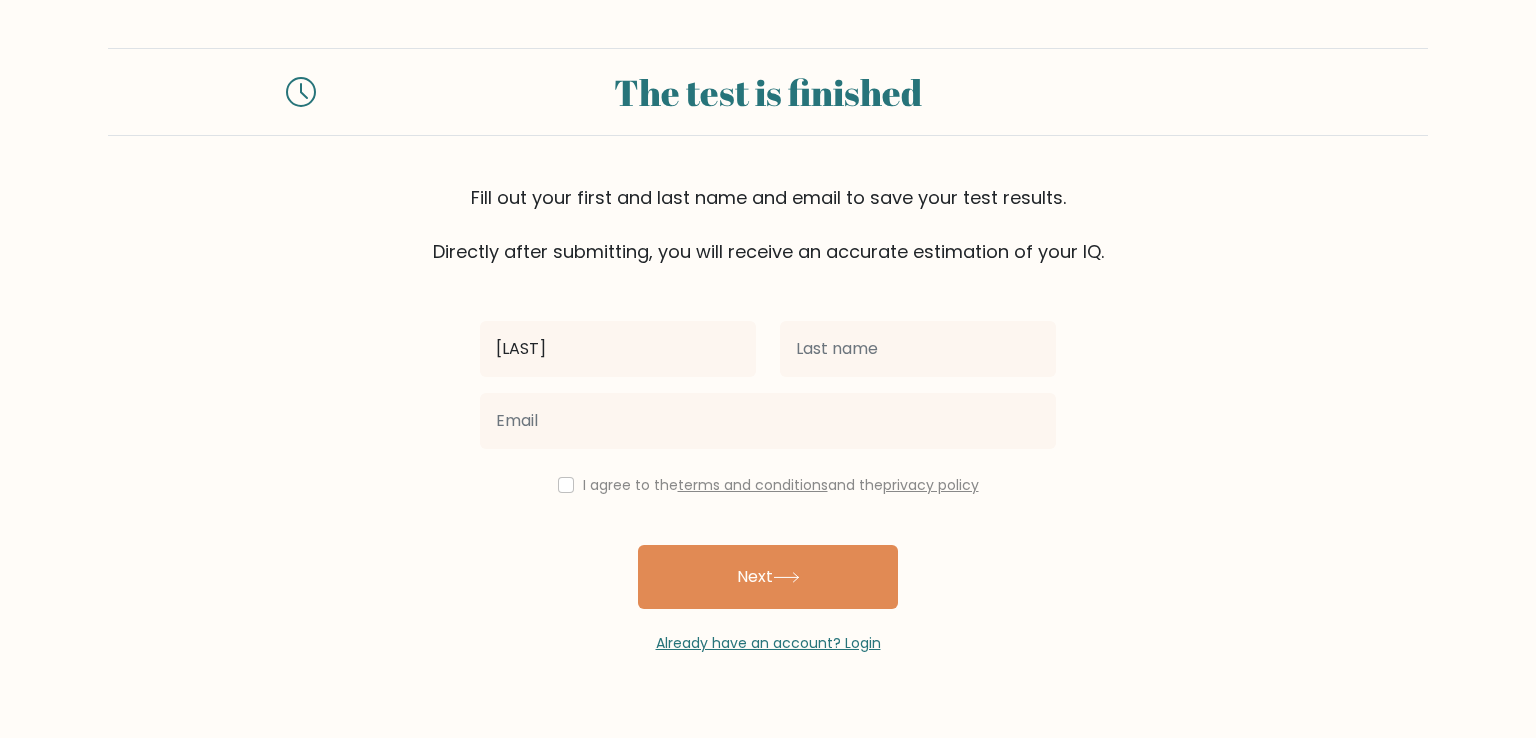 type on "[LAST]" 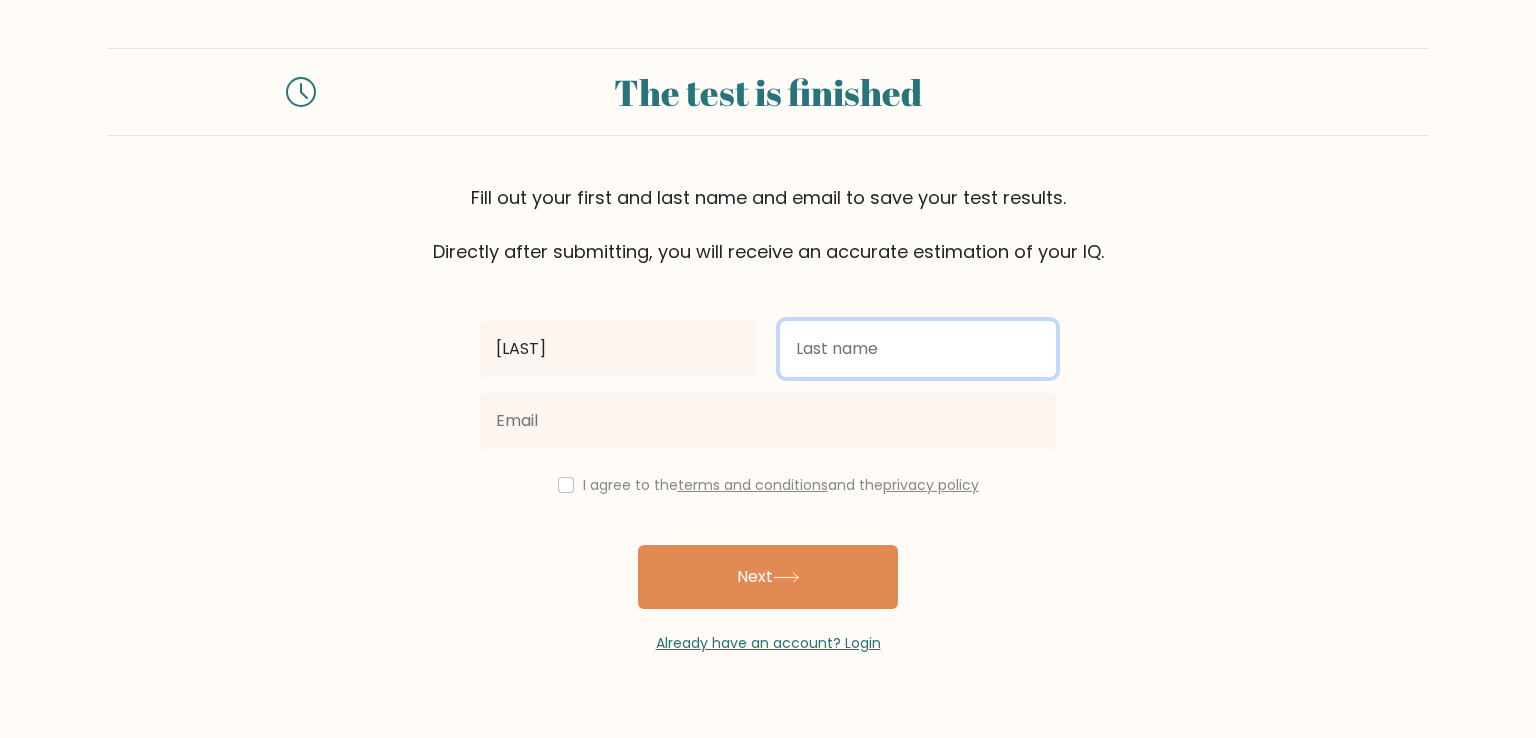 click at bounding box center [918, 349] 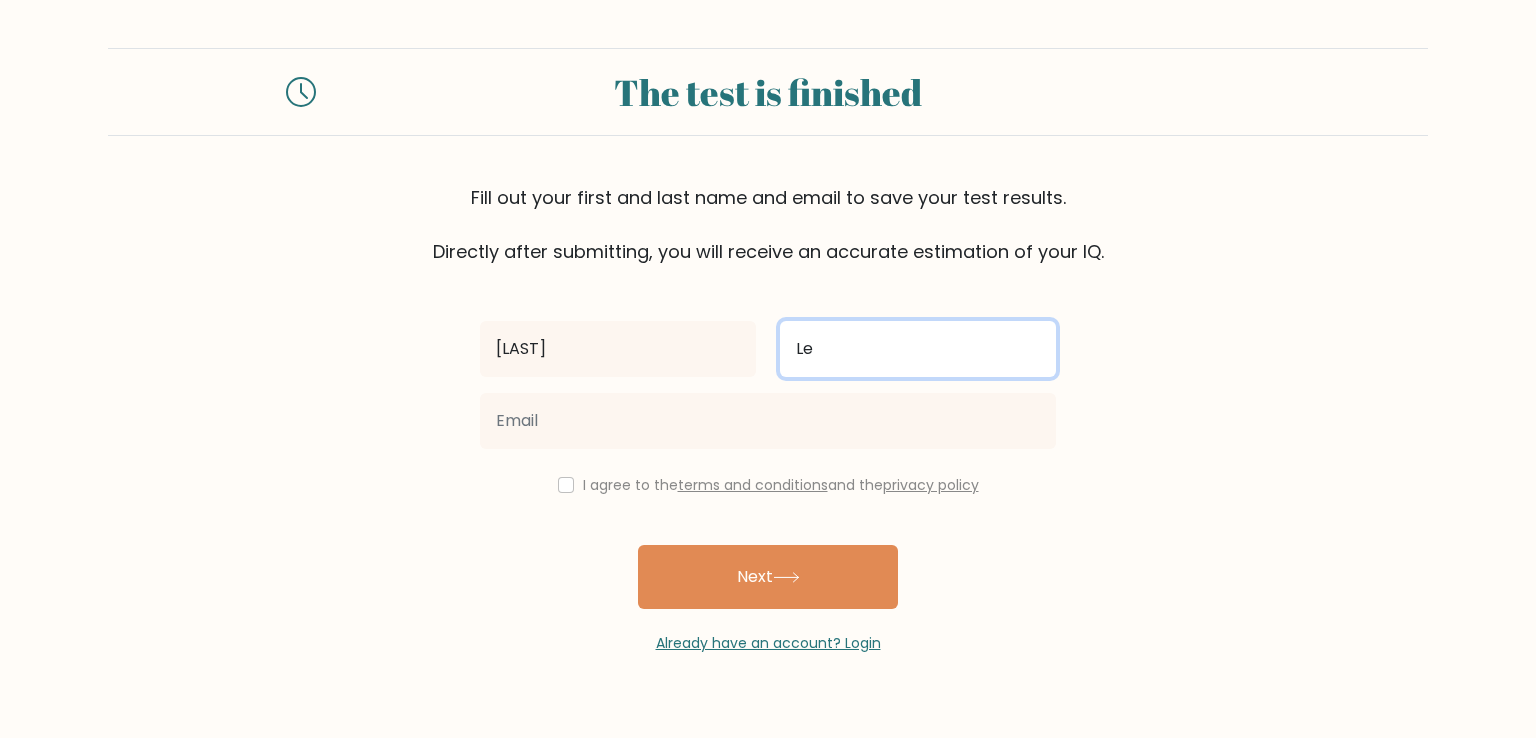 type on "Le" 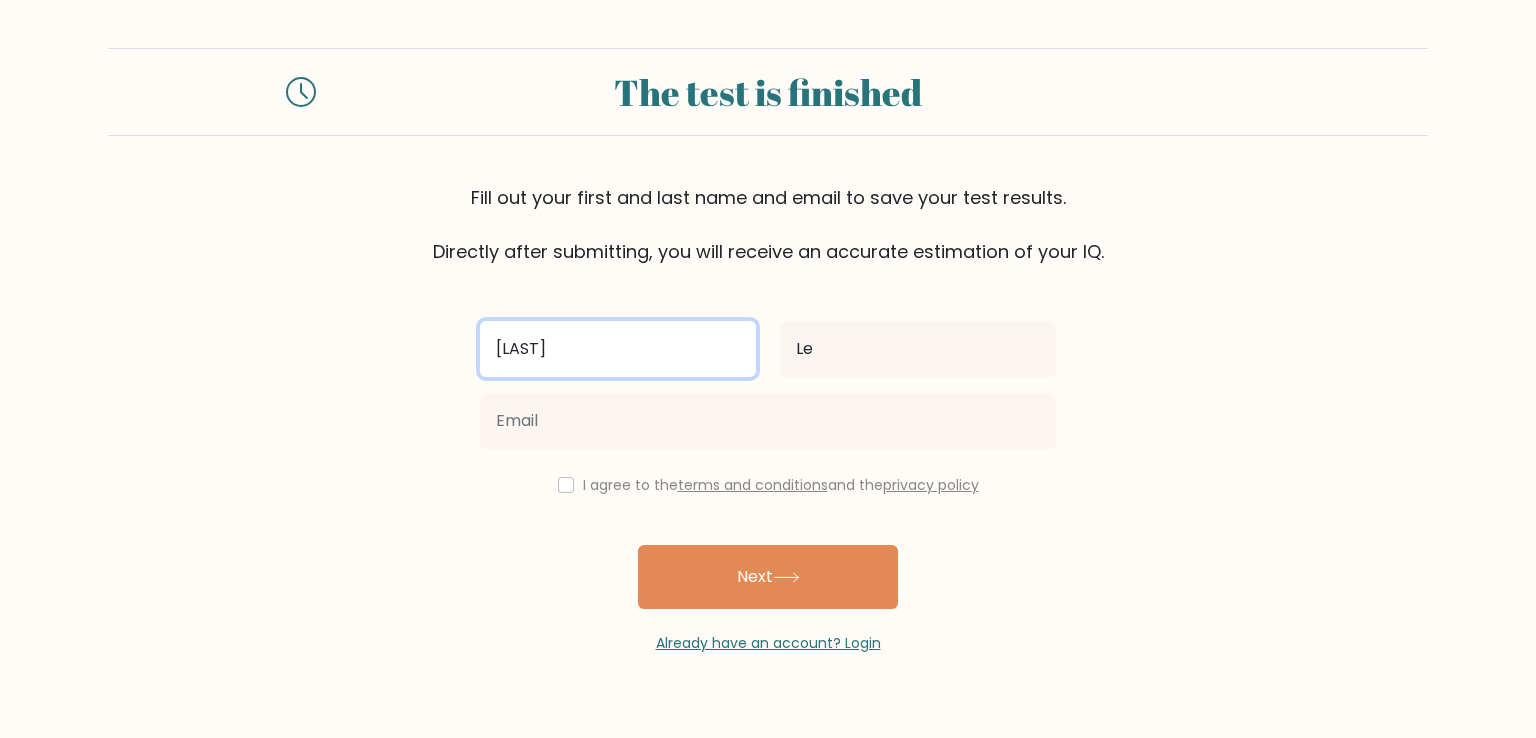 click on "[LAST]" at bounding box center (618, 349) 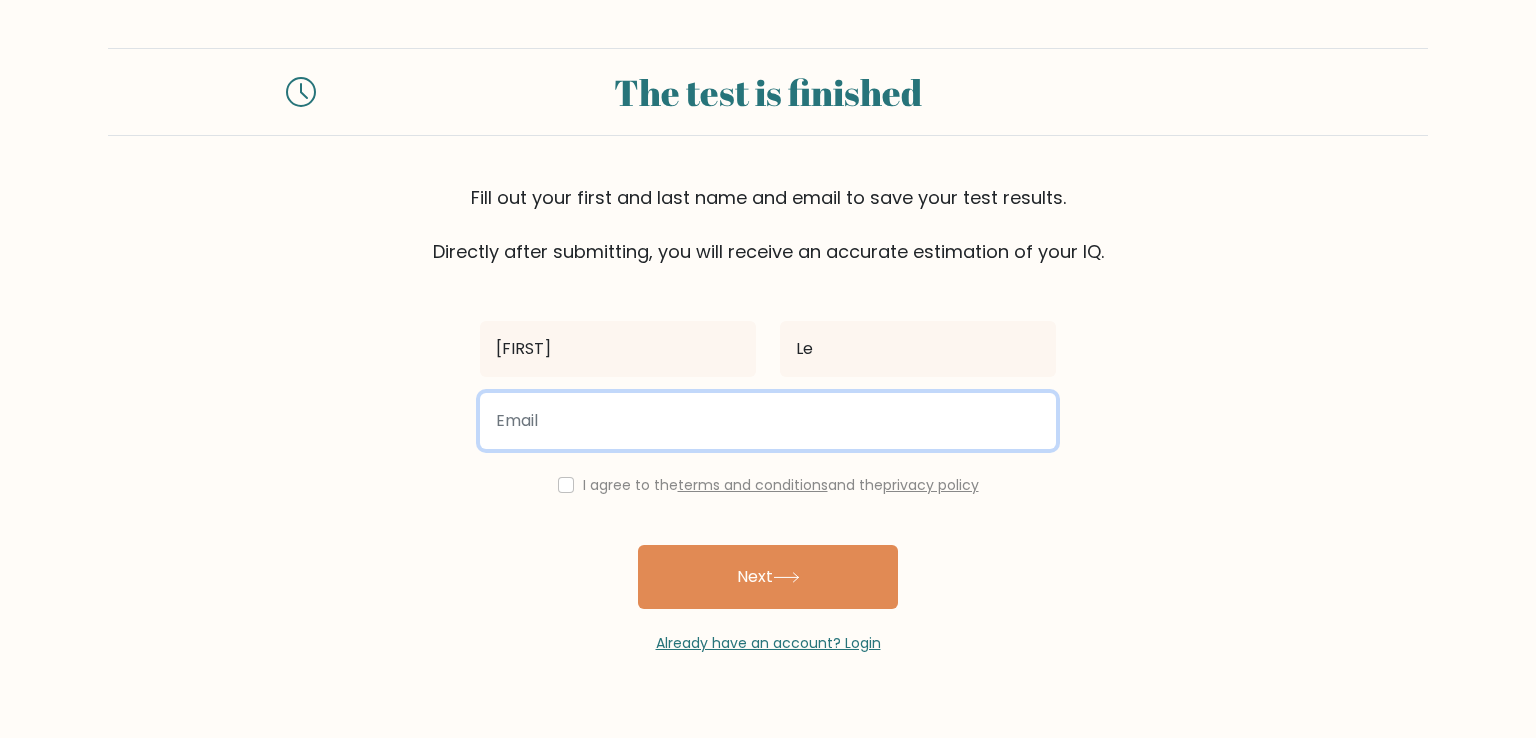 click at bounding box center [768, 421] 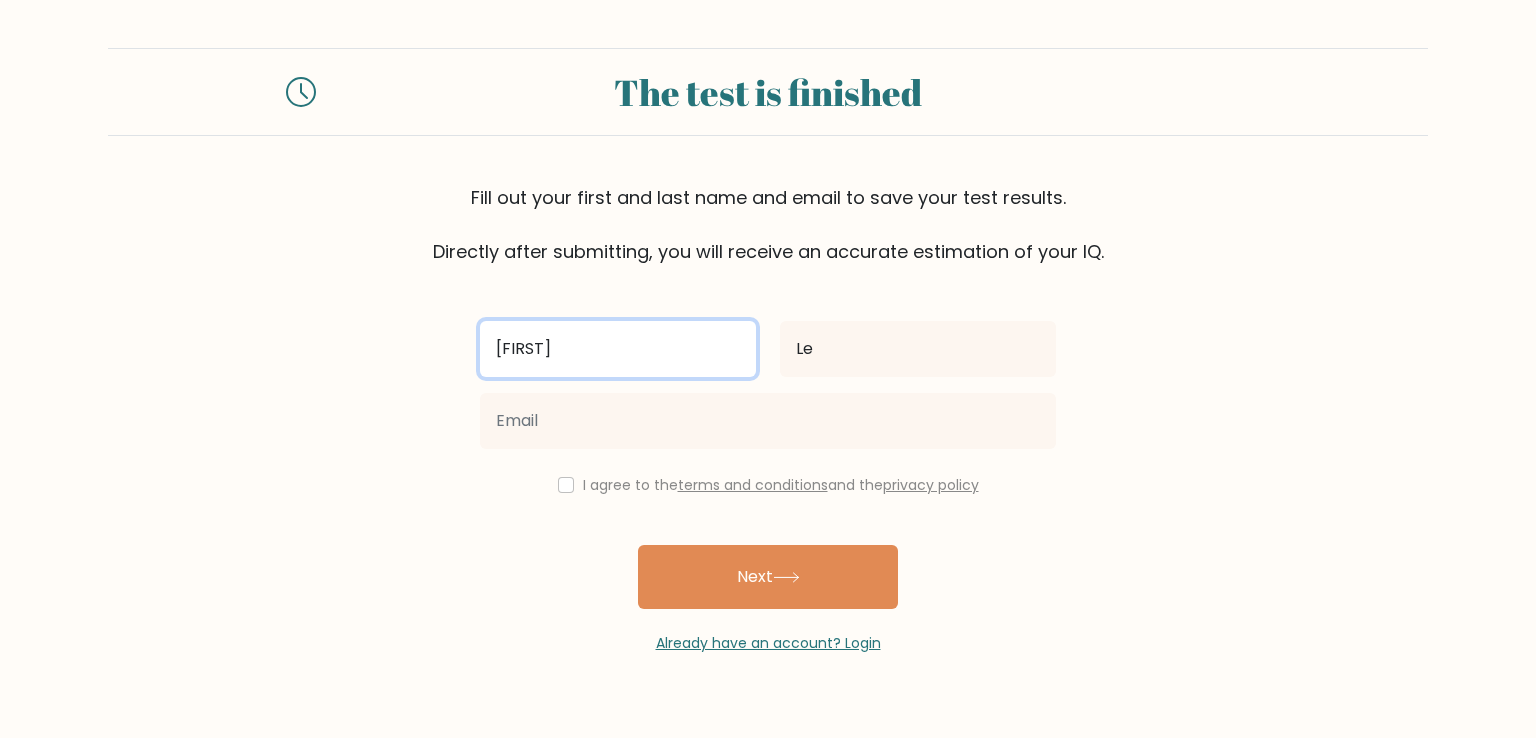 click on "[FIRST]" at bounding box center (618, 349) 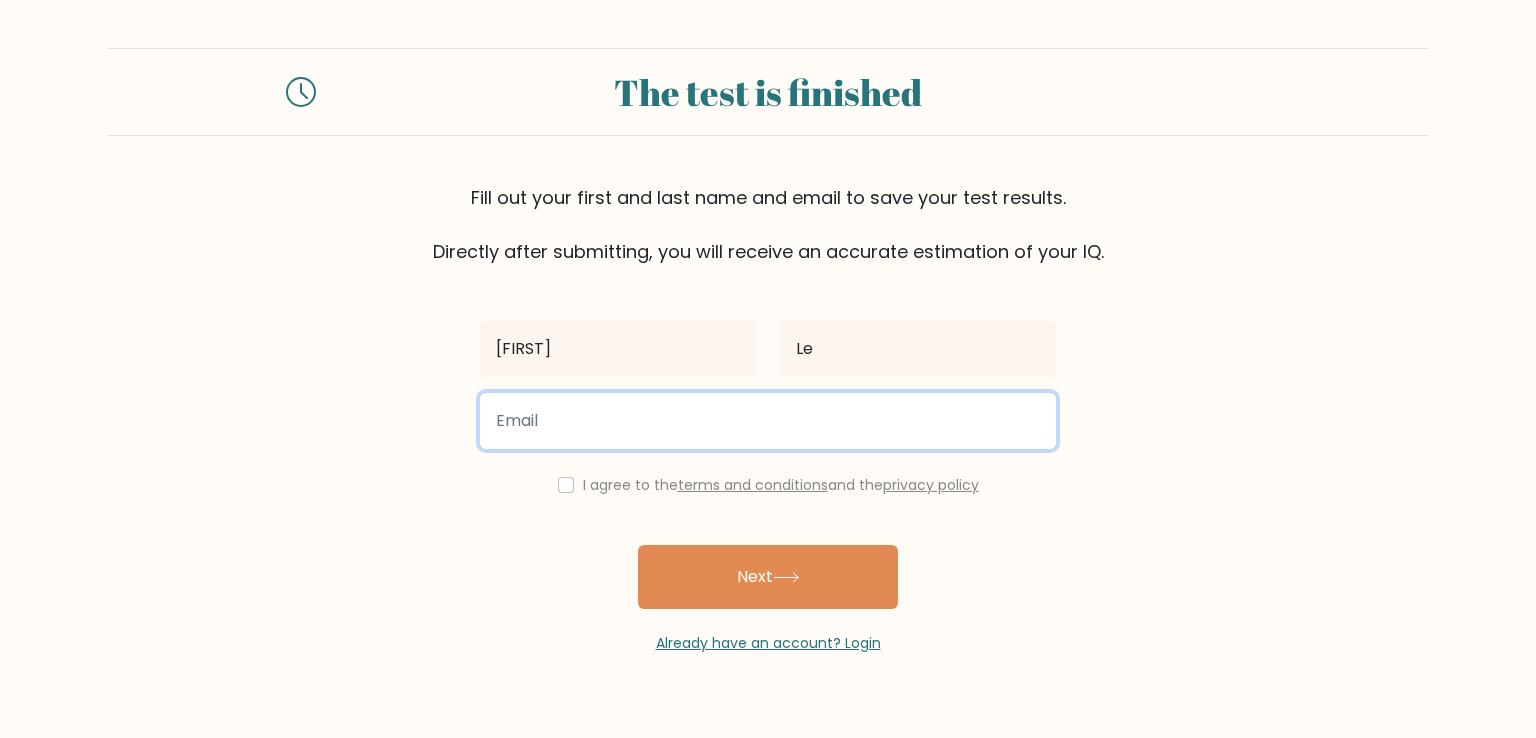 click at bounding box center [768, 421] 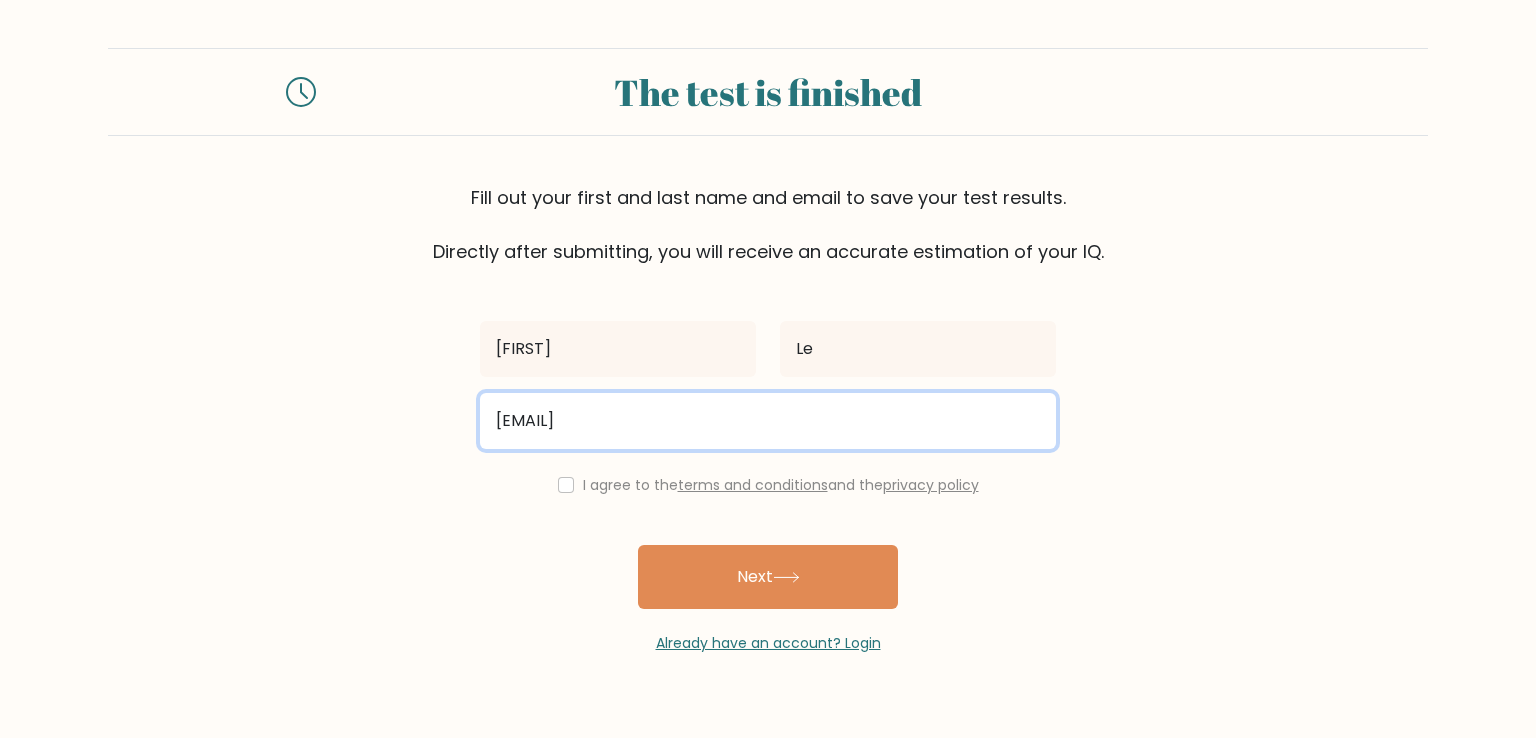 type on "[EMAIL]" 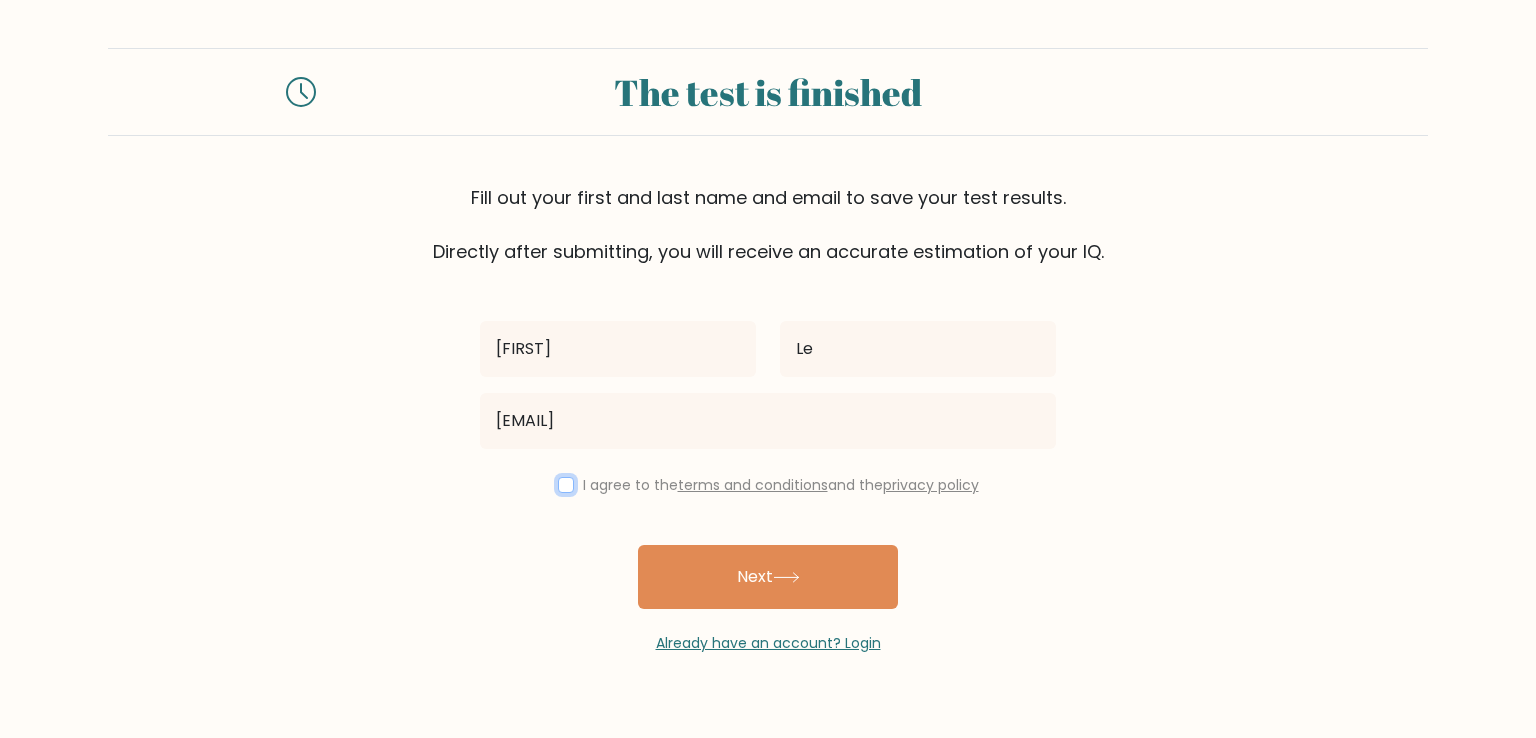 click at bounding box center (566, 485) 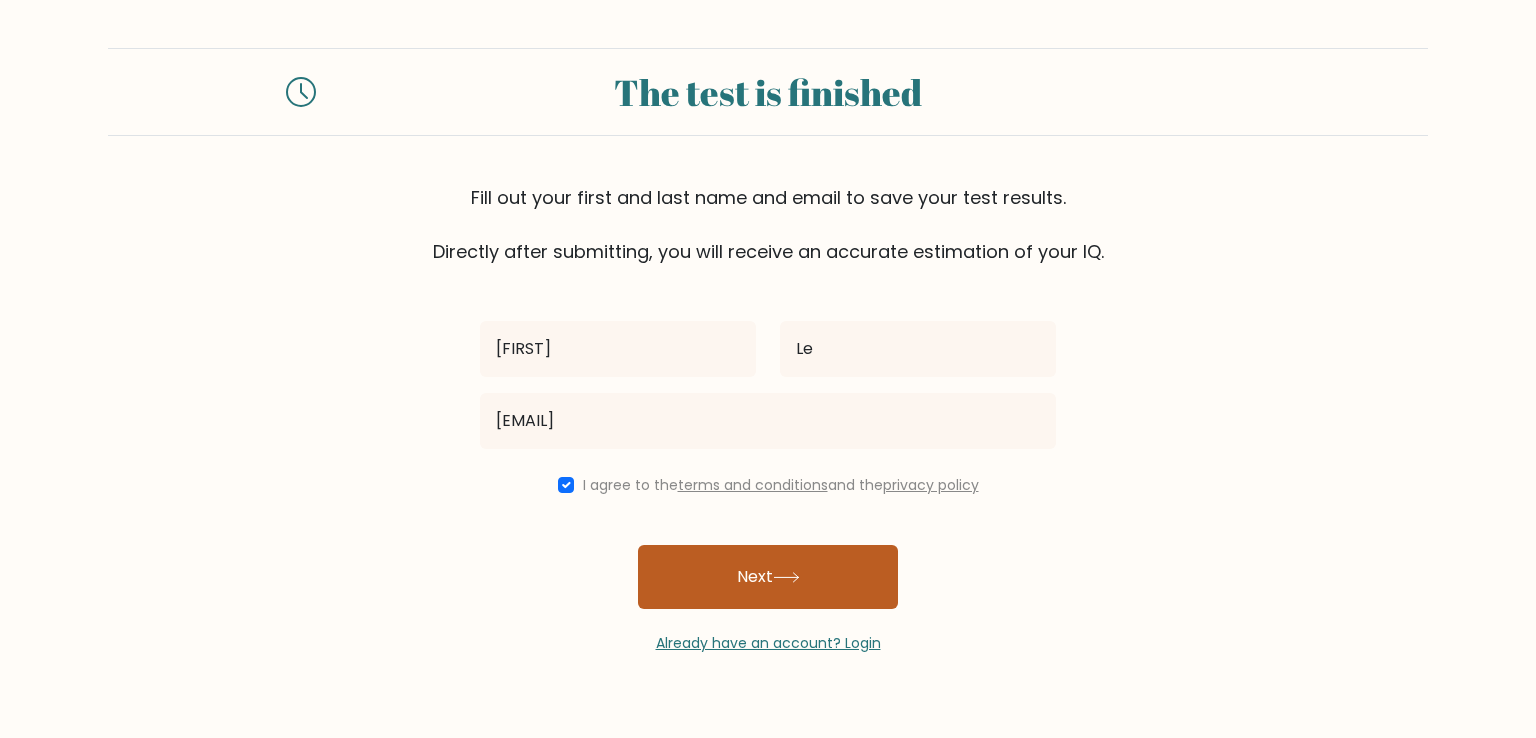 click on "Next" at bounding box center (768, 577) 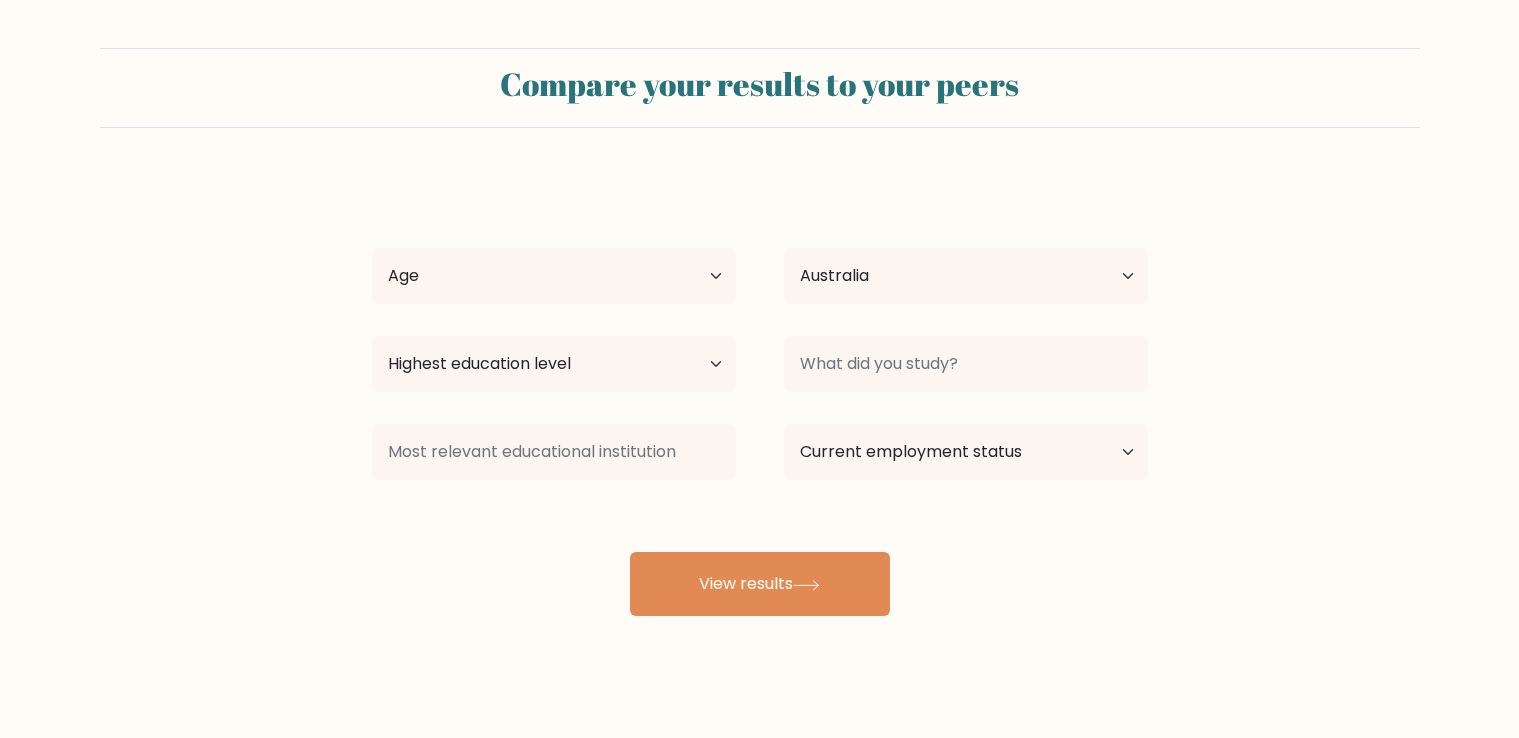scroll, scrollTop: 0, scrollLeft: 0, axis: both 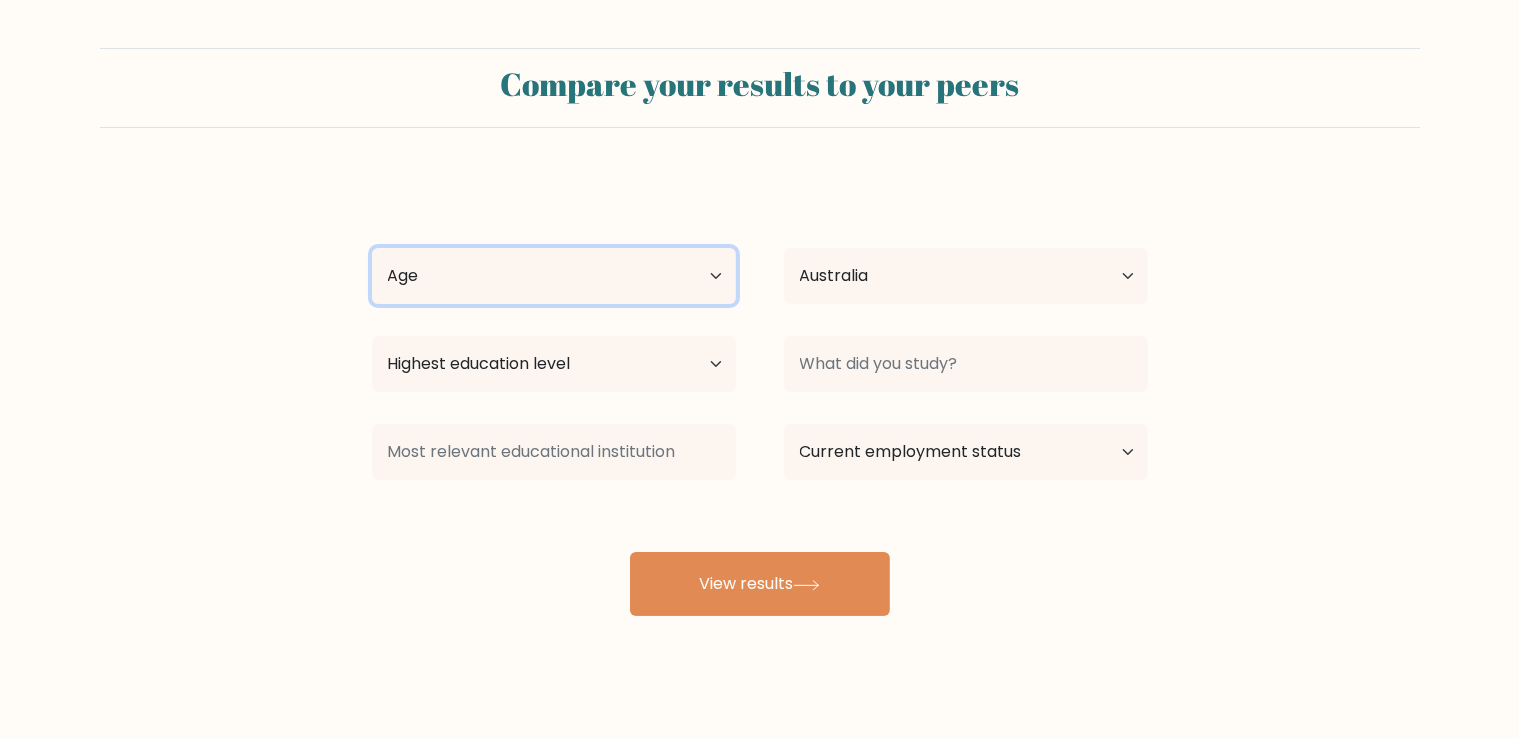 click on "Age
Under 18 years old
18-24 years old
25-34 years old
35-44 years old
45-54 years old
55-64 years old
65 years old and above" at bounding box center [554, 276] 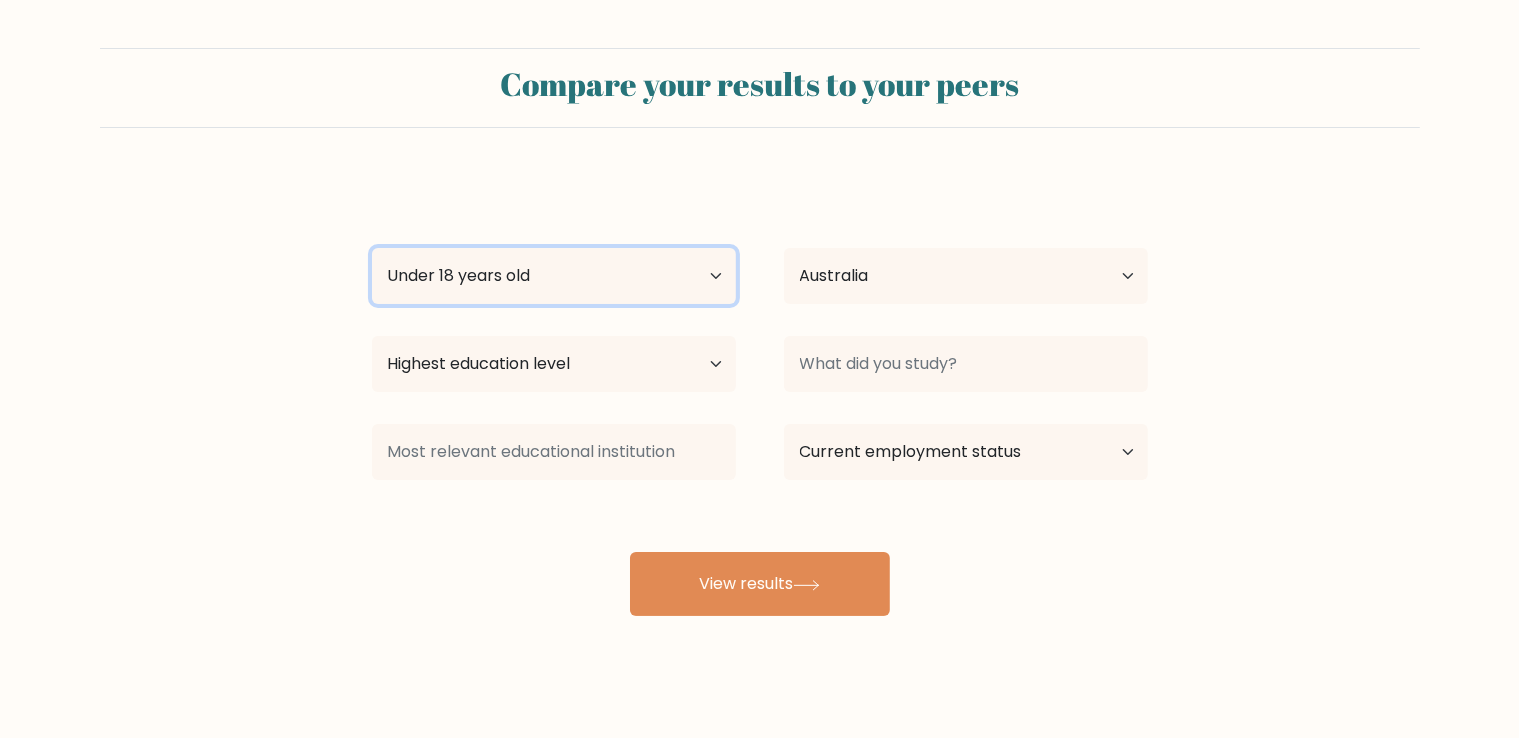click on "Age
Under 18 years old
18-24 years old
25-34 years old
35-44 years old
45-54 years old
55-64 years old
65 years old and above" at bounding box center (554, 276) 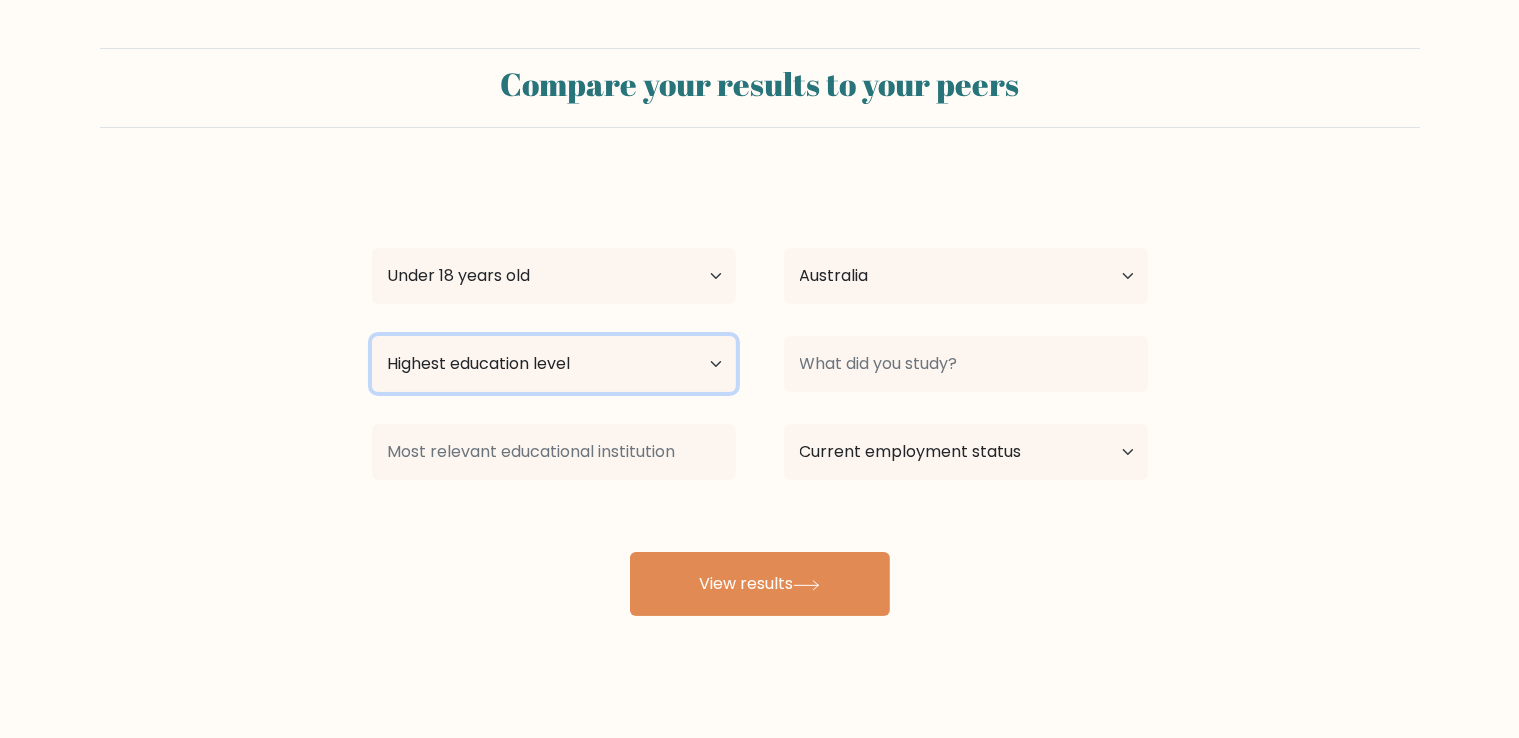 click on "Highest education level
No schooling
Primary
Lower Secondary
Upper Secondary
Occupation Specific
Bachelor's degree
Master's degree
Doctoral degree" at bounding box center [554, 364] 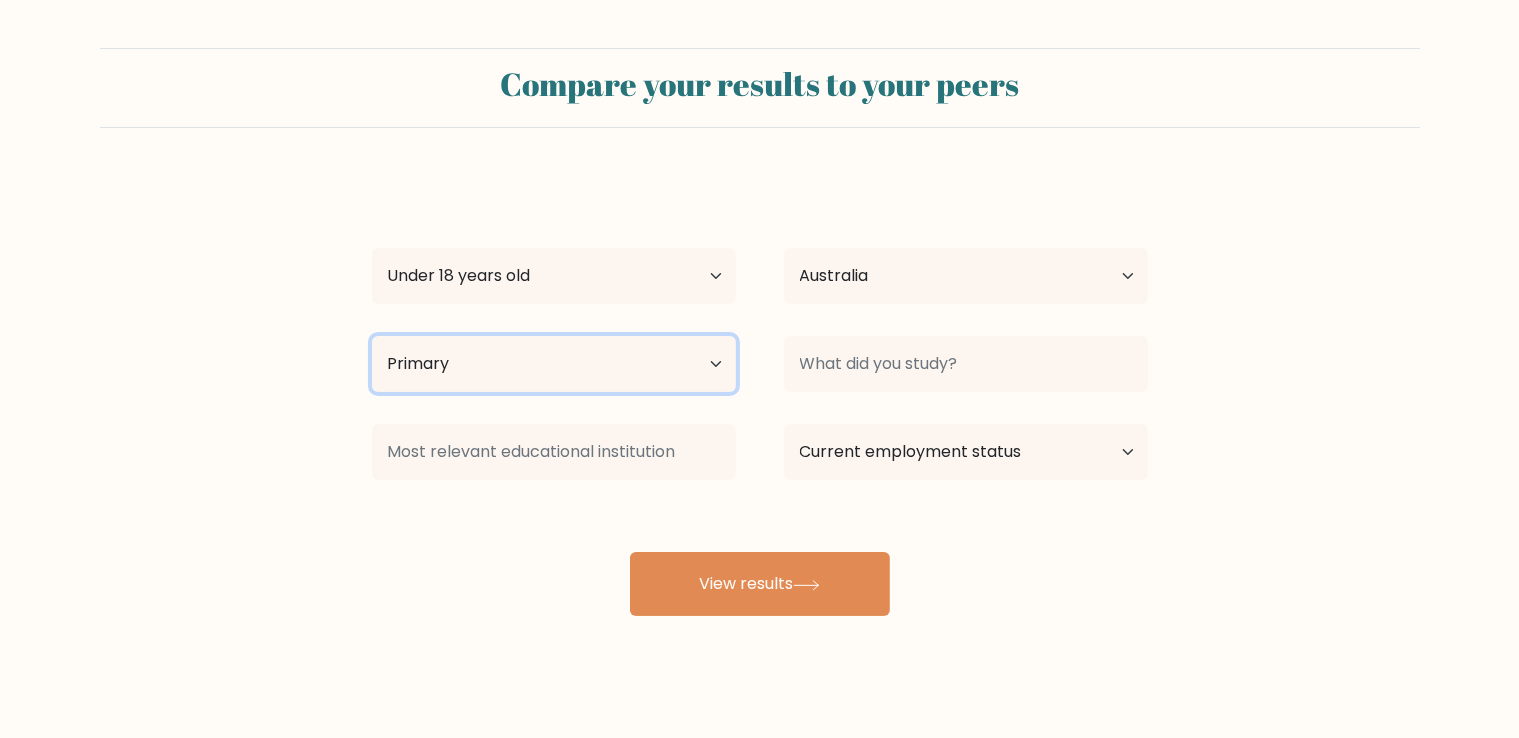 click on "Highest education level
No schooling
Primary
Lower Secondary
Upper Secondary
Occupation Specific
Bachelor's degree
Master's degree
Doctoral degree" at bounding box center (554, 364) 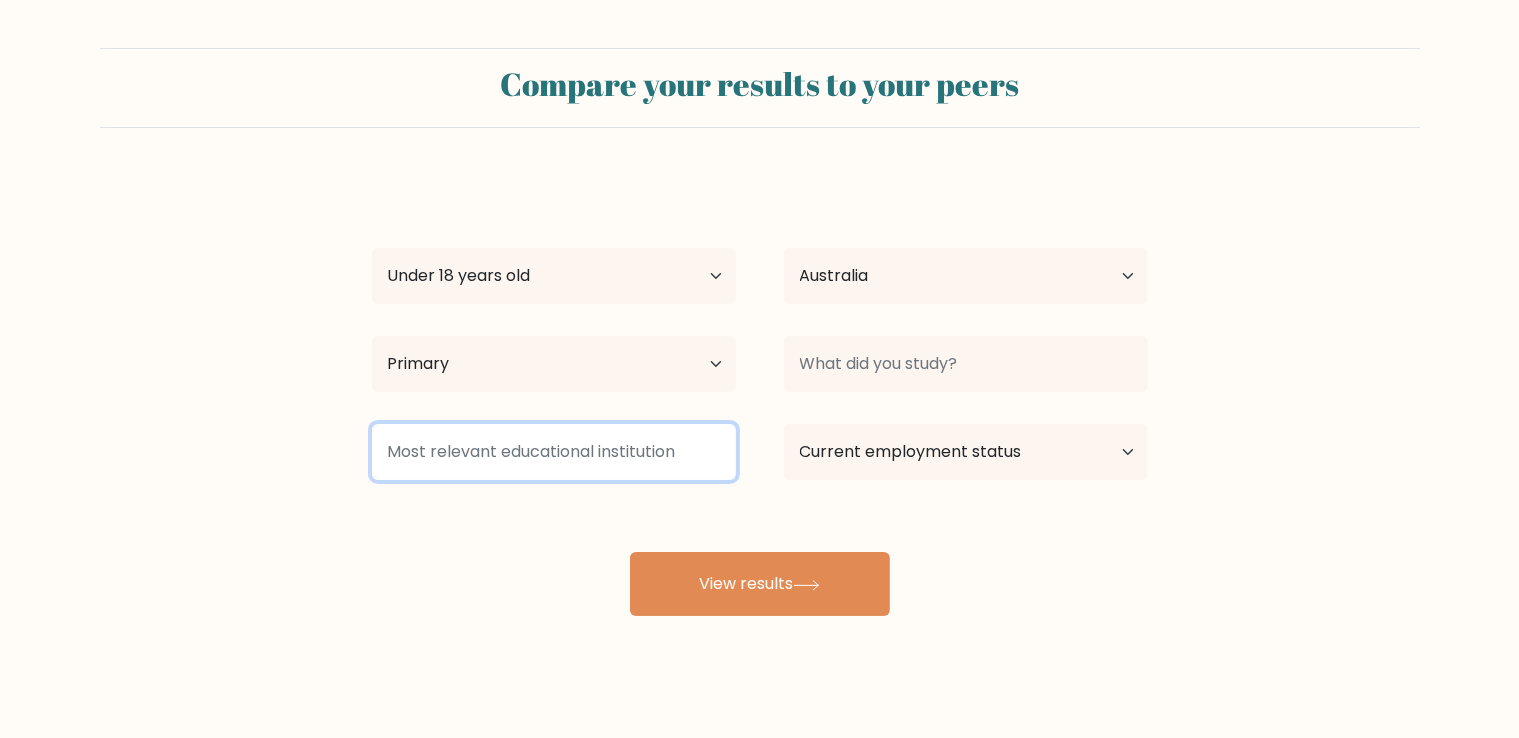 click at bounding box center [554, 452] 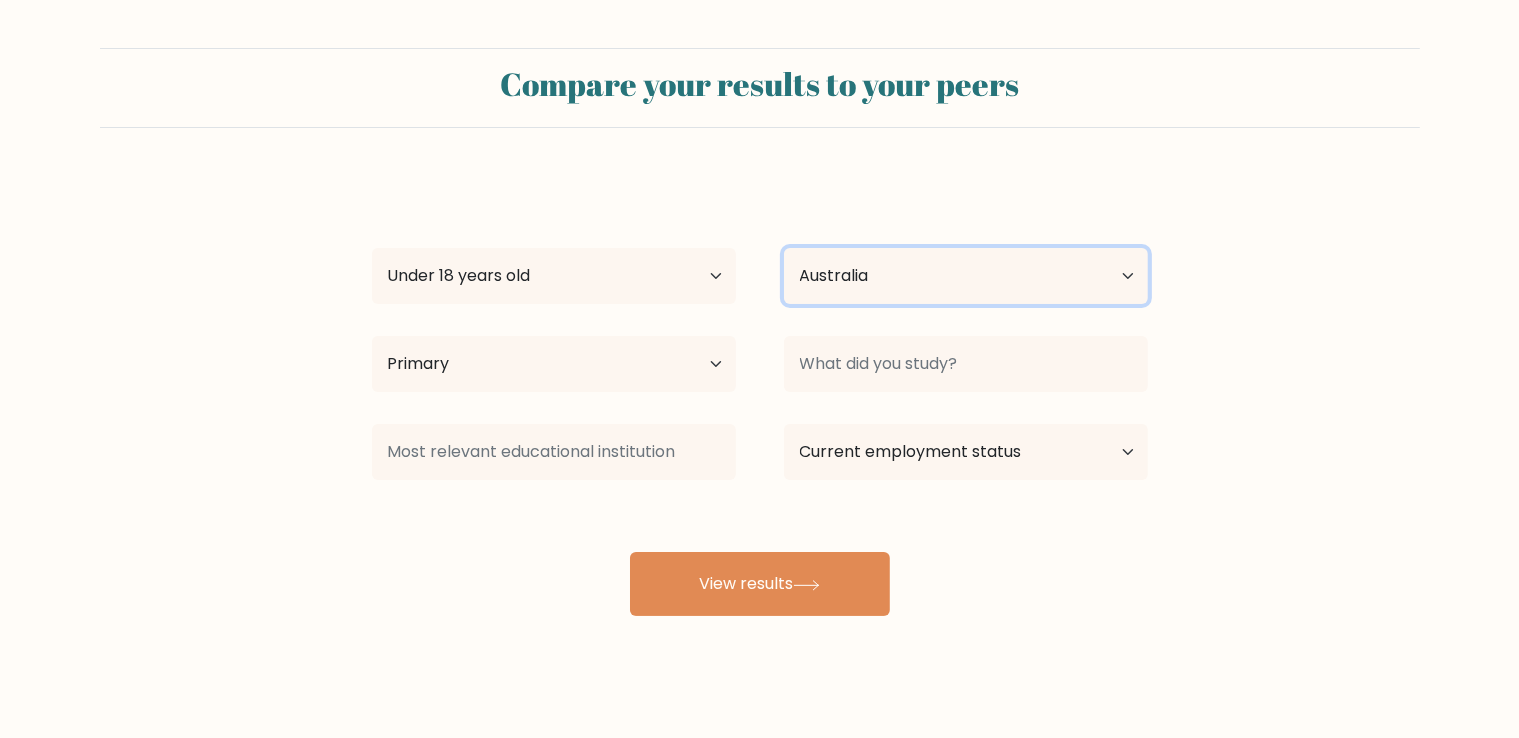 click on "Country
Afghanistan
Albania
Algeria
American Samoa
Andorra
Angola
Anguilla
Antarctica
Antigua and Barbuda
Argentina
Armenia
Aruba
Australia
Austria
Azerbaijan
Bahamas
Bahrain
Bangladesh
Barbados
Belarus
Belgium
Belize
Benin
Bermuda
Bhutan
Bolivia
Bonaire, Sint Eustatius and Saba
Bosnia and Herzegovina
Botswana
Bouvet Island
Brazil
British Indian Ocean Territory
Brunei
Bulgaria
Burkina Faso
Burundi
Cabo Verde
Cambodia
Cameroon
Canada
Cayman Islands
Central African Republic
Chad
Chile
China
Christmas Island
Cocos (Keeling) Islands
Colombia
Comoros
Congo
Congo (the Democratic Republic of the)
Cook Islands
Costa Rica
Côte d'Ivoire
Croatia
Cuba" at bounding box center [966, 276] 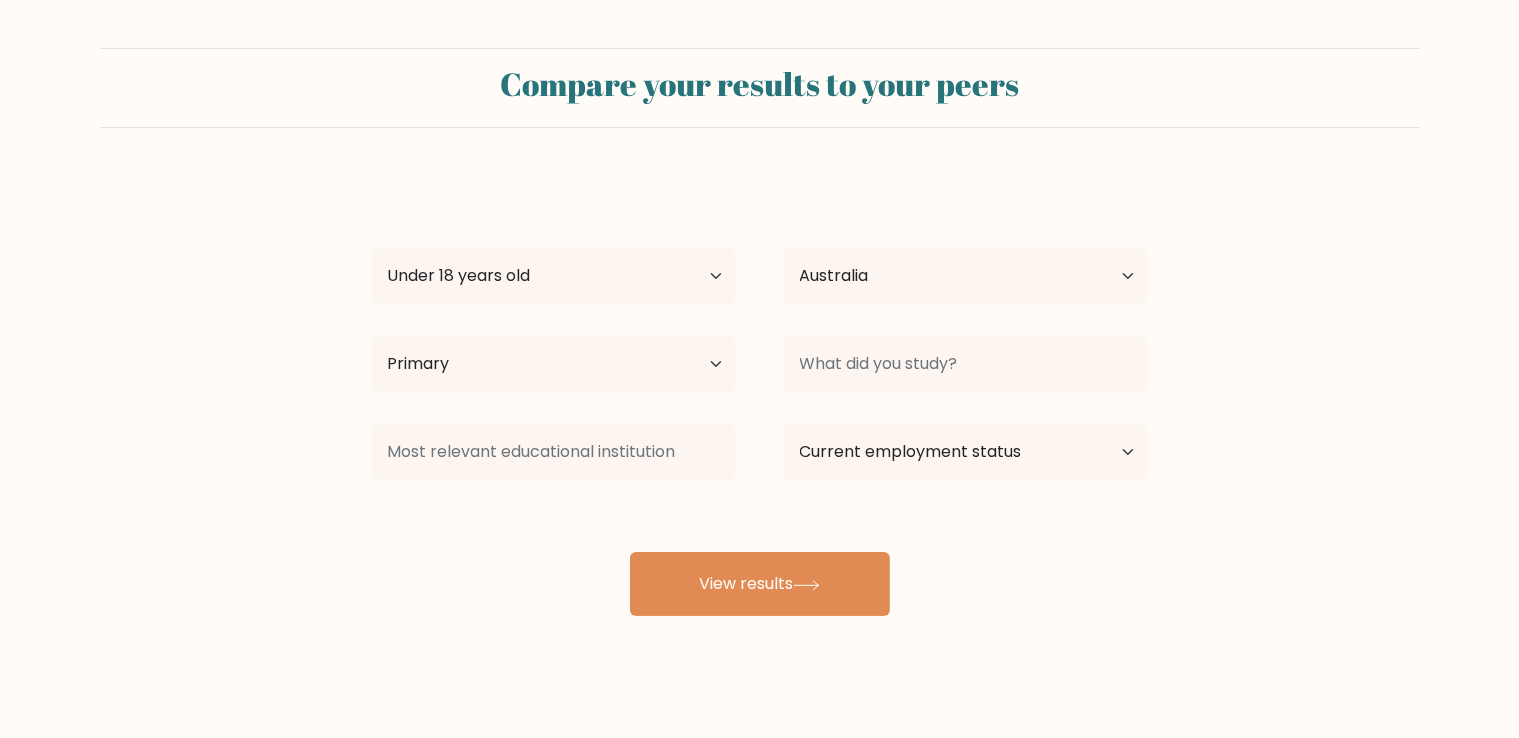 click on "Compare your results to your peers
Chivinh
Le
Age
Under 18 years old
18-24 years old
25-34 years old
35-44 years old
45-54 years old
55-64 years old
65 years old and above
Country
Afghanistan
Albania
Algeria
American Samoa
Andorra
Angola
Anguilla
Antarctica
Antigua and Barbuda
Argentina
Armenia
Aruba
Australia
Austria" at bounding box center [759, 332] 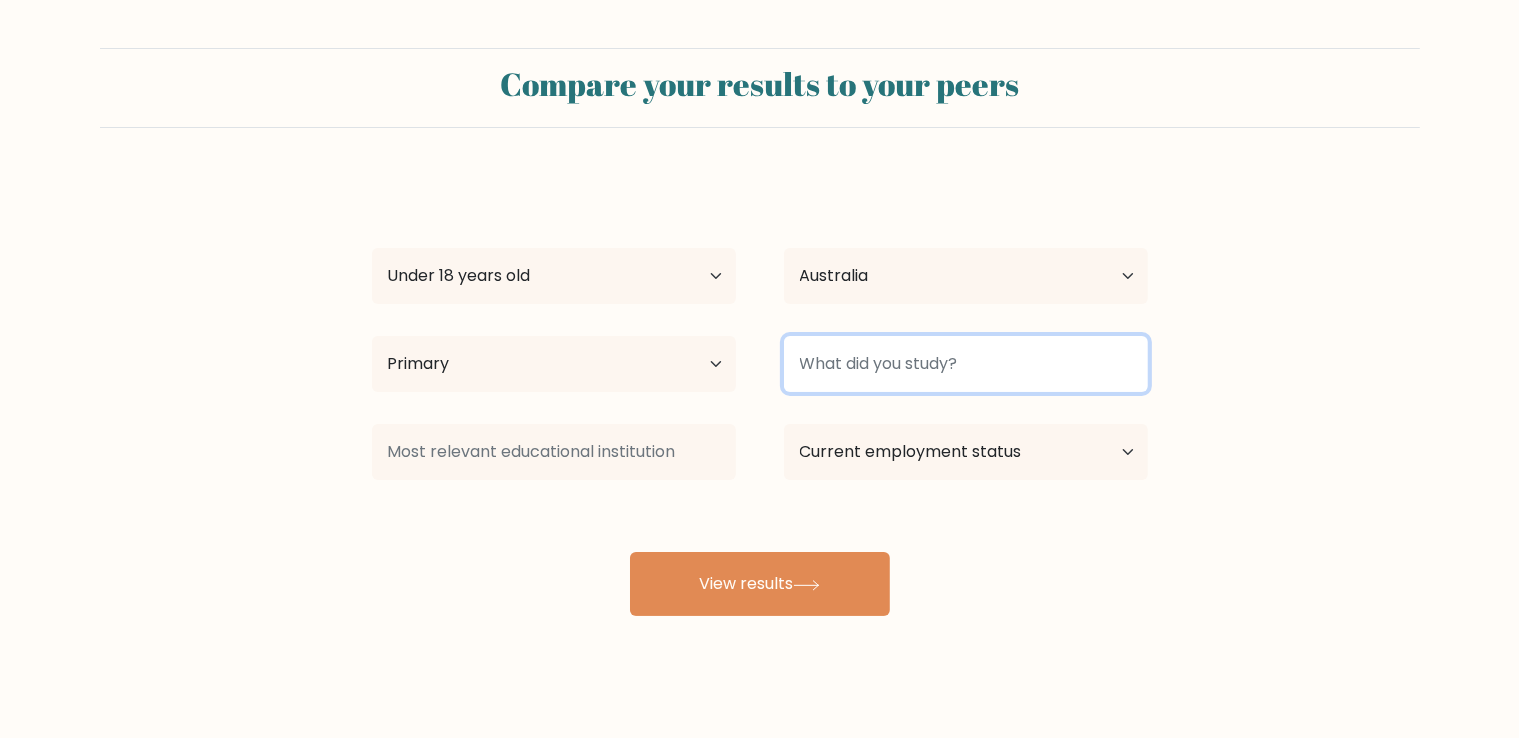 click at bounding box center (966, 364) 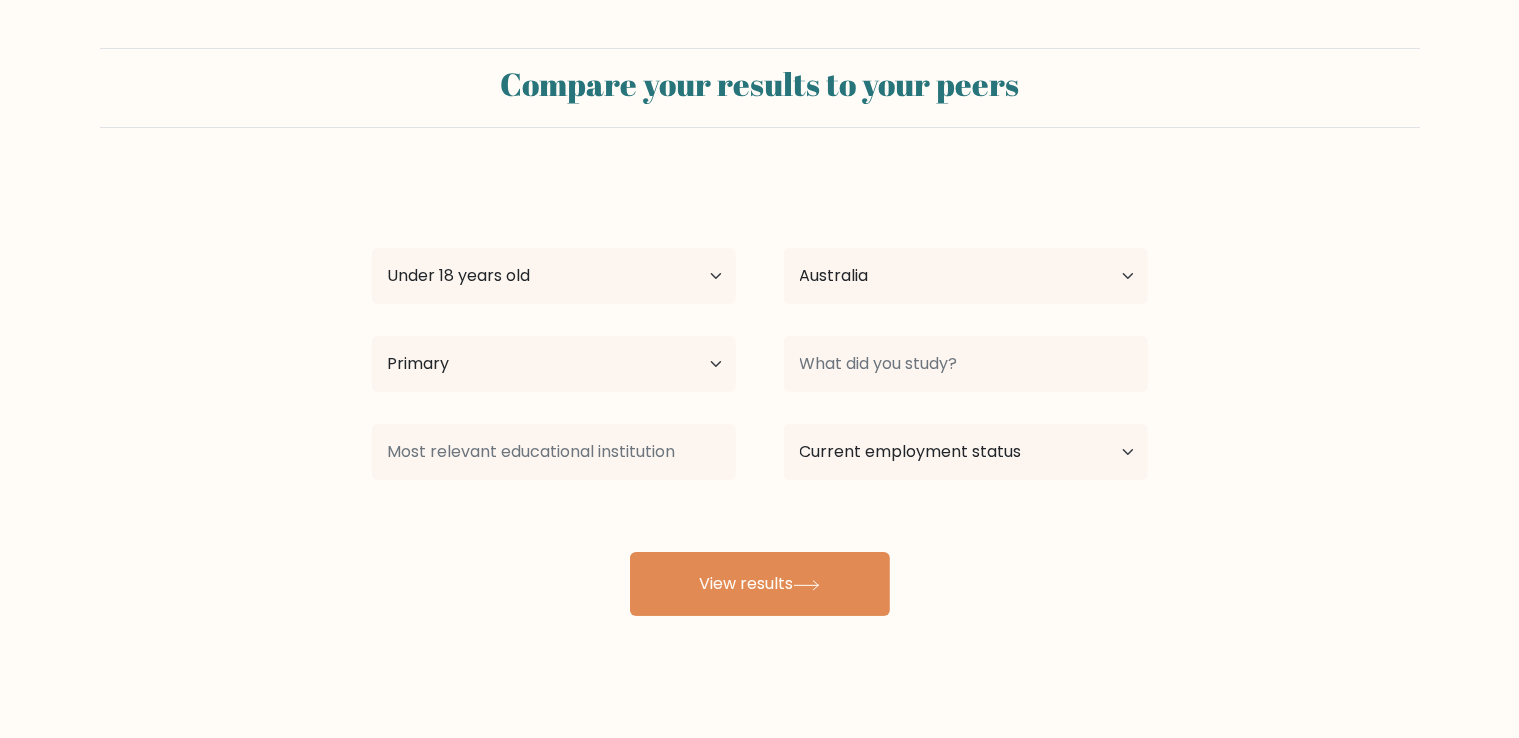 click on "Compare your results to your peers
Chivinh
Le
Age
Under 18 years old
18-24 years old
25-34 years old
35-44 years old
45-54 years old
55-64 years old
65 years old and above
Country
Afghanistan
Albania
Algeria
American Samoa
Andorra
Angola
Anguilla
Antarctica
Antigua and Barbuda
Argentina
Armenia
Aruba
Australia
Austria" at bounding box center (759, 332) 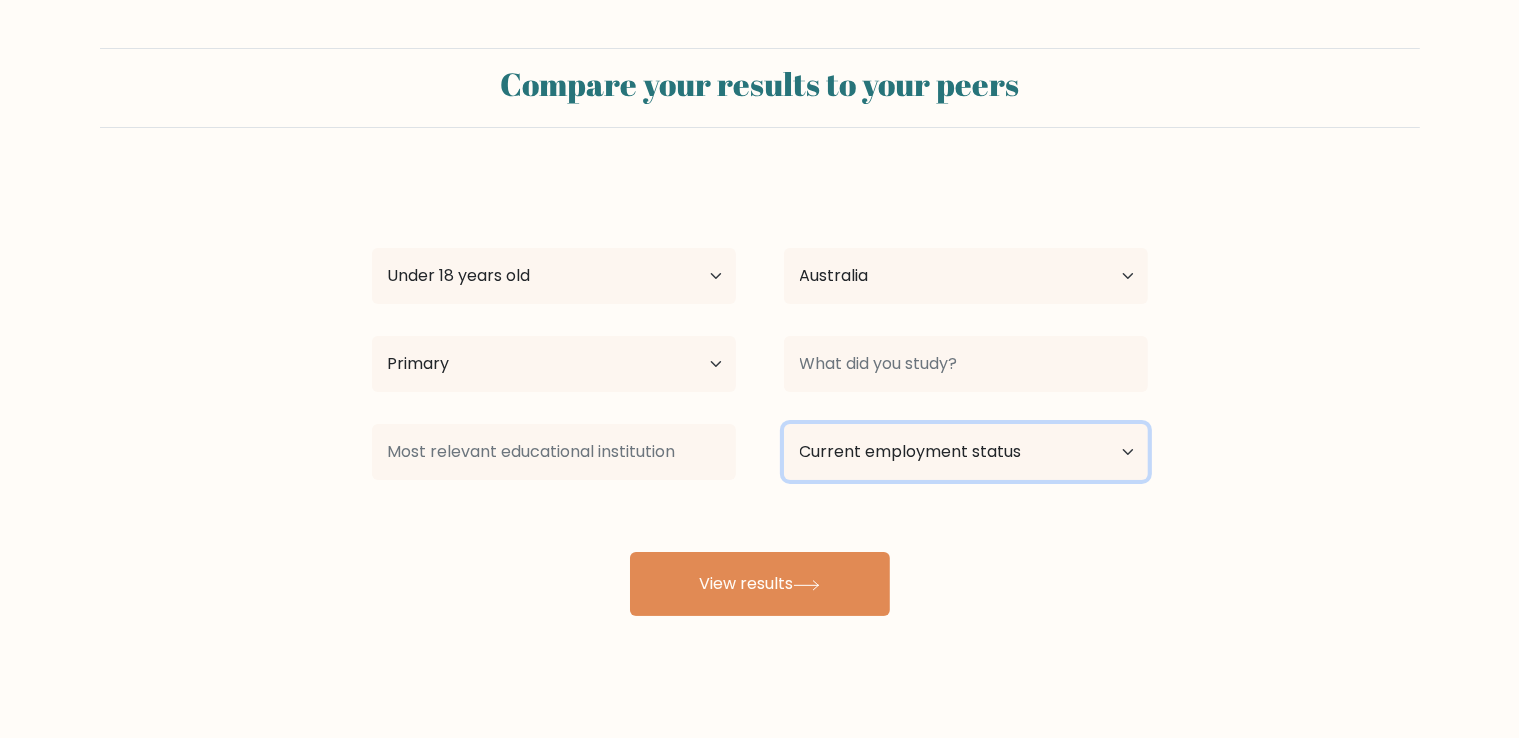 click on "Current employment status
Employed
Student
Retired
Other / prefer not to answer" at bounding box center (966, 452) 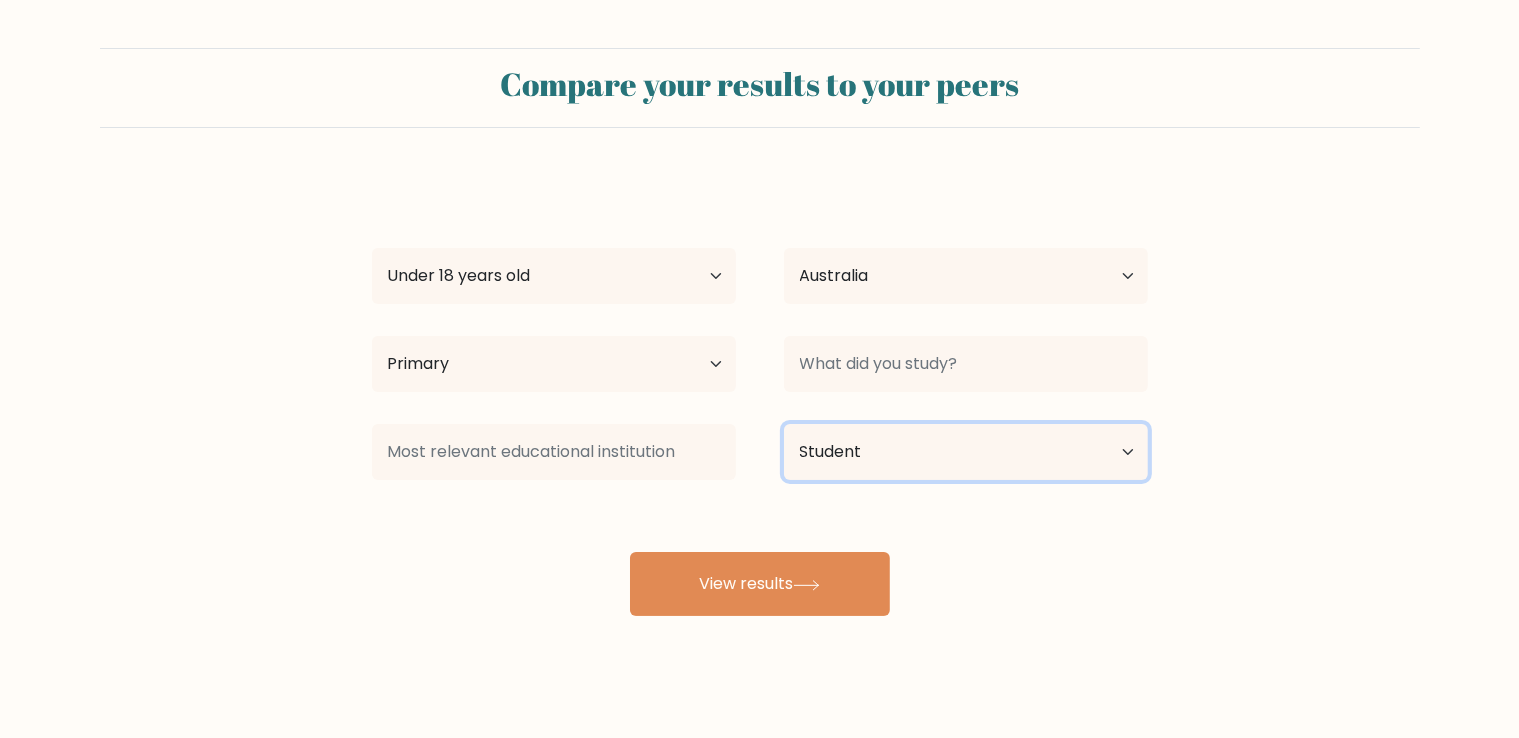 click on "Current employment status
Employed
Student
Retired
Other / prefer not to answer" at bounding box center (966, 452) 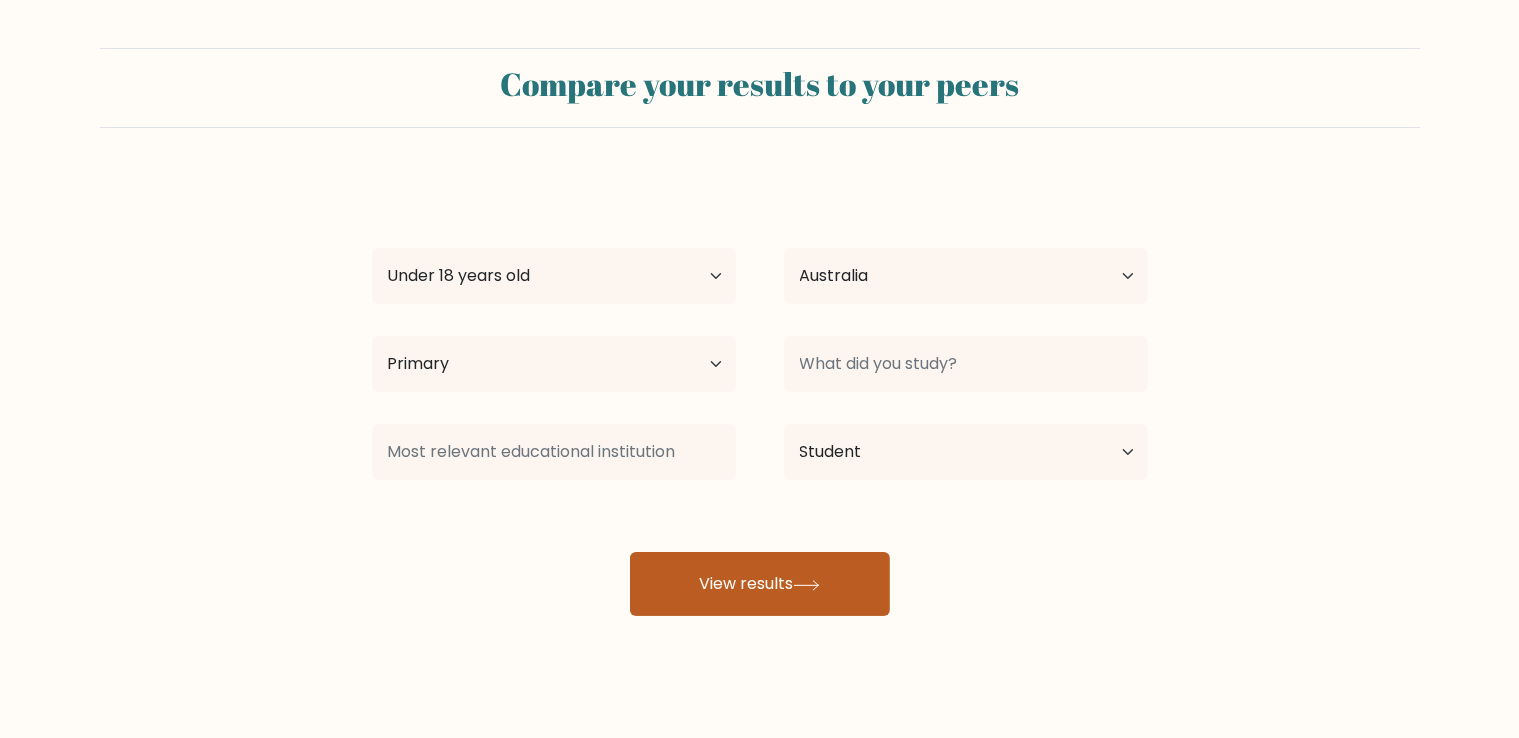 click at bounding box center (806, 584) 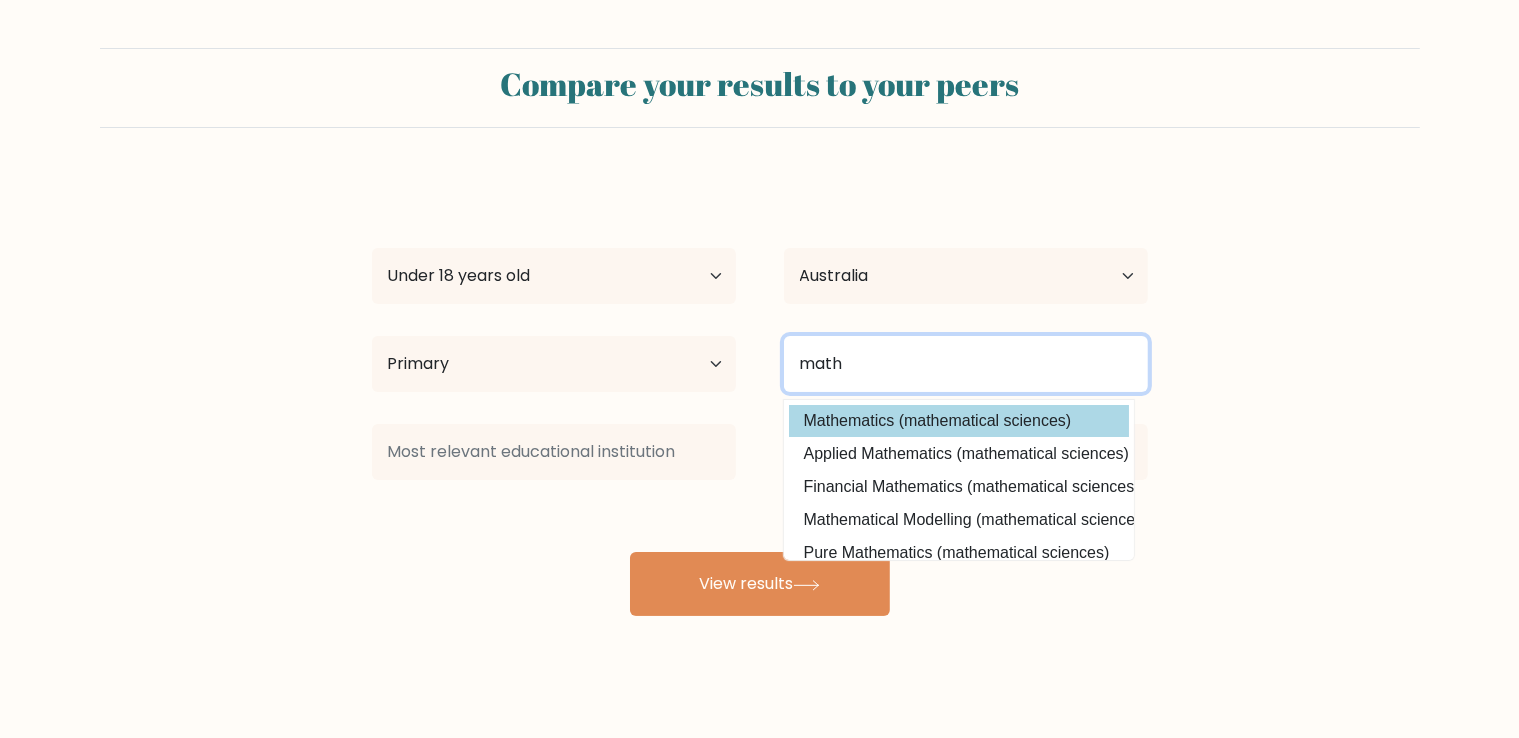 type on "math" 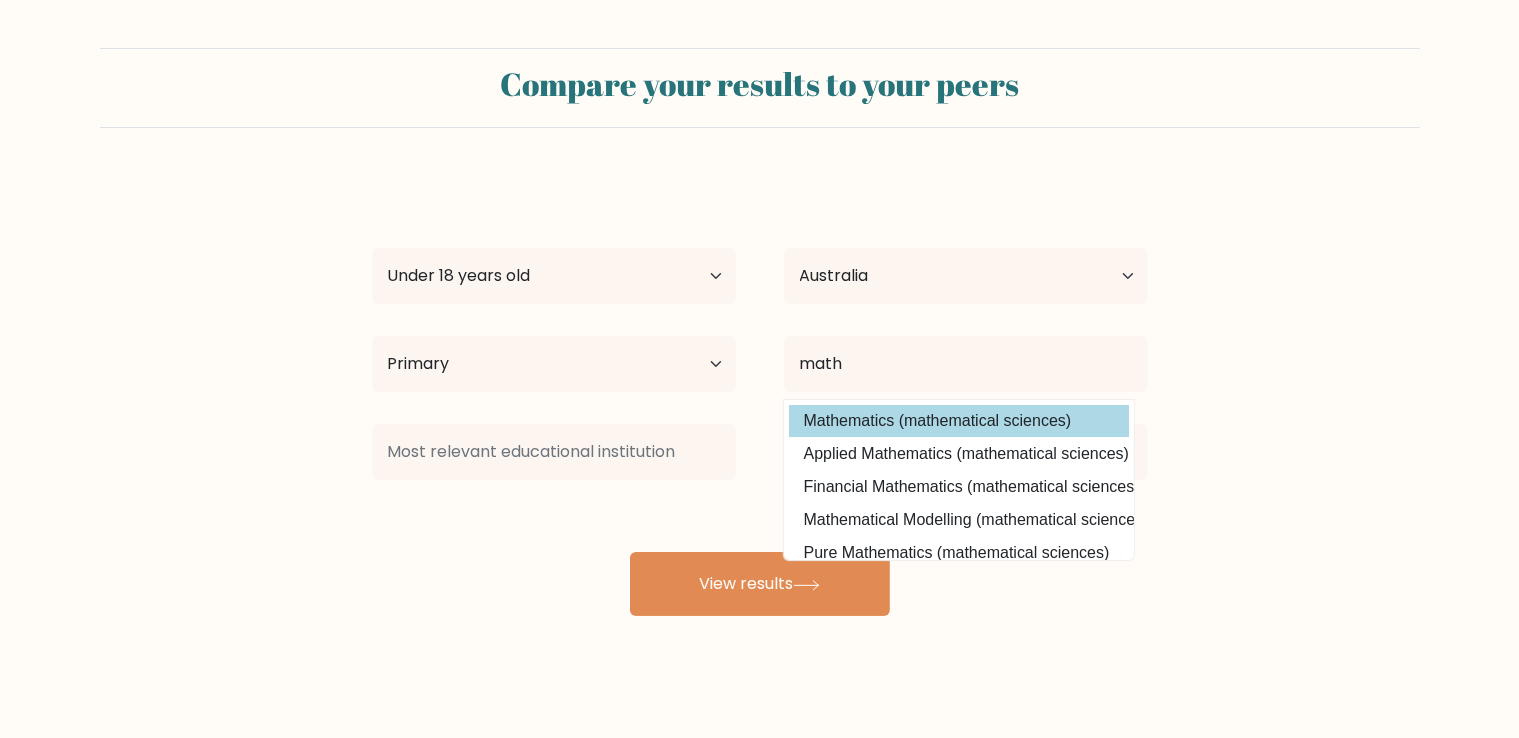 click on "Chivinh
Le
Age
Under 18 years old
18-24 years old
25-34 years old
35-44 years old
45-54 years old
55-64 years old
65 years old and above
Country
Afghanistan
Albania
Algeria
American Samoa
Andorra
Angola
Anguilla
Antarctica
Antigua and Barbuda
Argentina
Armenia
Aruba
Australia
Austria
Azerbaijan
Bahamas
Bahrain
Bangladesh
Barbados
Belarus
Belgium
Belize
Benin
Bermuda
Bhutan
Bolivia
Bonaire, Sint Eustatius and Saba
Bosnia and Herzegovina
Botswana
Bouvet Island
Brazil
Brunei" at bounding box center [760, 396] 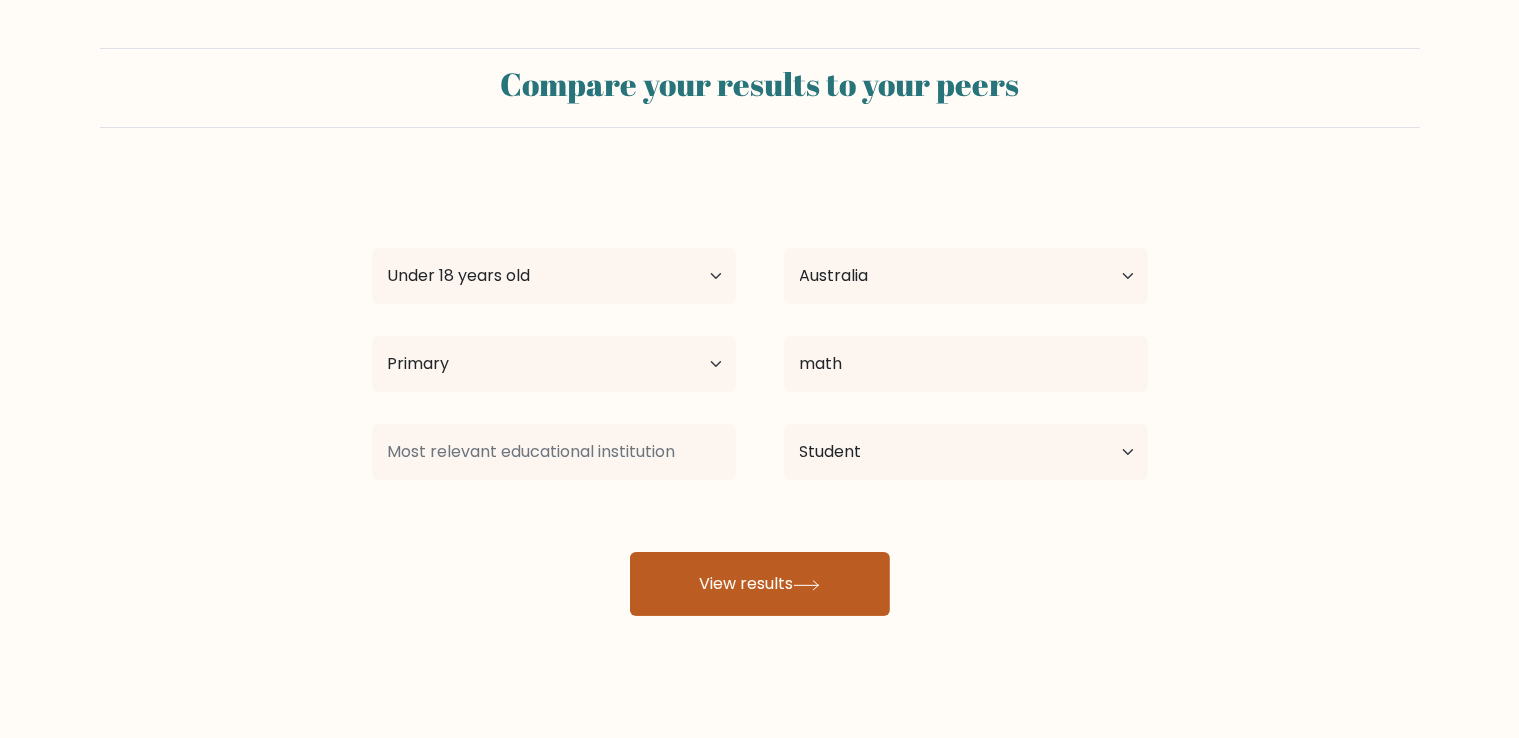 click on "View results" at bounding box center [760, 584] 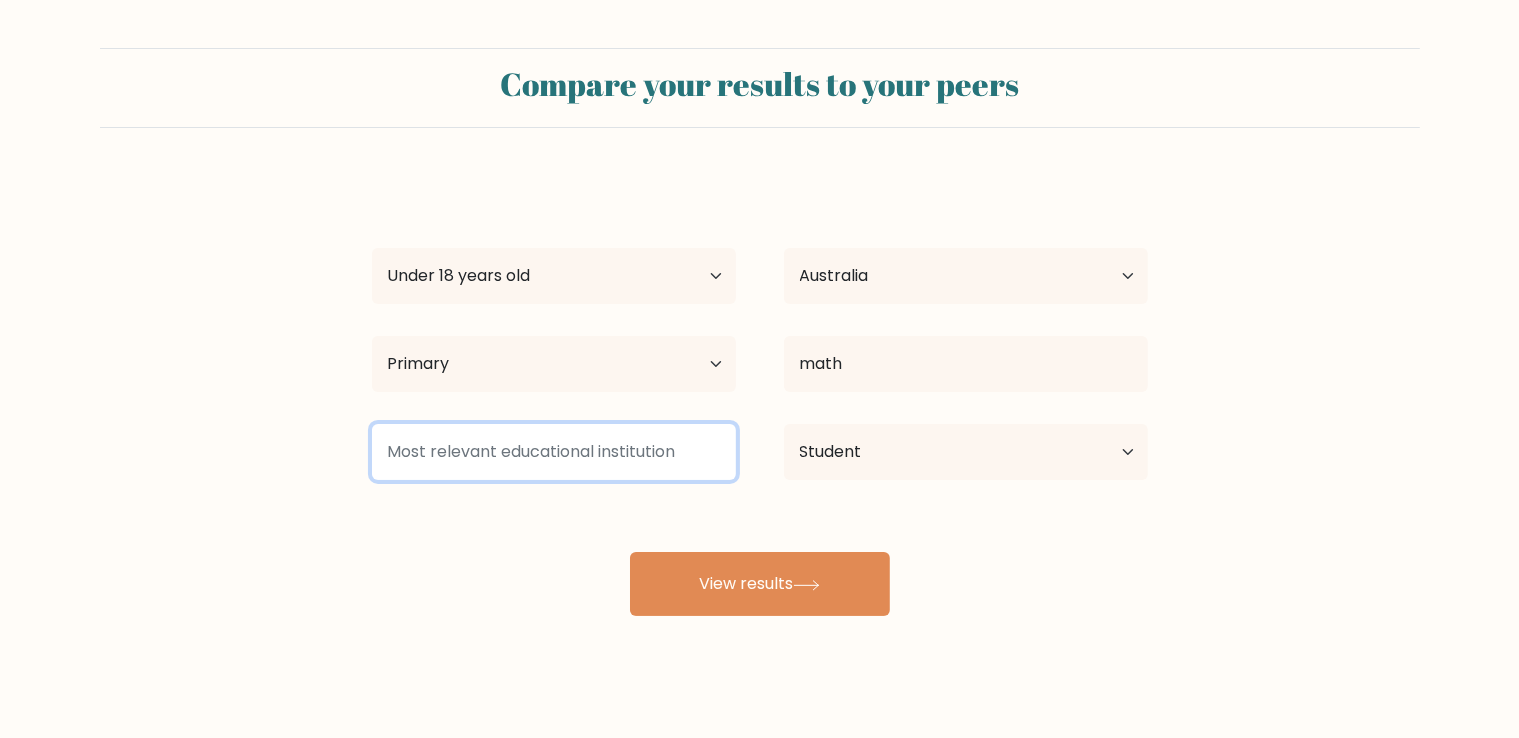 click at bounding box center (554, 452) 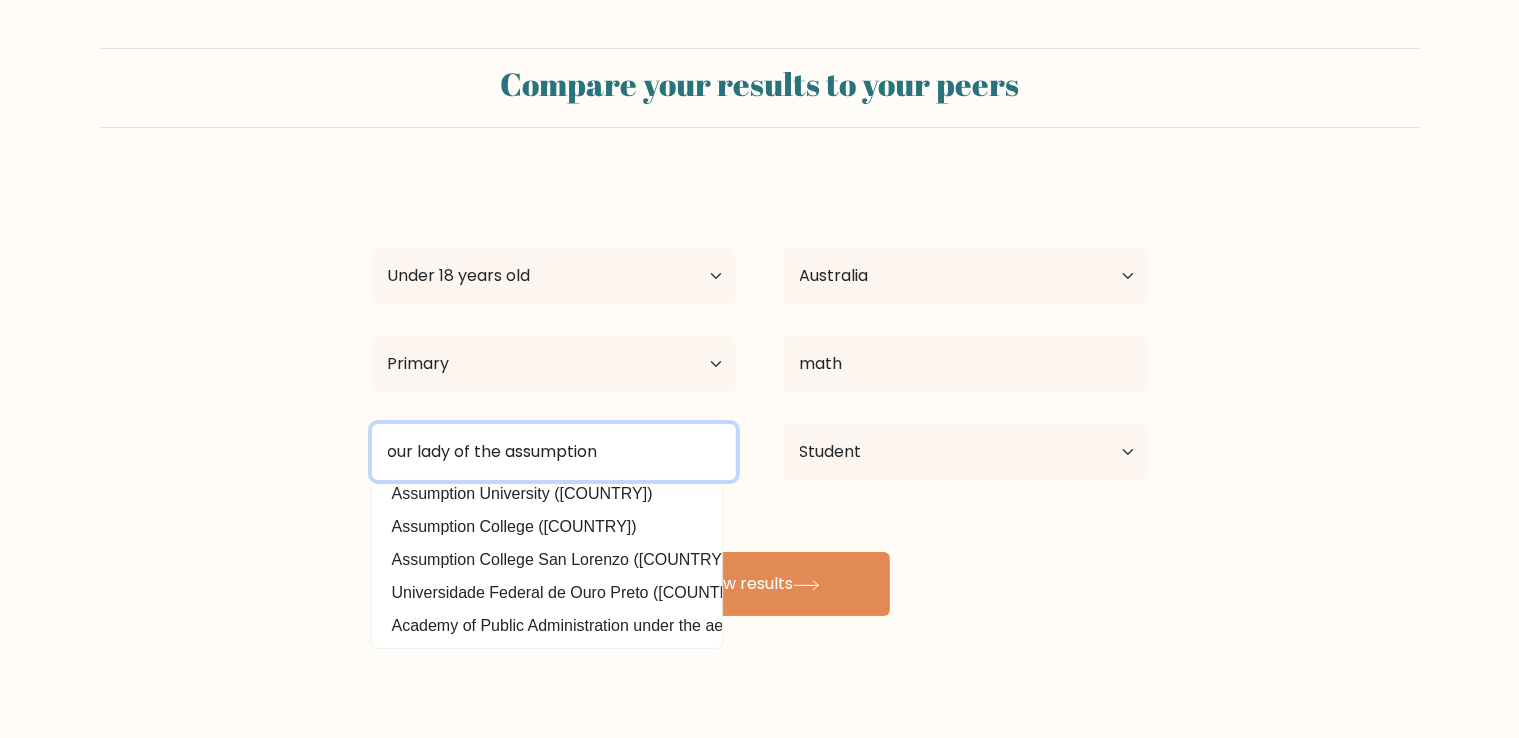 scroll, scrollTop: 196, scrollLeft: 0, axis: vertical 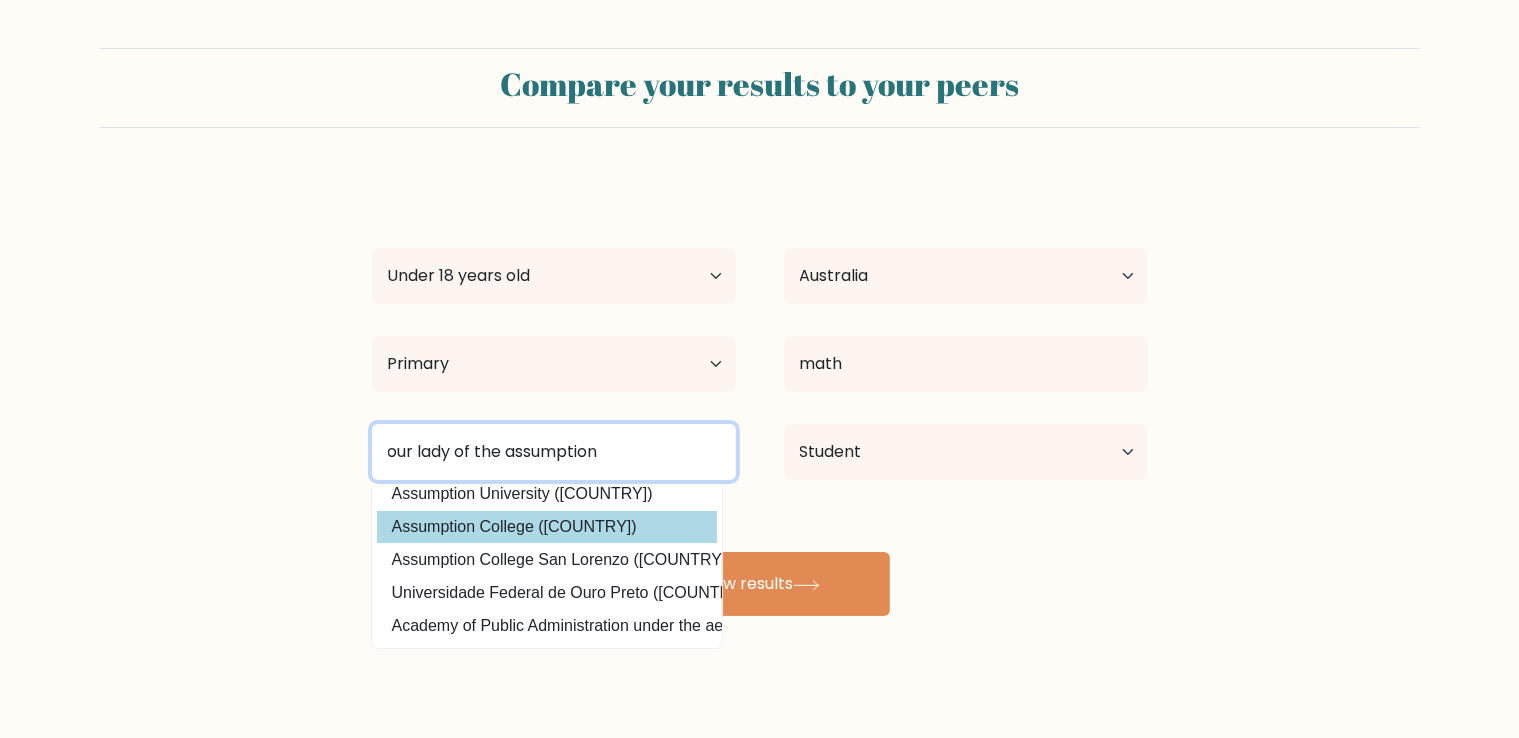 type on "our lady of the assumption" 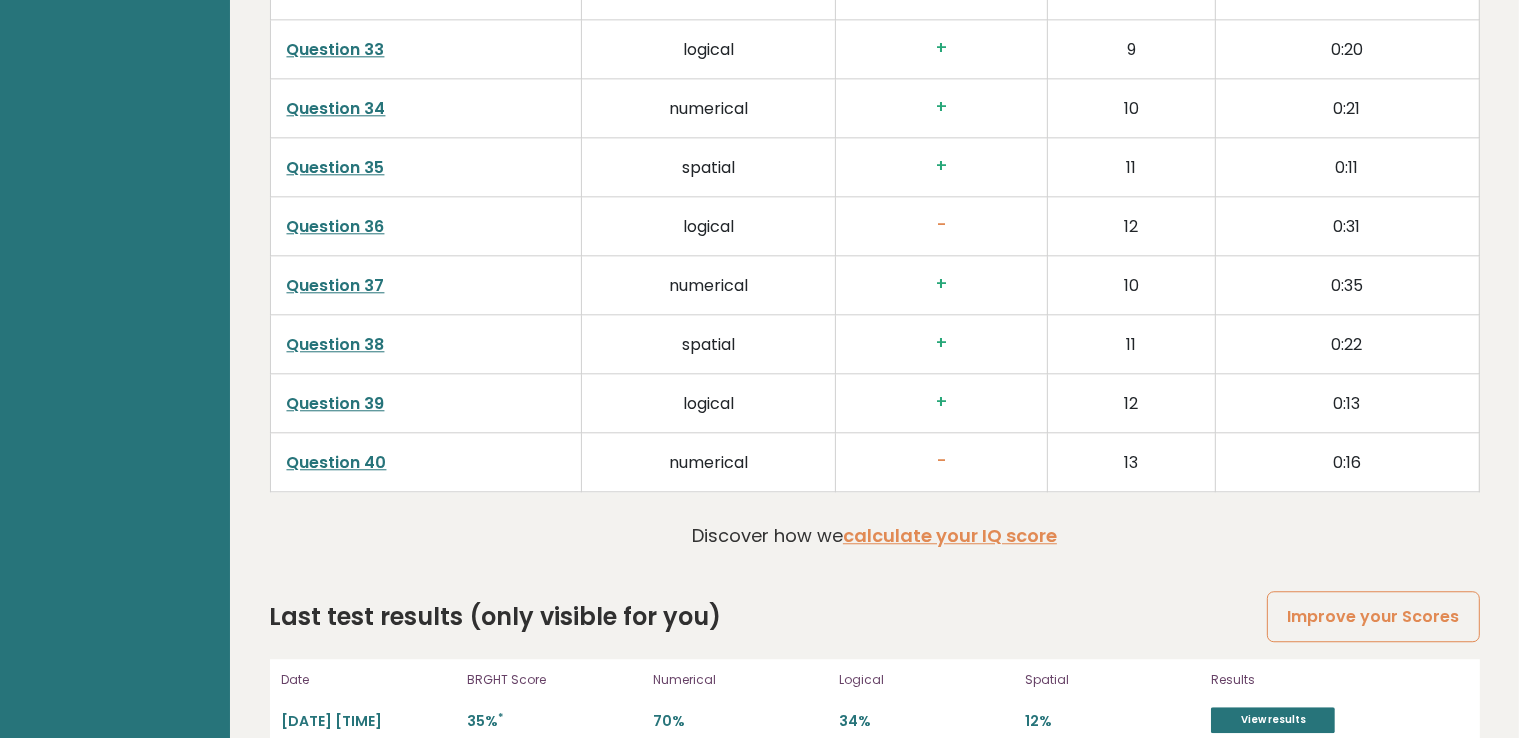 scroll, scrollTop: 5098, scrollLeft: 0, axis: vertical 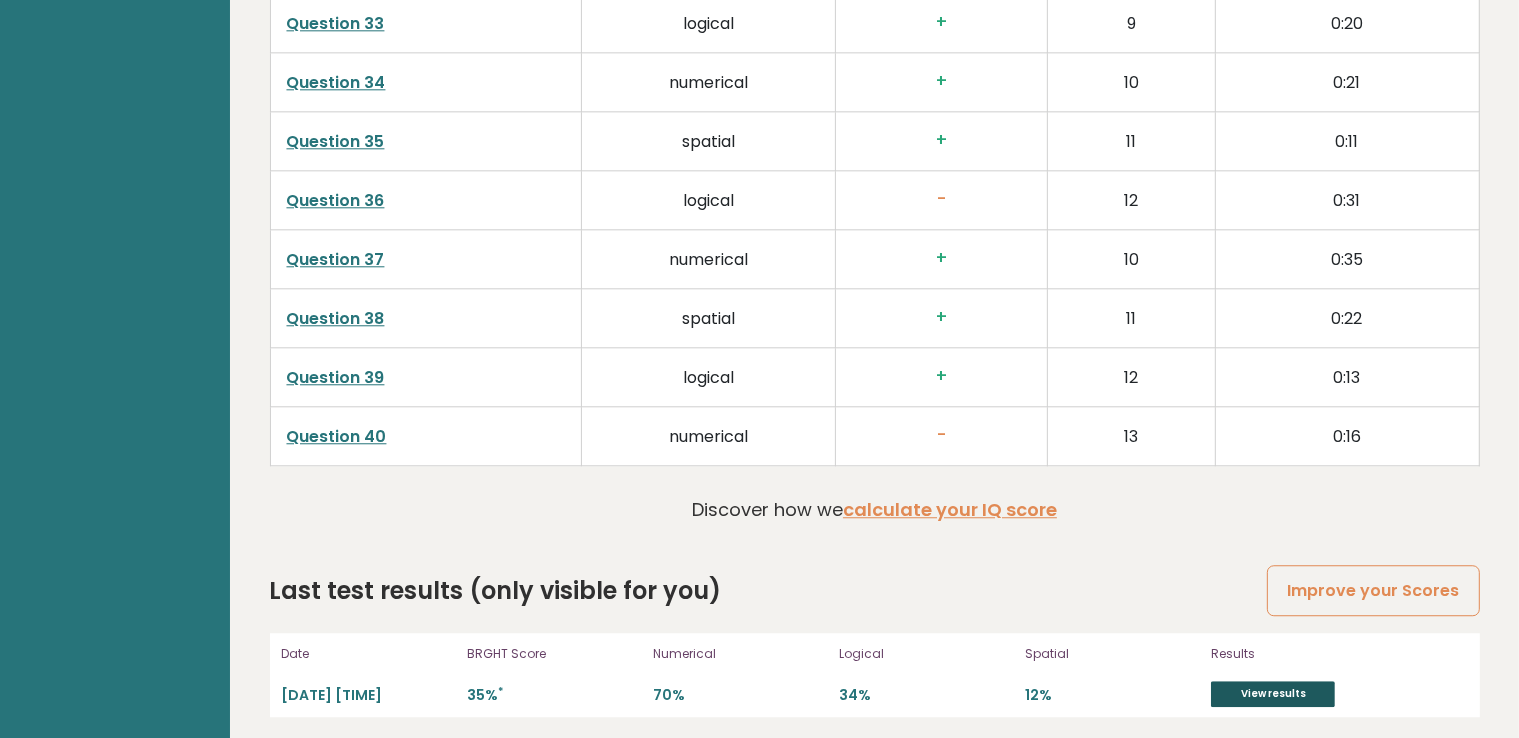 click on "View results" at bounding box center (1273, 694) 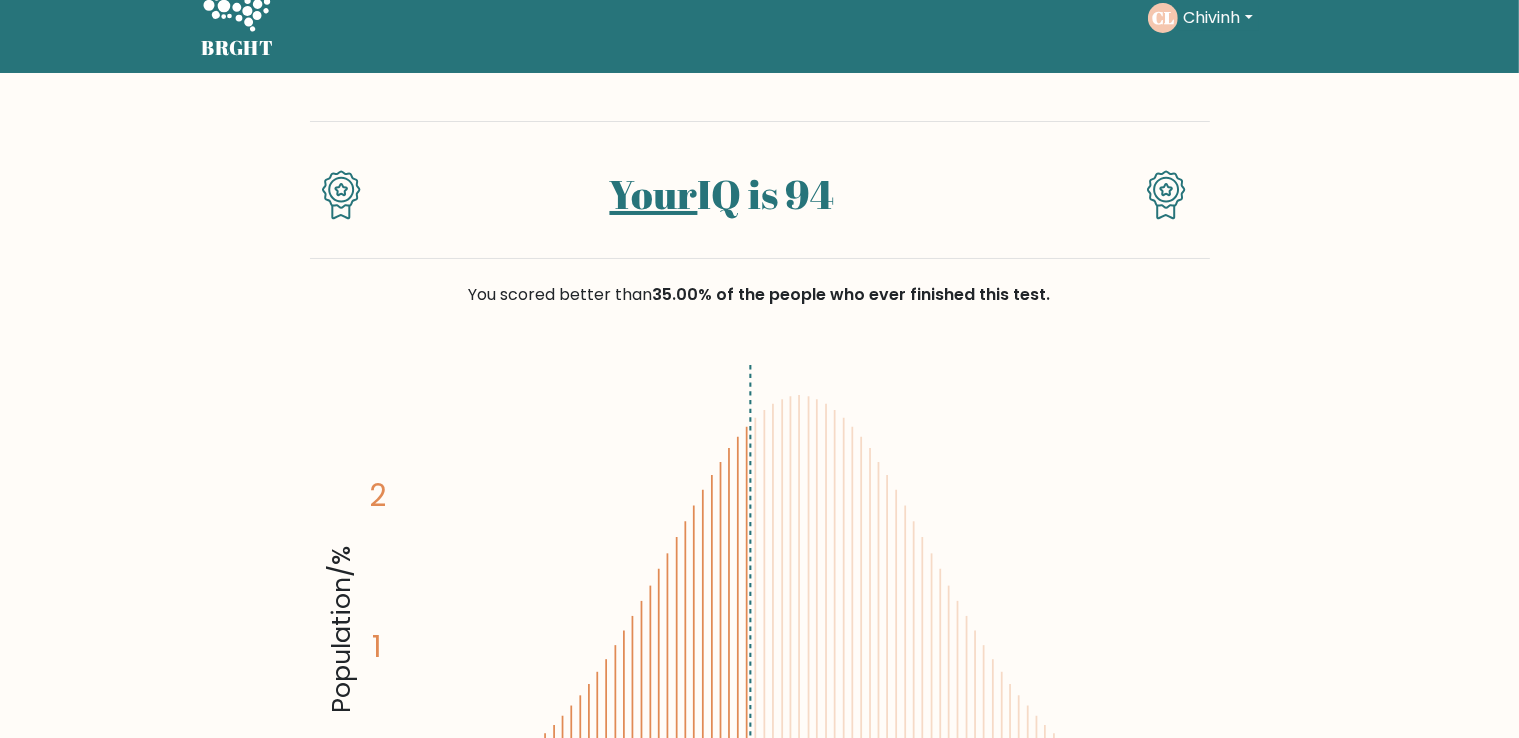 scroll, scrollTop: 0, scrollLeft: 0, axis: both 